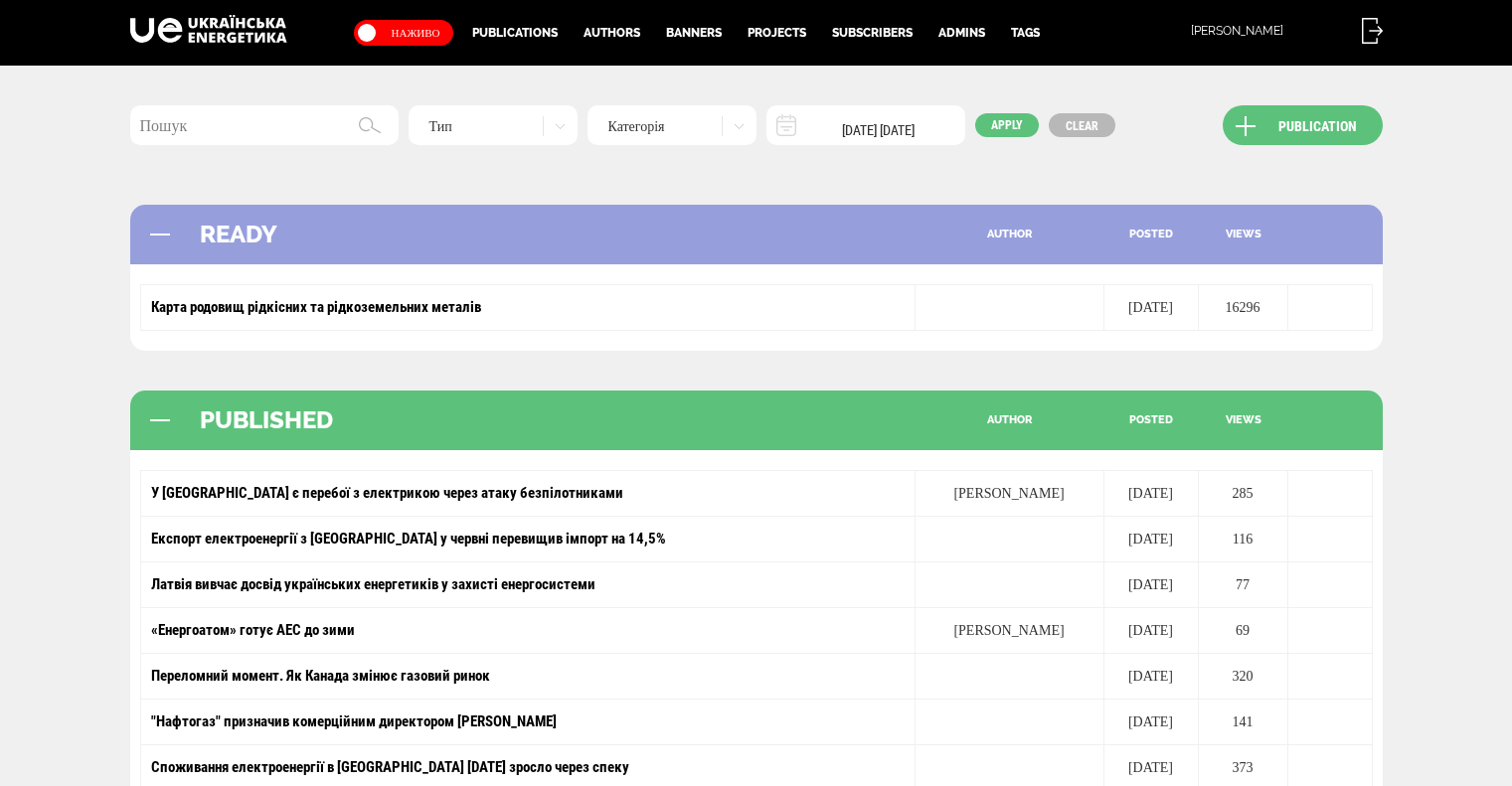 scroll, scrollTop: 0, scrollLeft: 0, axis: both 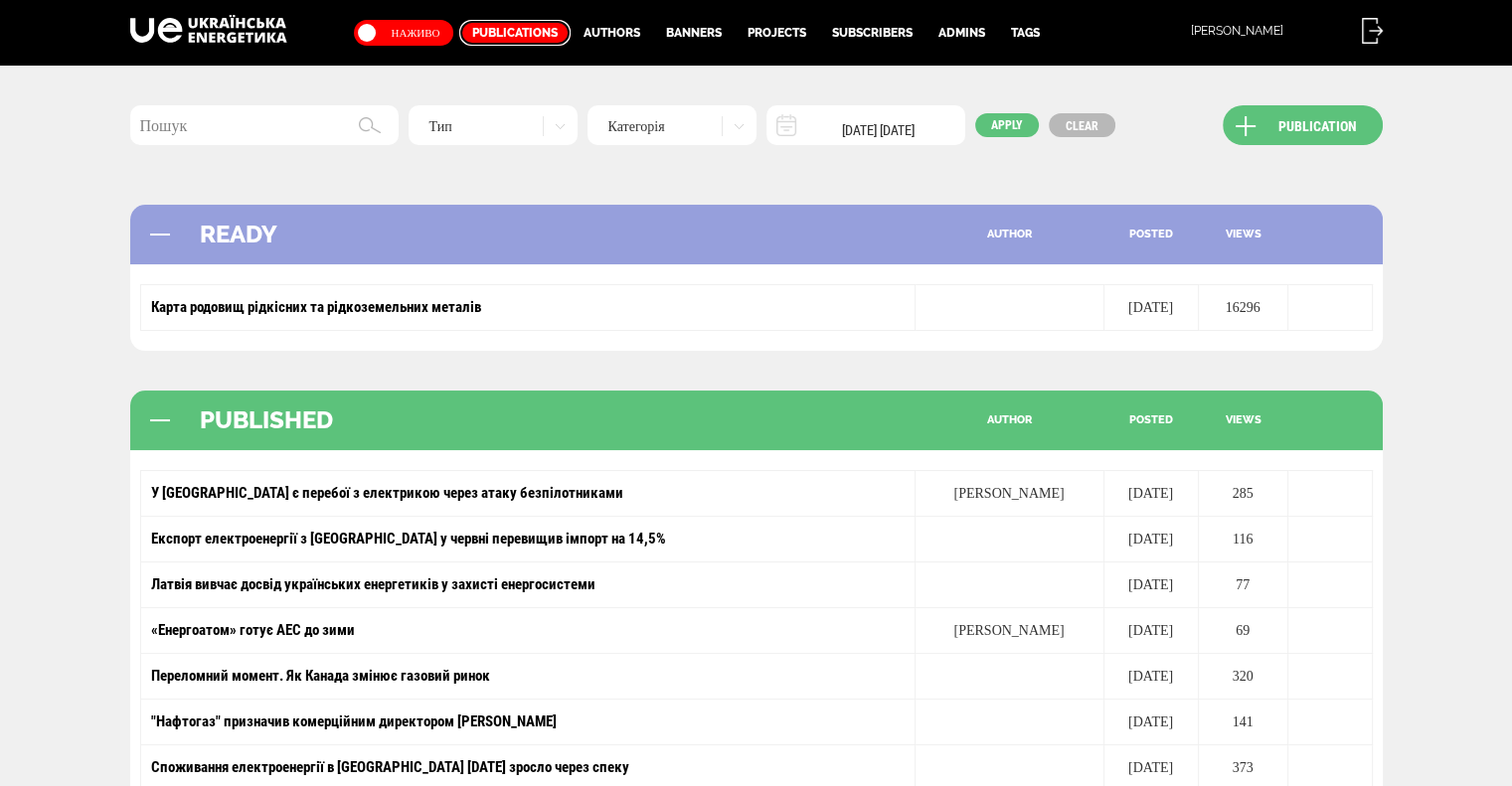 click on "Publications" at bounding box center [515, 33] 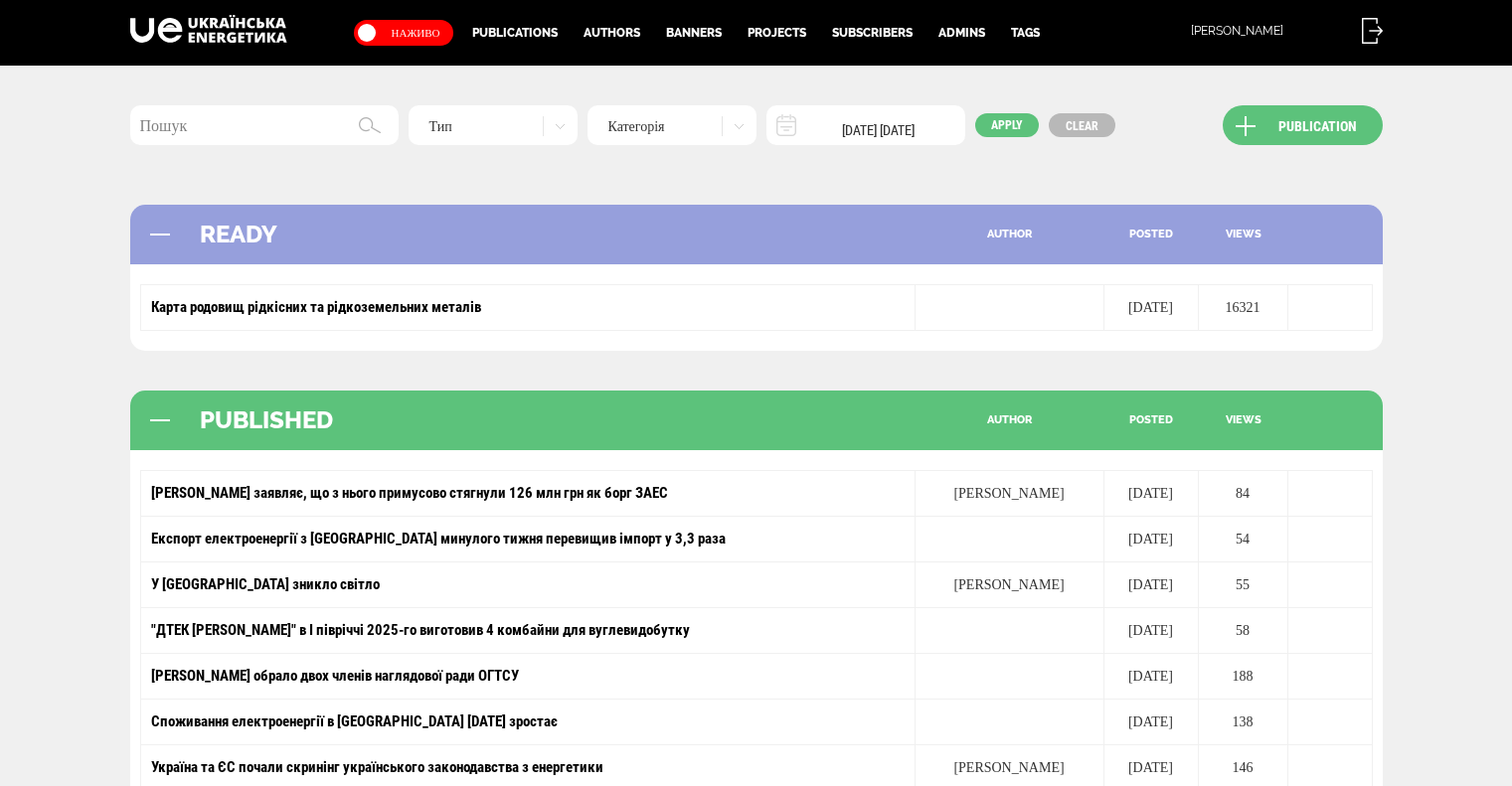 scroll, scrollTop: 0, scrollLeft: 0, axis: both 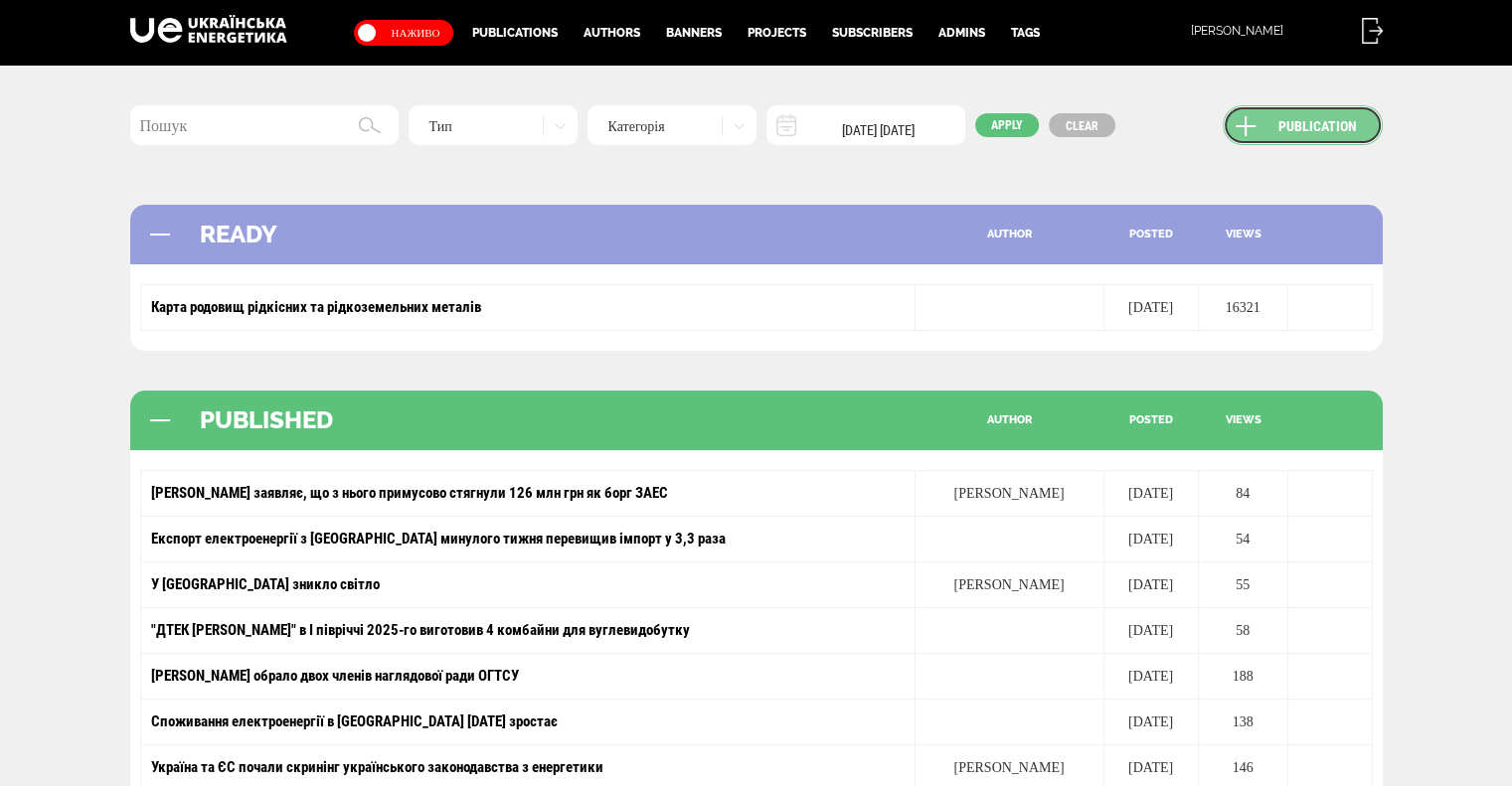 click on "Publication" at bounding box center (1302, 125) 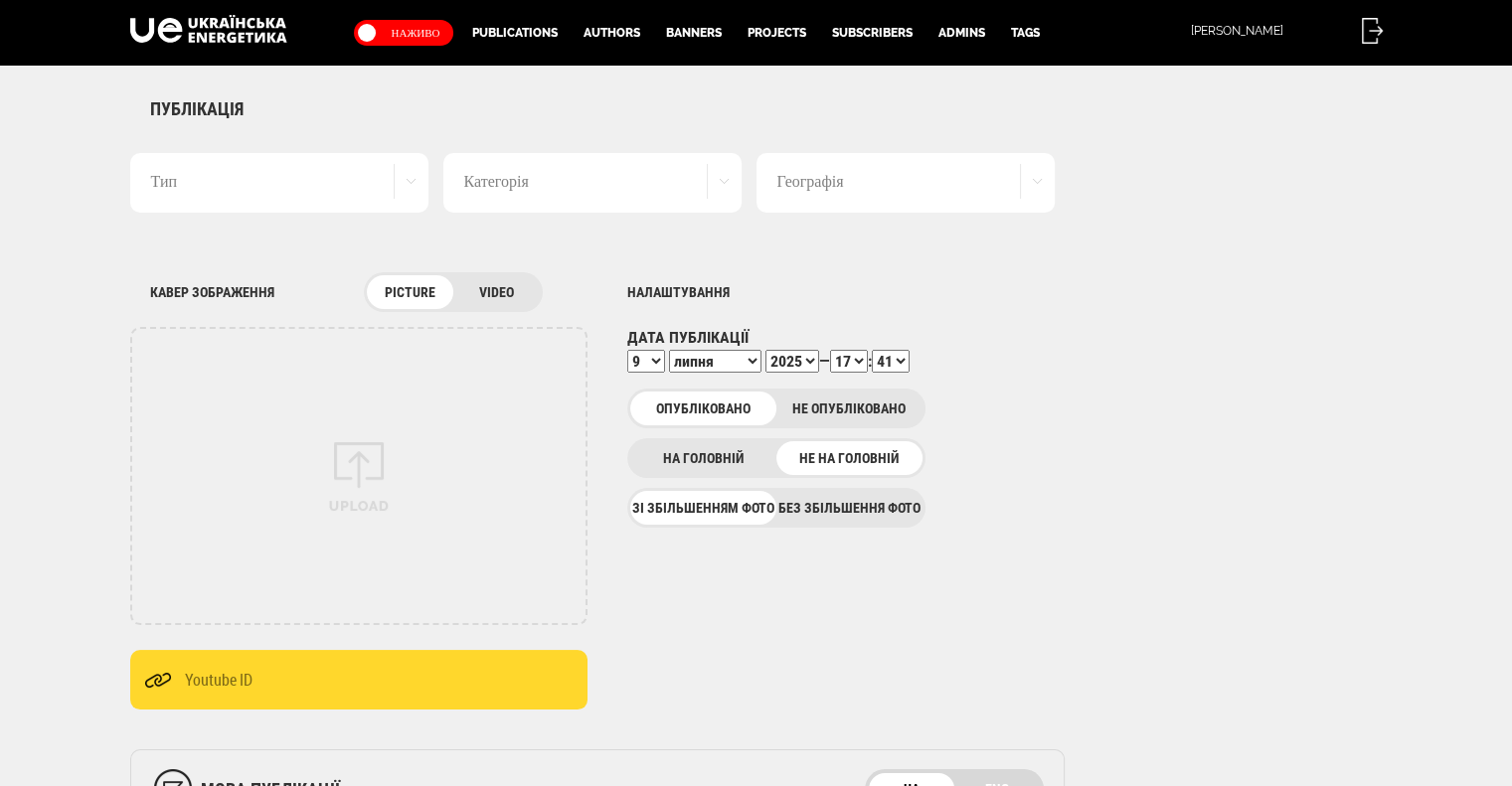 scroll, scrollTop: 0, scrollLeft: 0, axis: both 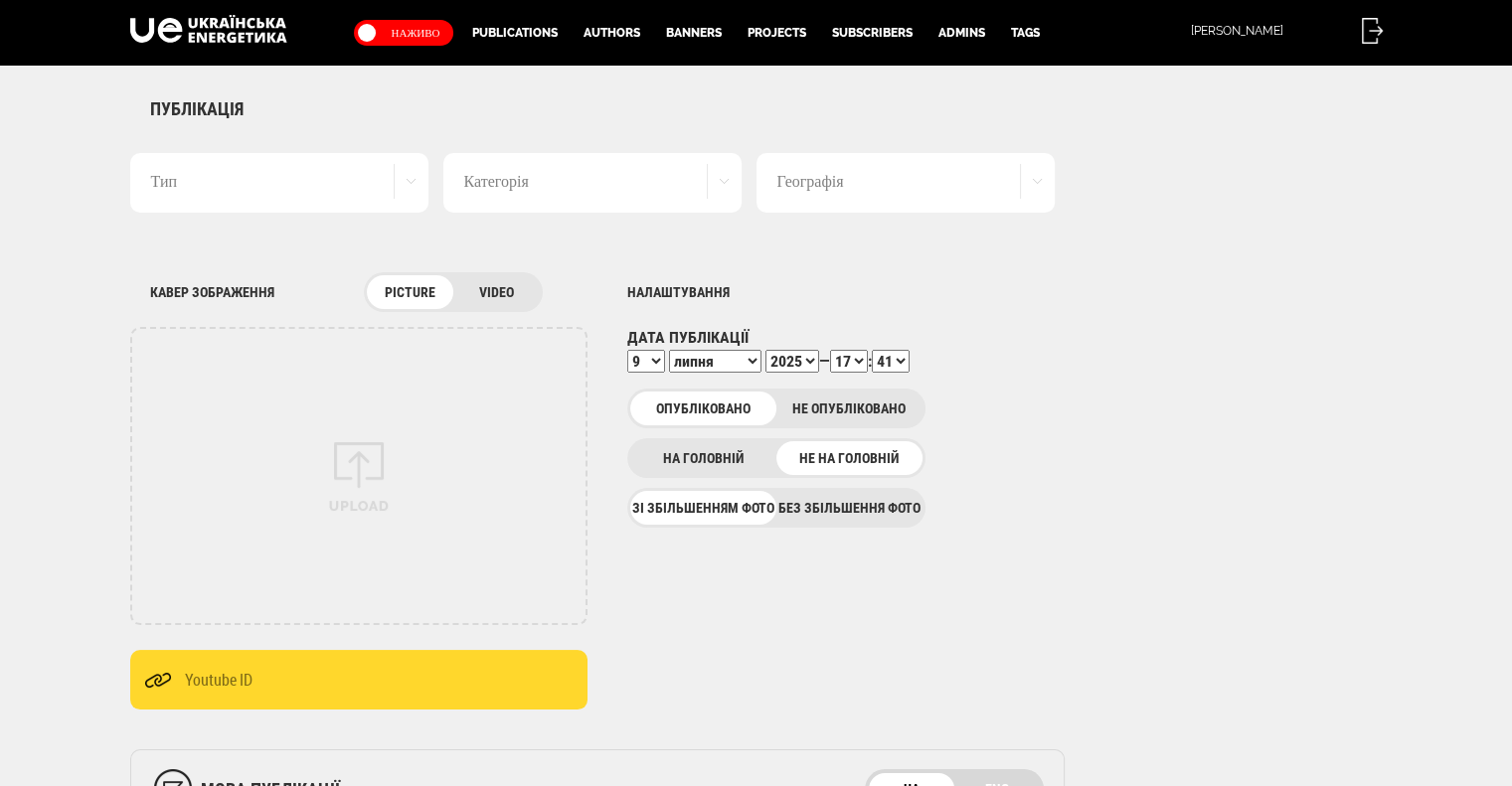 click on "Тип" at bounding box center (279, 183) 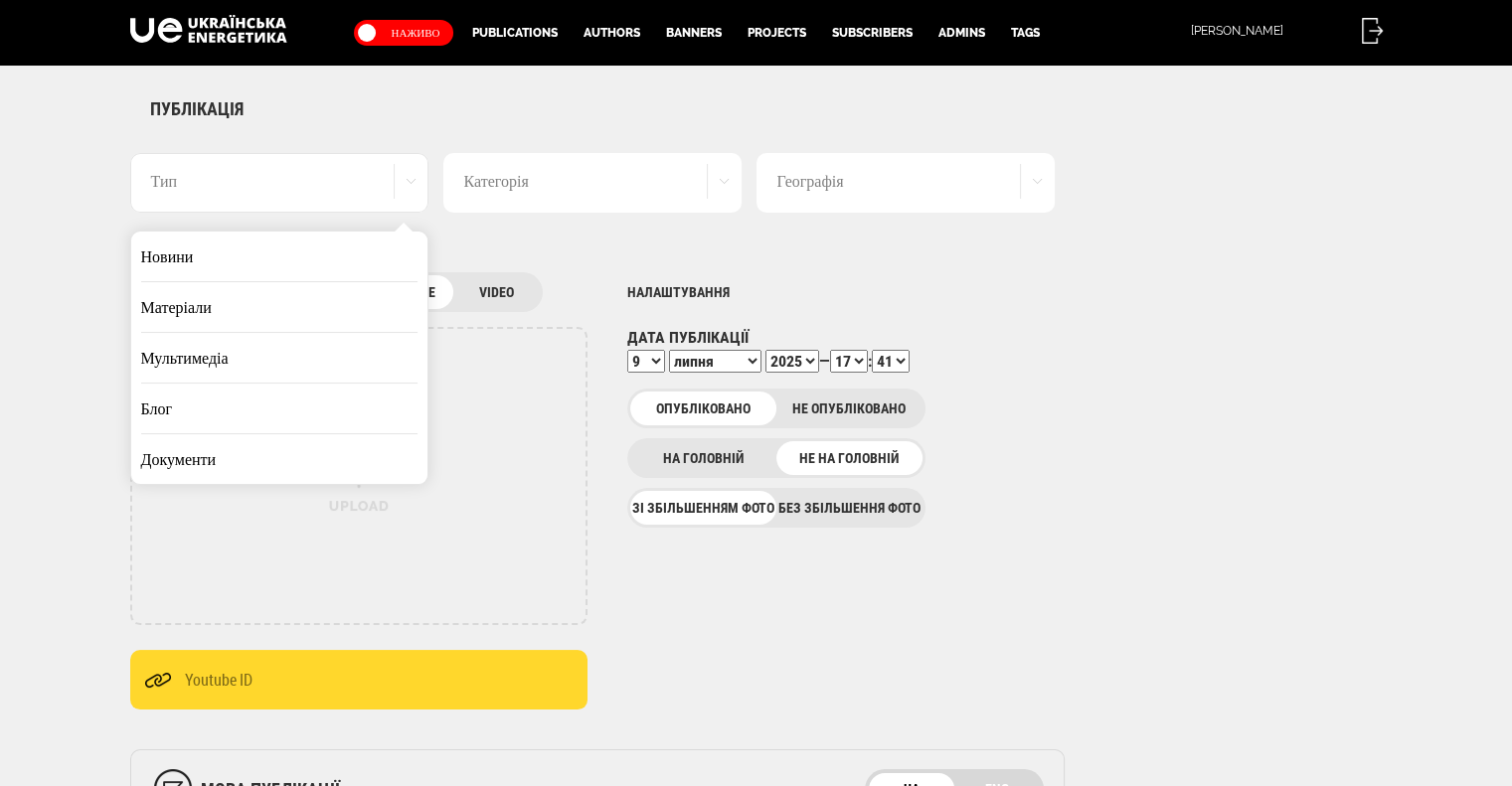 click on "Матеріали" at bounding box center (279, 307) 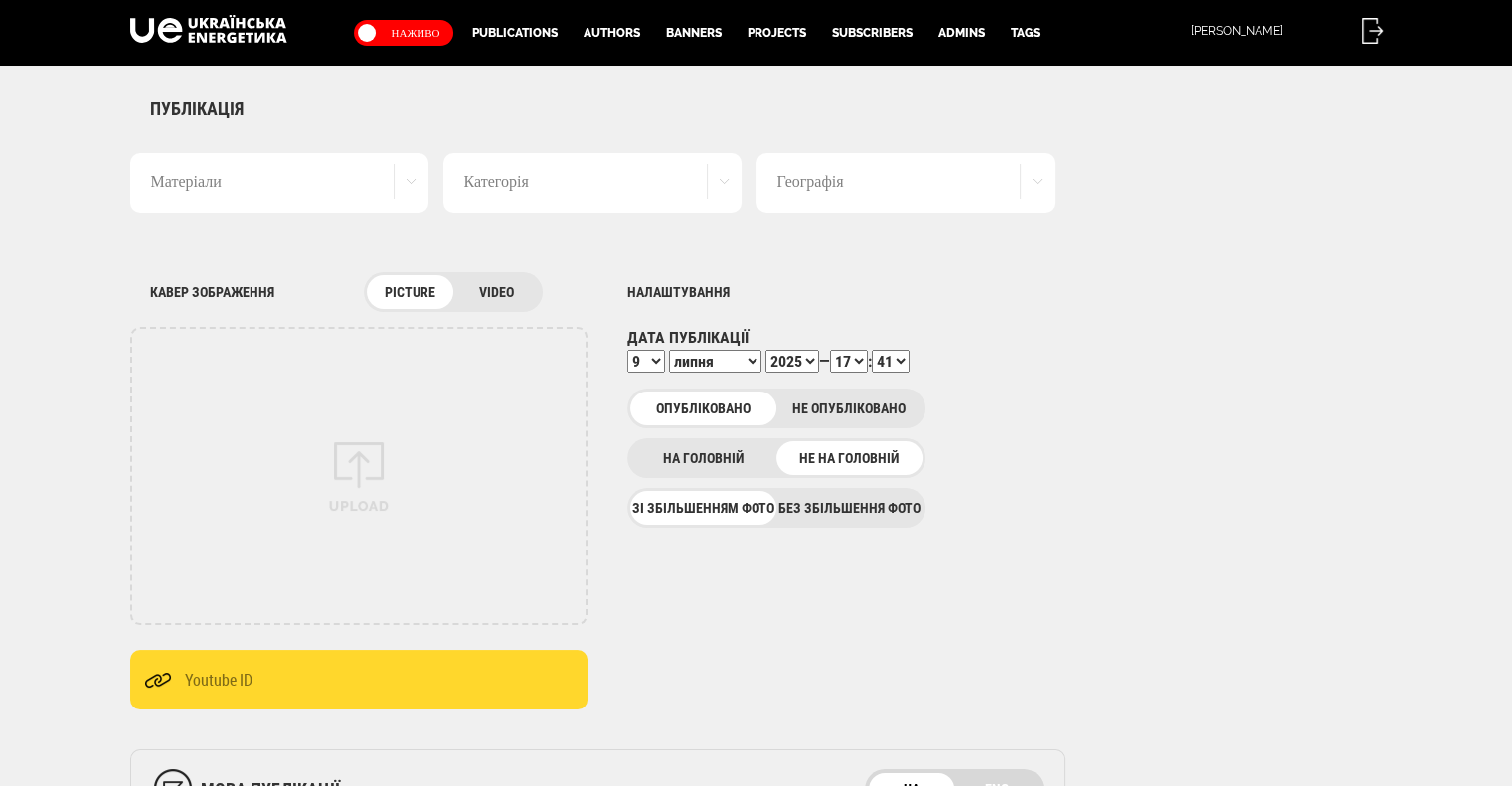 click on "Категорія" at bounding box center (592, 183) 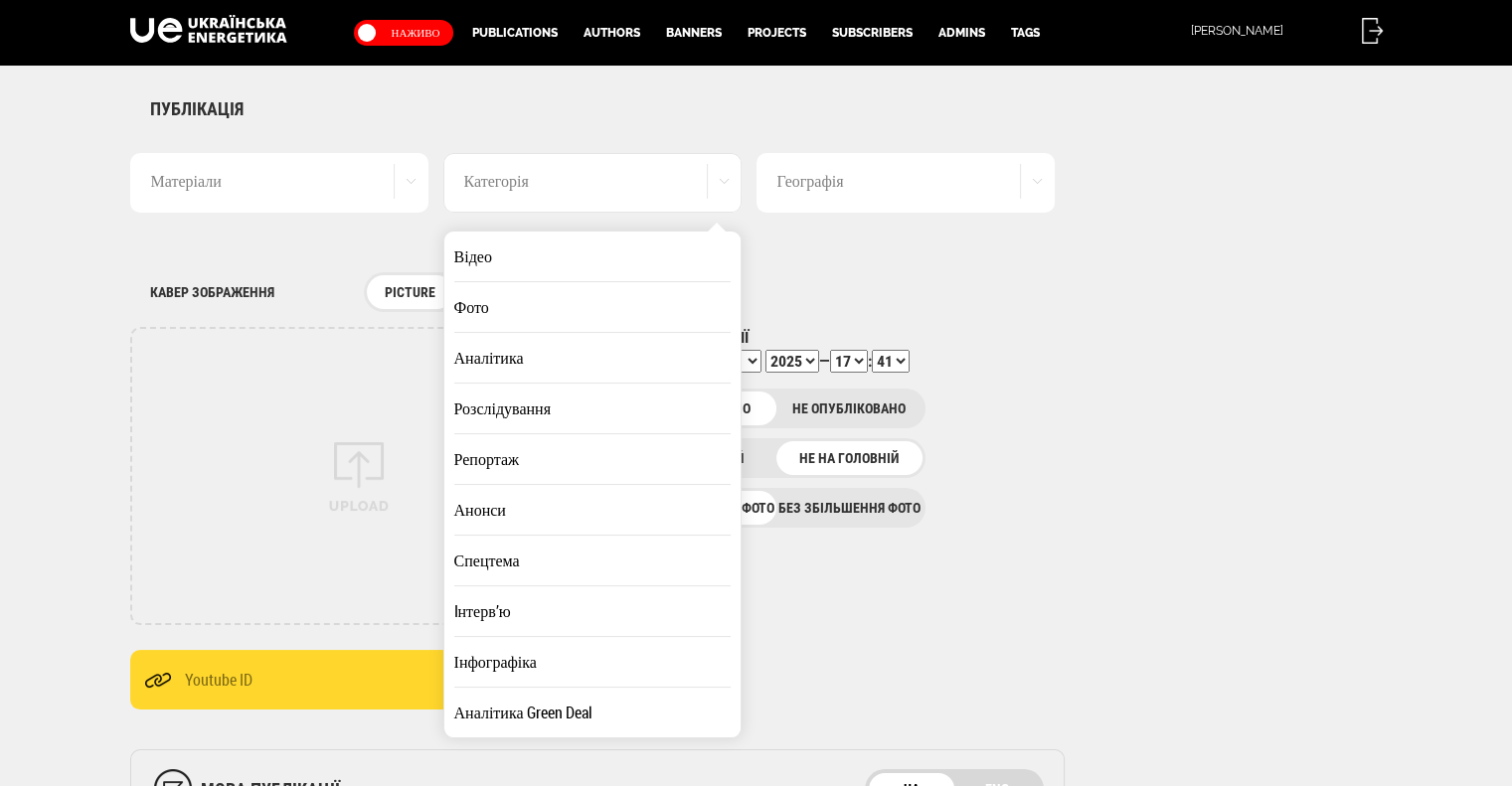 click on "Аналітика" at bounding box center (592, 358) 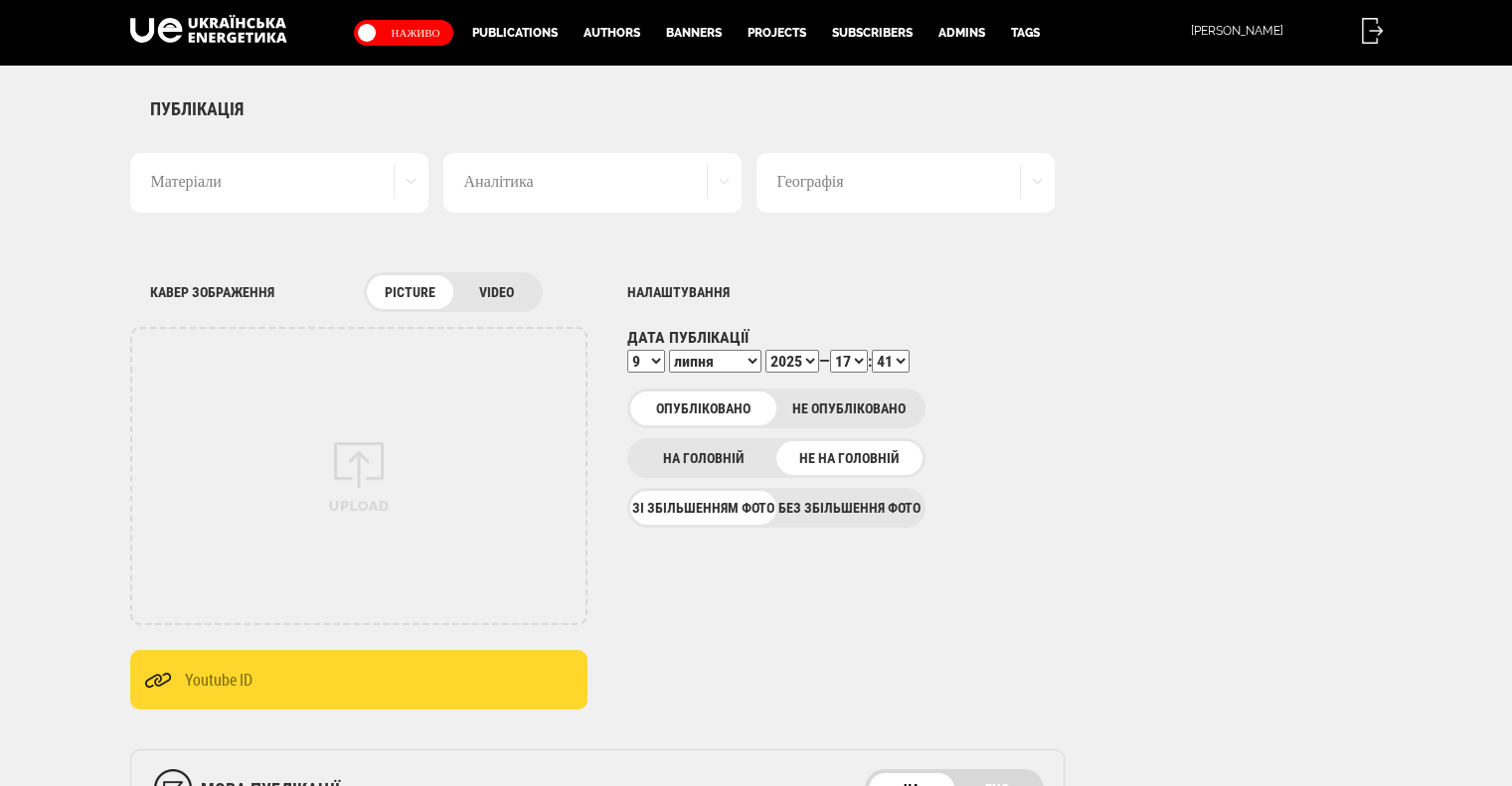 click on "Географія" at bounding box center [906, 183] 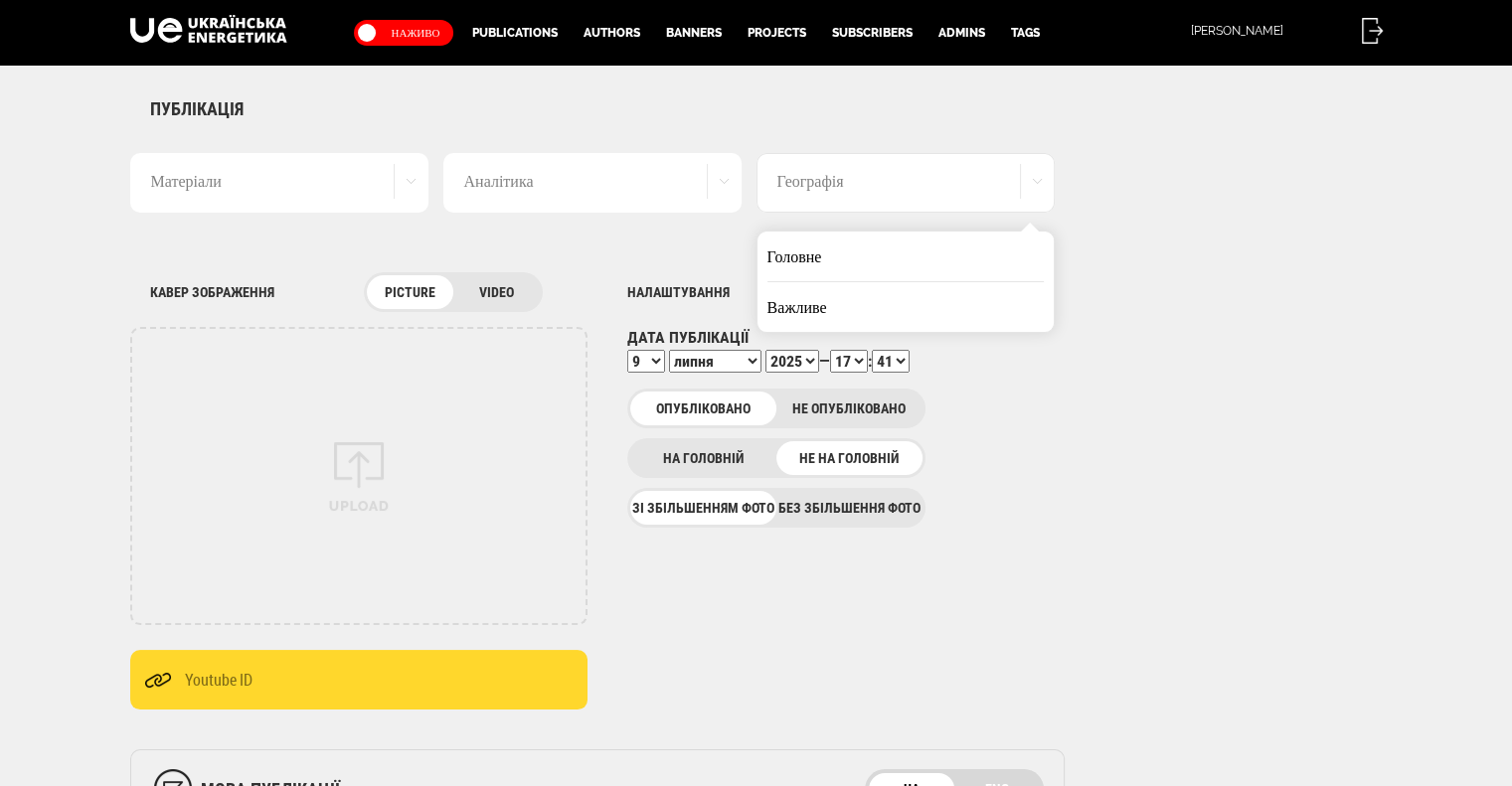 click on "Головне" at bounding box center [906, 256] 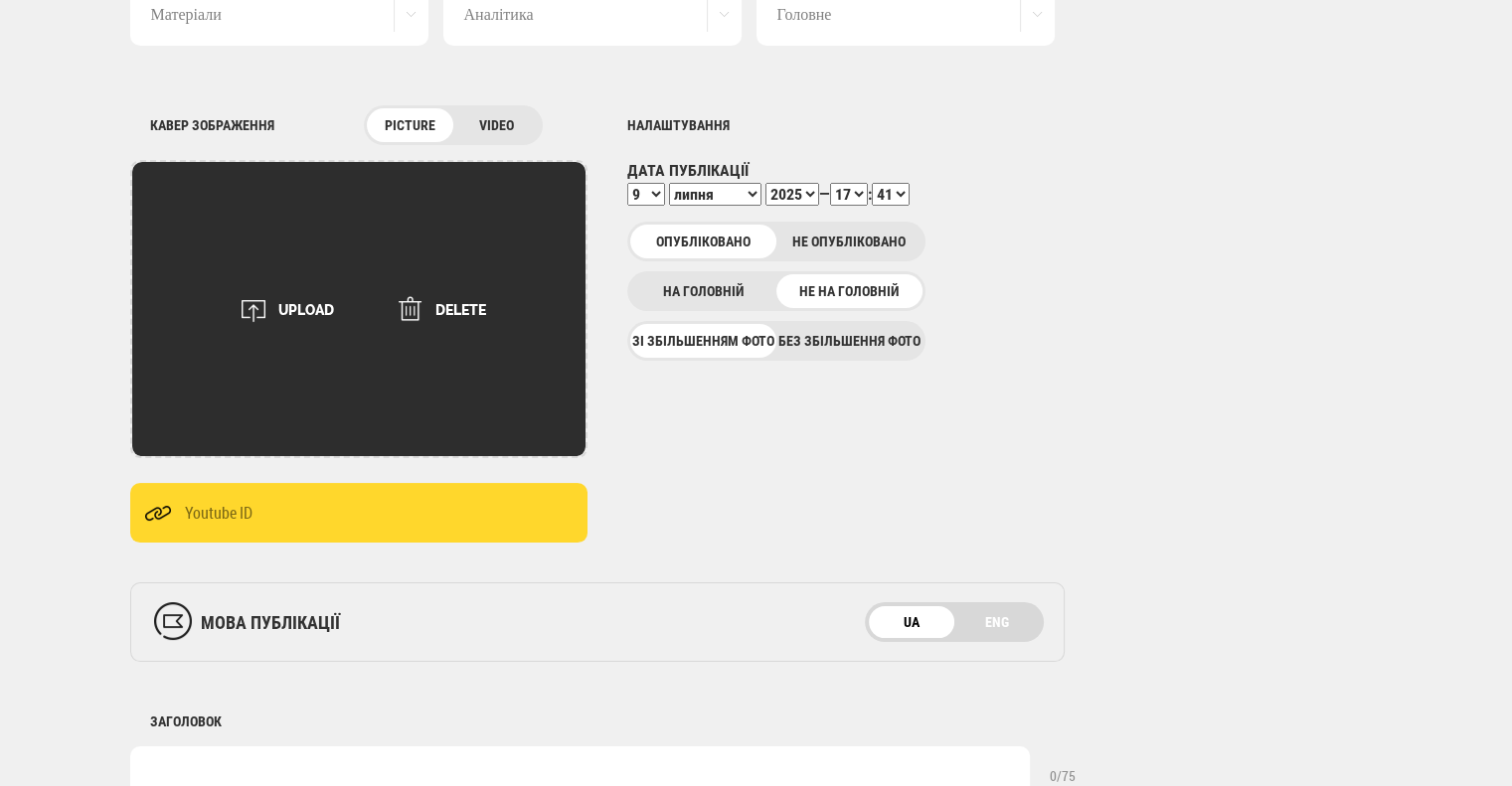 scroll, scrollTop: 696, scrollLeft: 0, axis: vertical 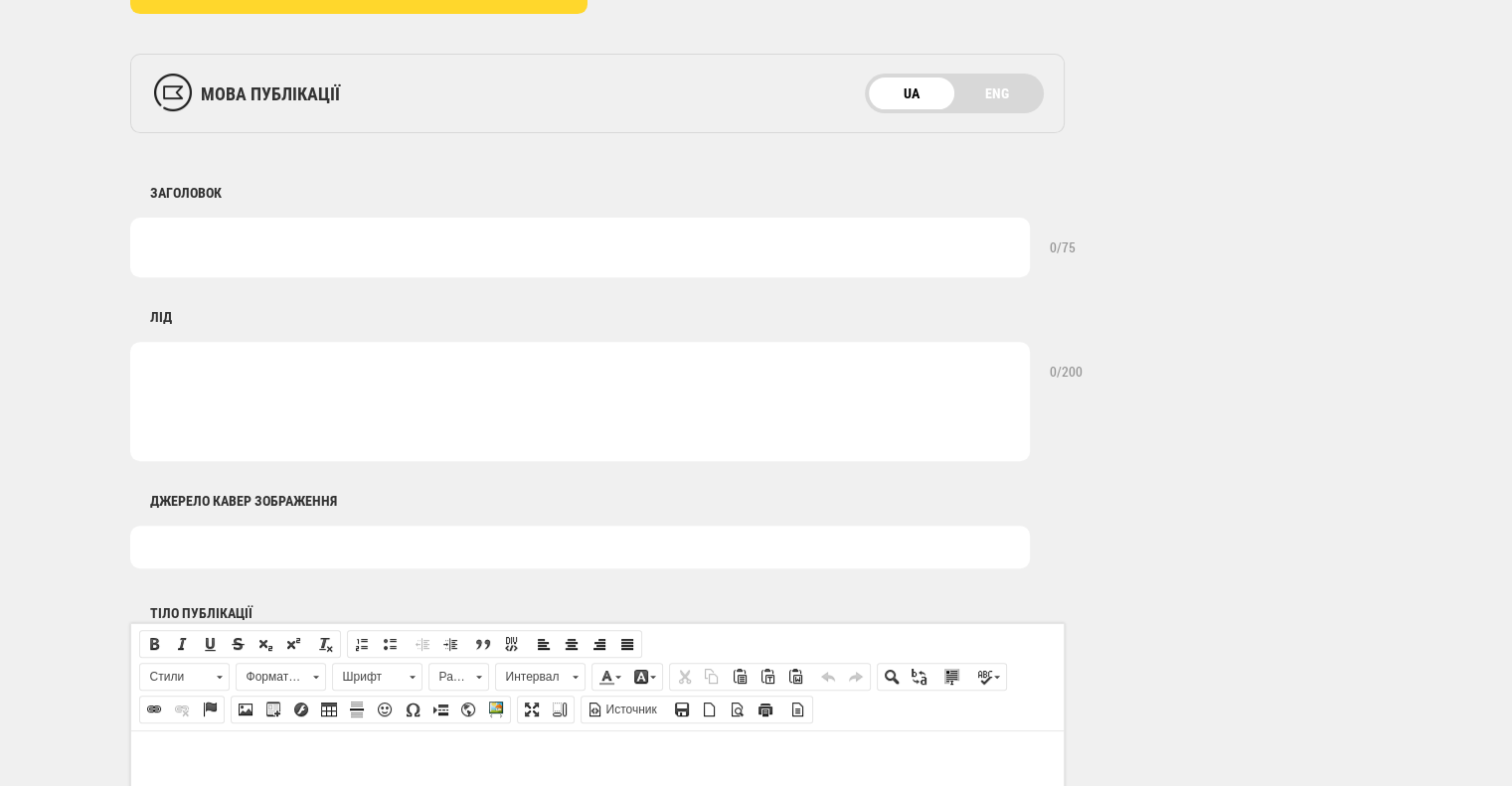 click at bounding box center (580, 247) 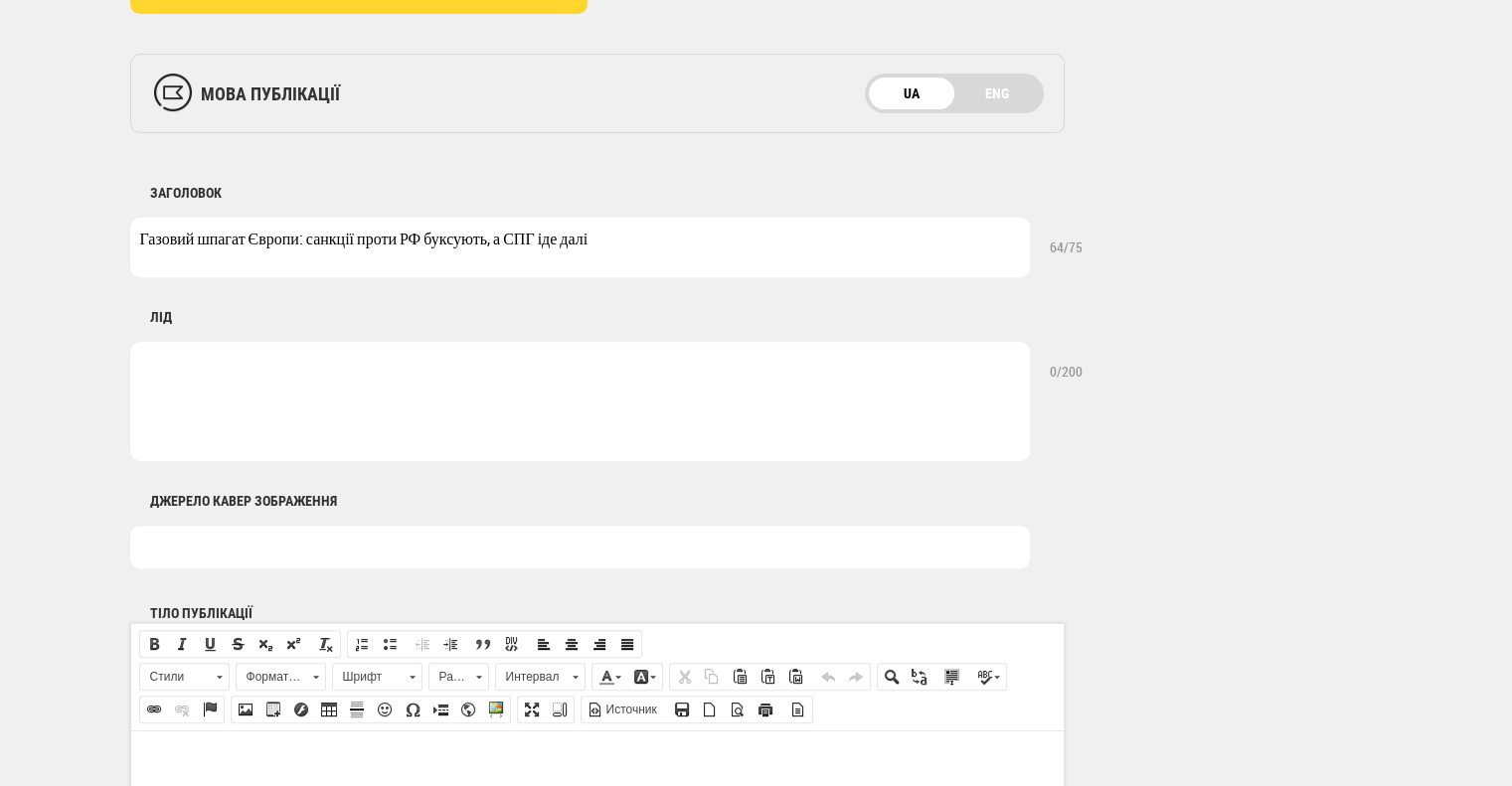 type on "Газовий шпагат Європи: санкції проти РФ буксують, а СПГ іде далі" 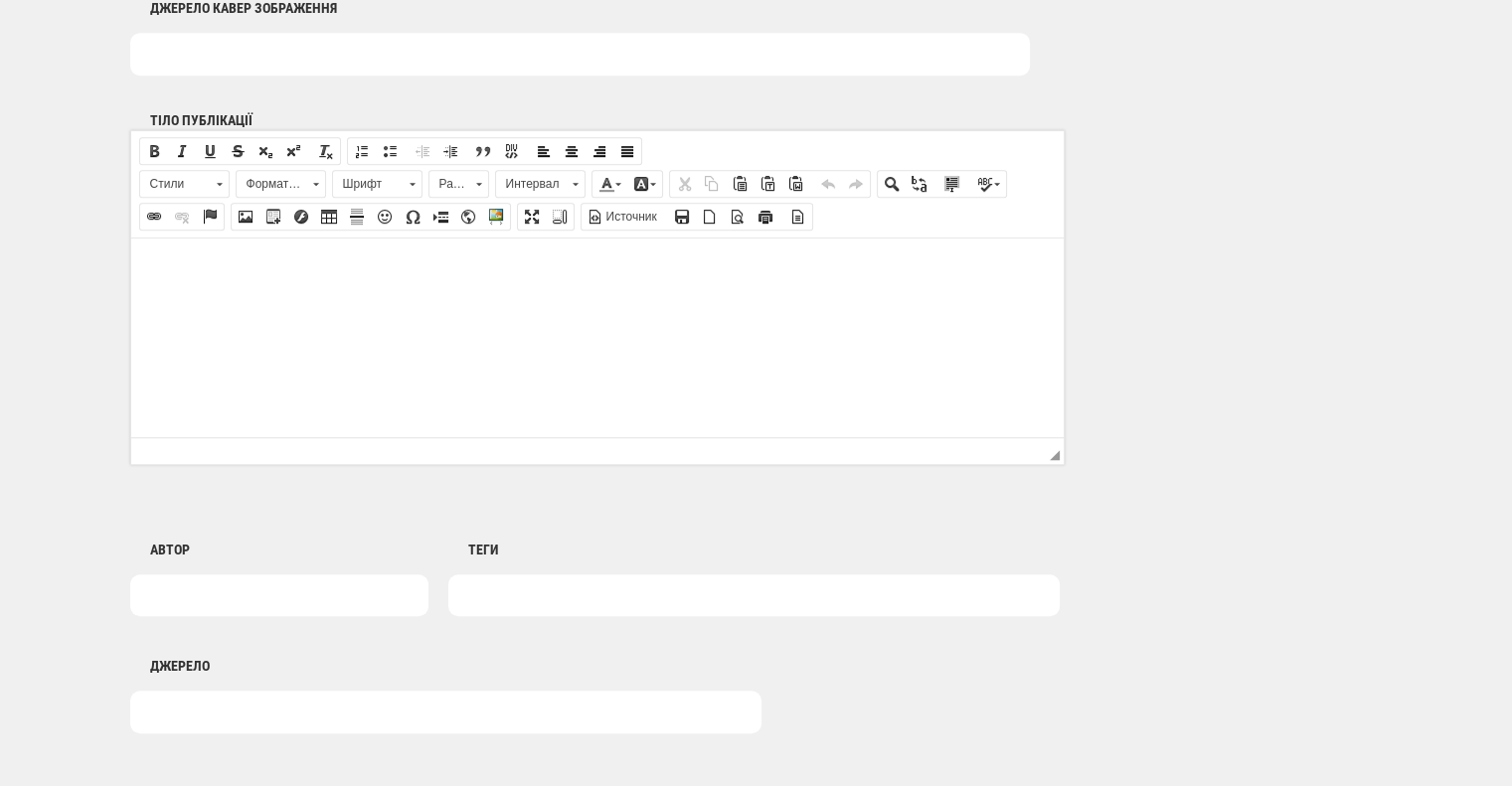 scroll, scrollTop: 1192, scrollLeft: 0, axis: vertical 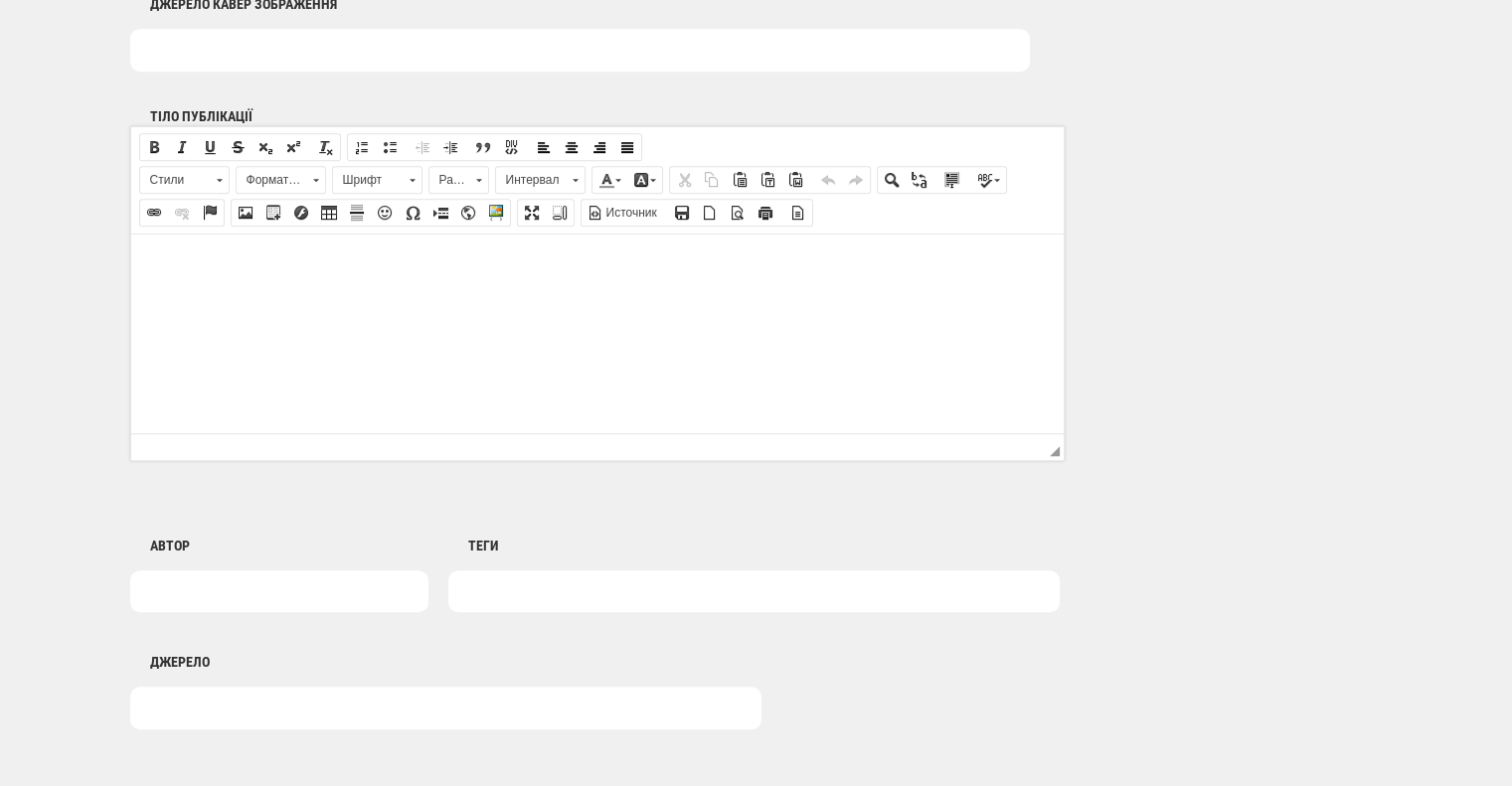 type on "Розвилка для ЄС - як TotalEnergies і Брюссель бачать майбутнє без Росії" 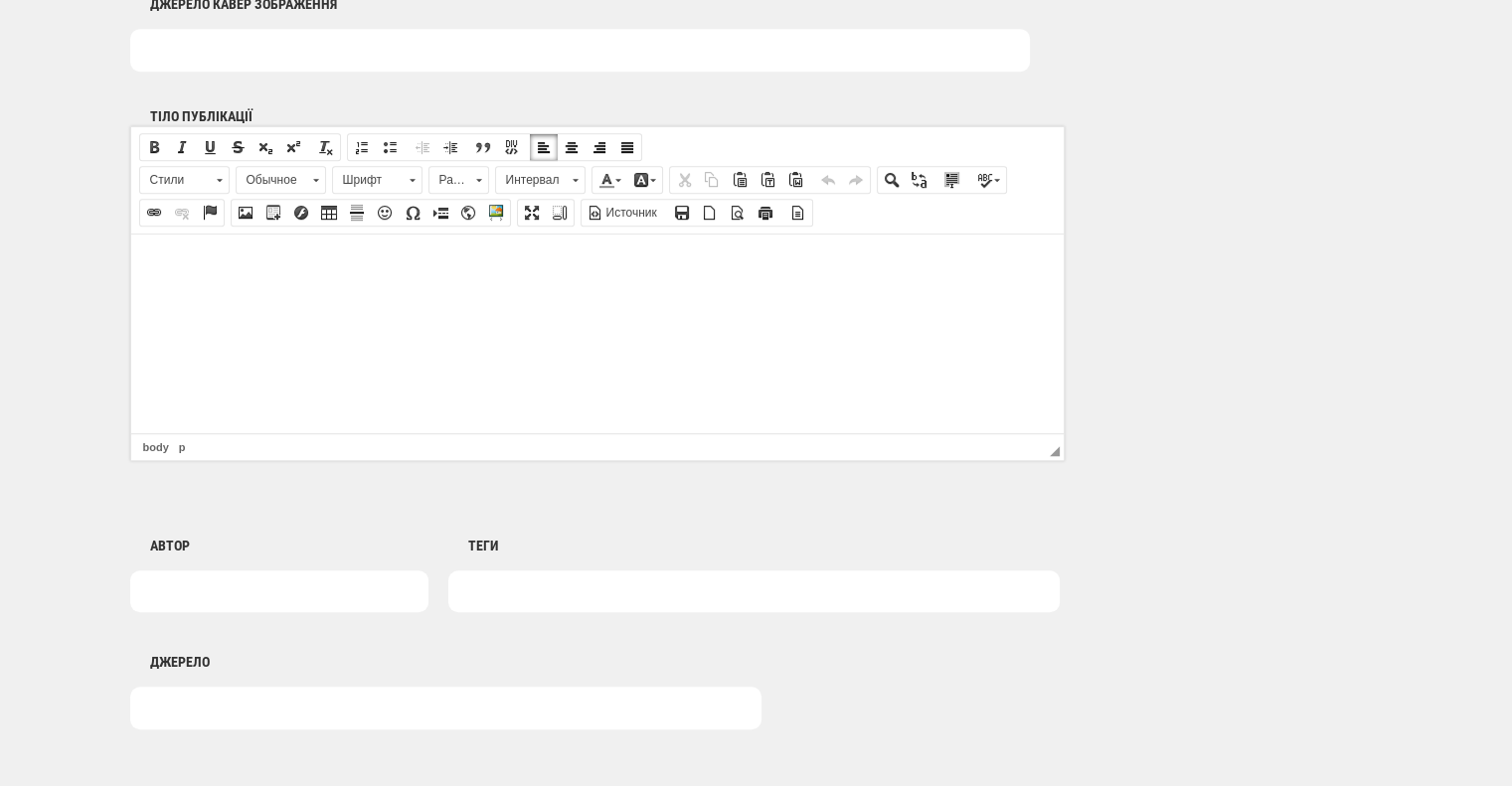 click at bounding box center [596, 263] 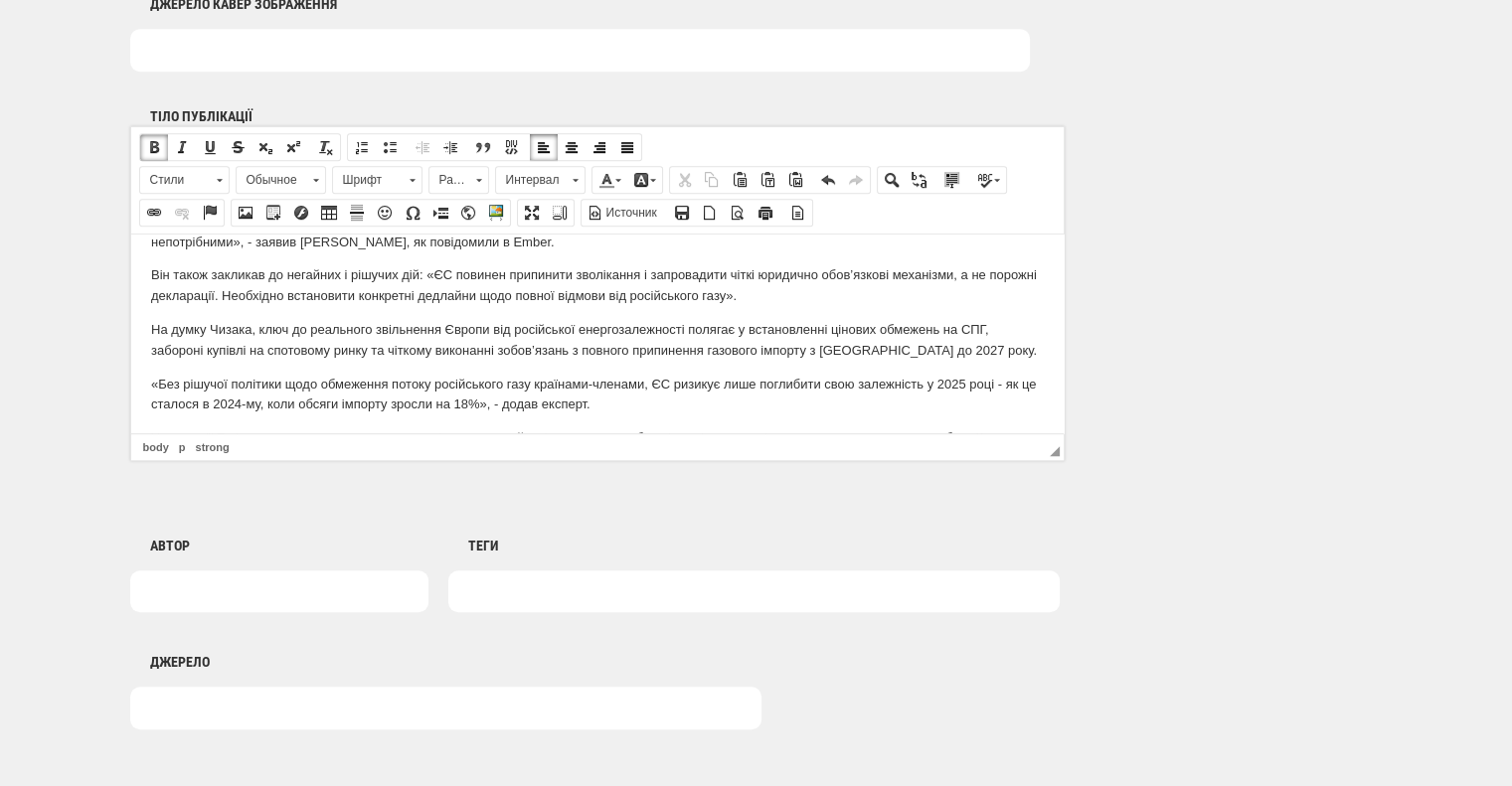 scroll, scrollTop: 0, scrollLeft: 0, axis: both 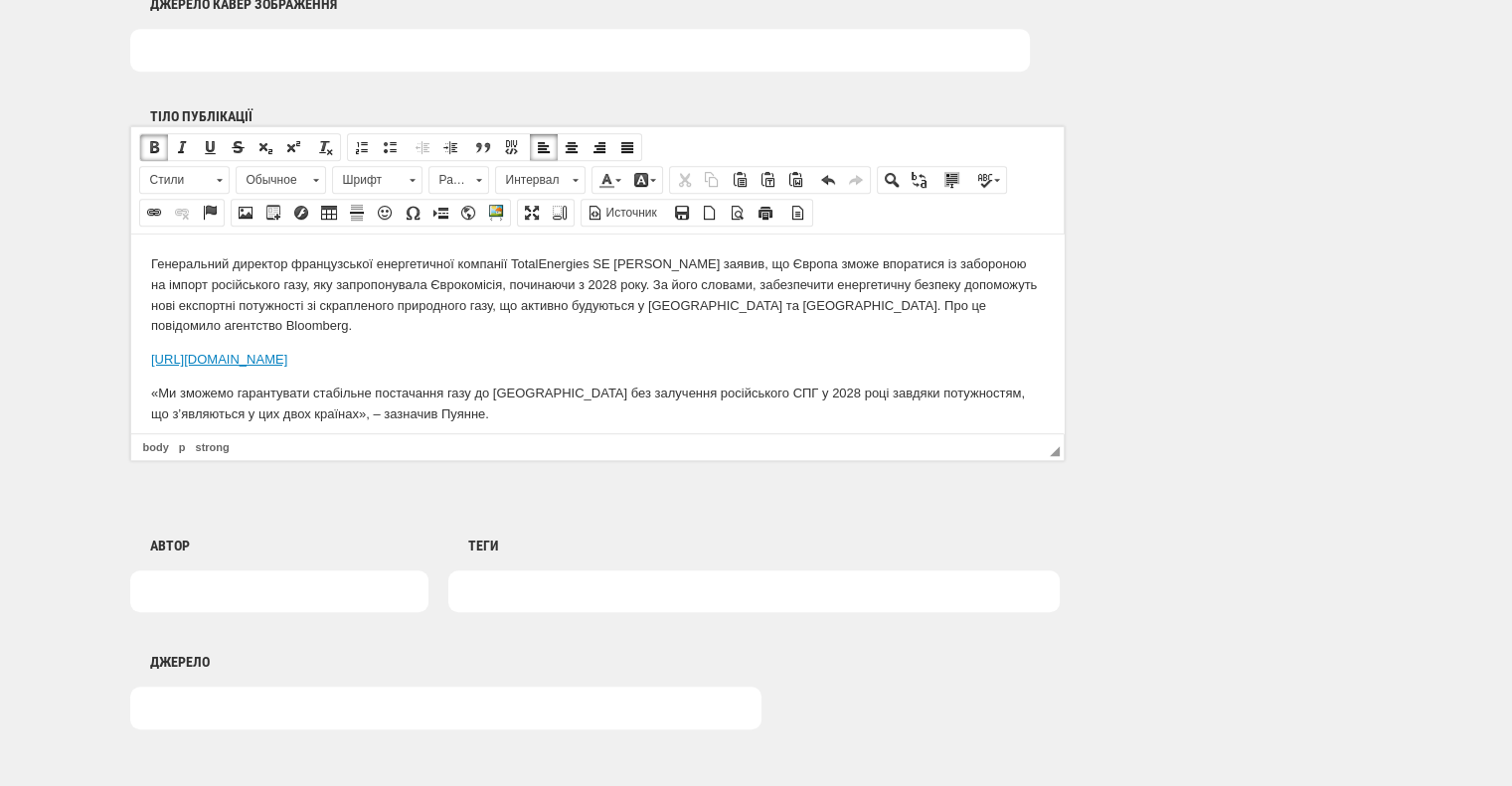 drag, startPoint x: 1057, startPoint y: 398, endPoint x: 1198, endPoint y: 473, distance: 159.70598 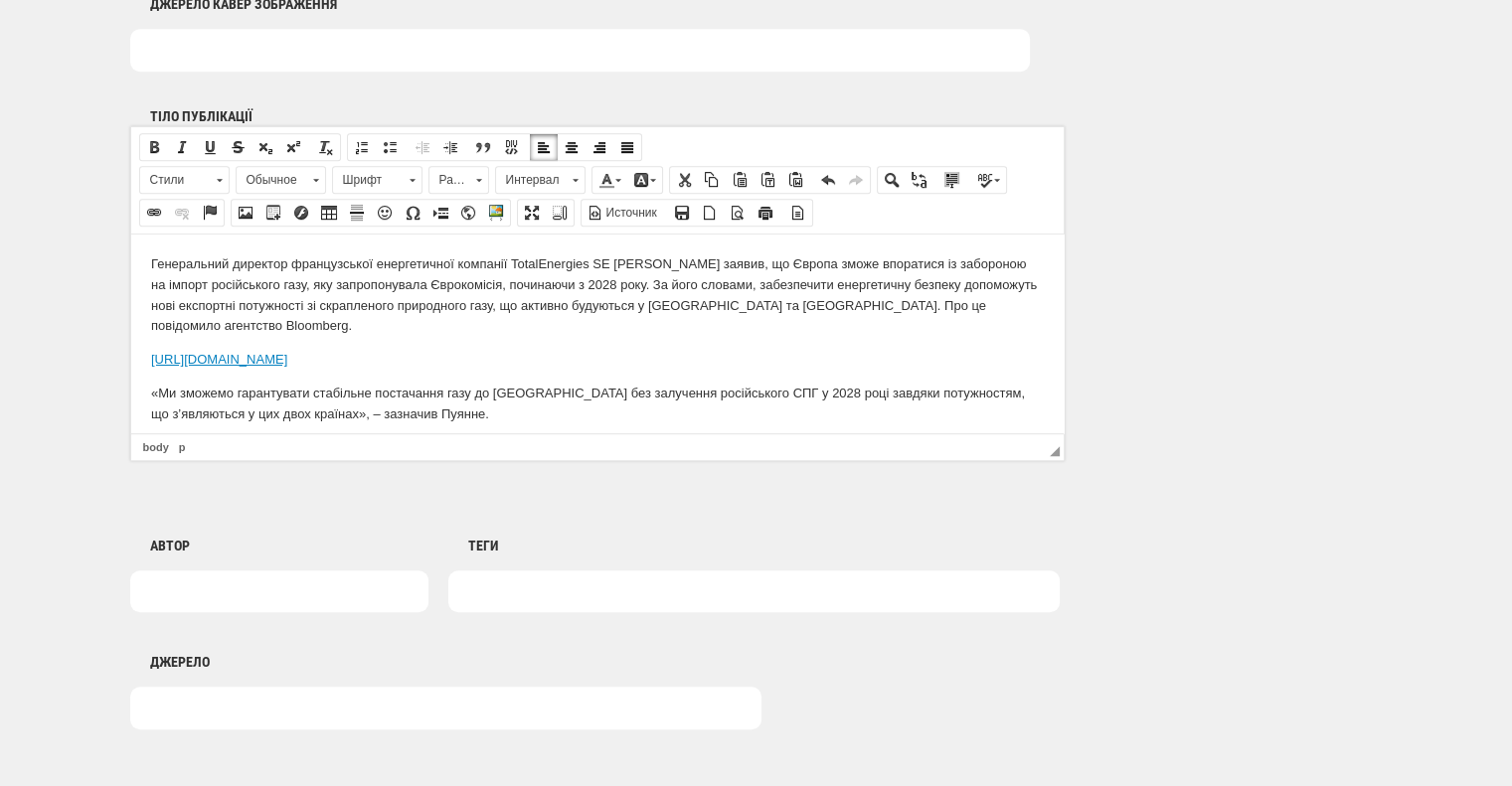 copy on "Генеральний директор французської енергетичної компанії TotalEnergies SE Патрік Пуянне заявив, що Європа зможе впоратися із забороною на імпорт російського газу, яку запропонувала Єврокомісія, починаючи з 2028 року. За його словами, забезпечити енергетичну безпеку допоможуть нові експортні потужності зі скрапленого природного газу, що активно будуються у США та Катарі. Про це повідомило агентство Bloomberg. https://www.bloomberg.com/news/articles/2025-07-05/europe-can-cope-with-ban-on-russian-gas-totalenergies-ceo-says" 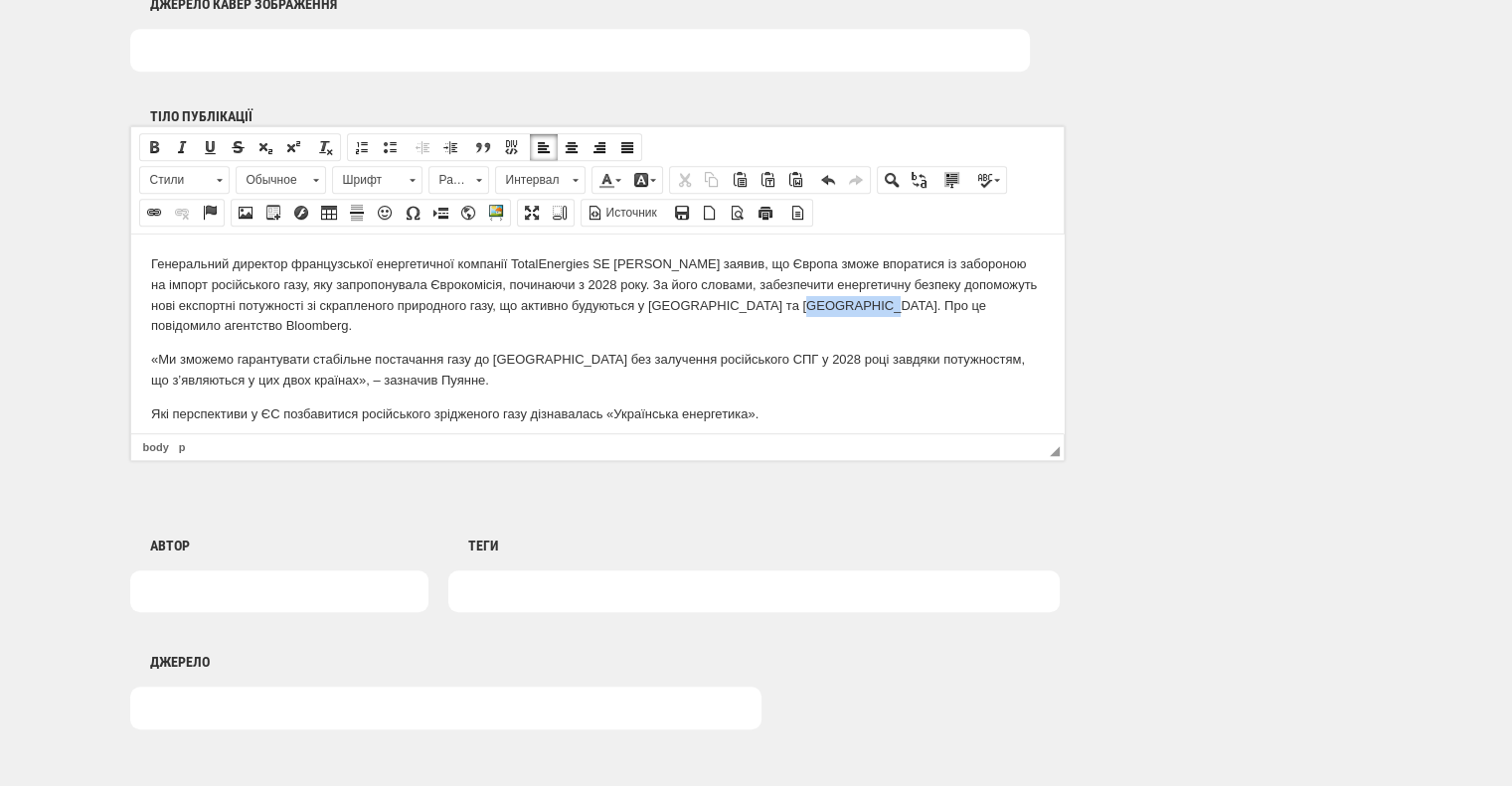 drag, startPoint x: 788, startPoint y: 307, endPoint x: 858, endPoint y: 306, distance: 70.00714 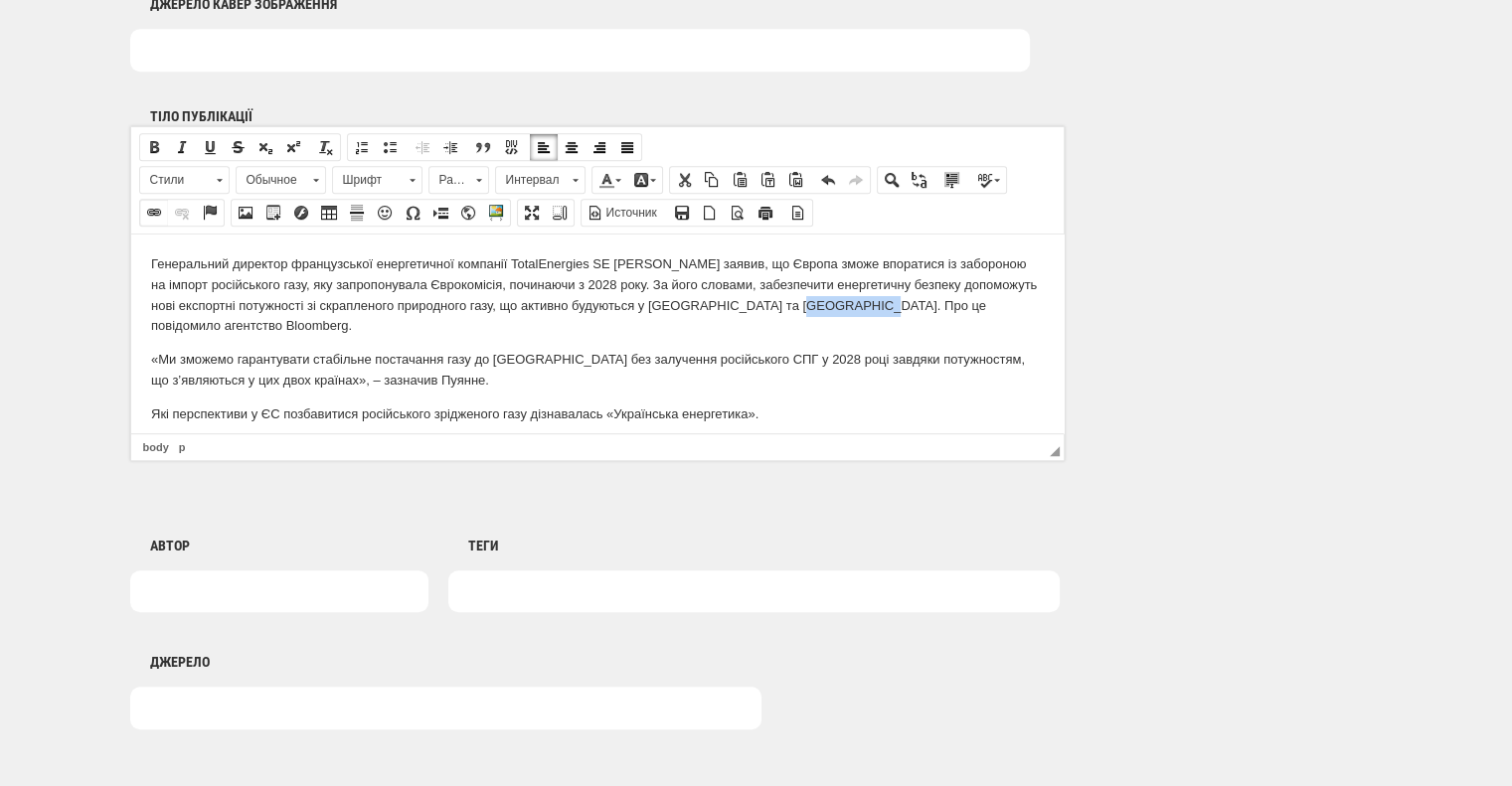click on "Вставить/Редактировать ссылку" at bounding box center (154, 213) 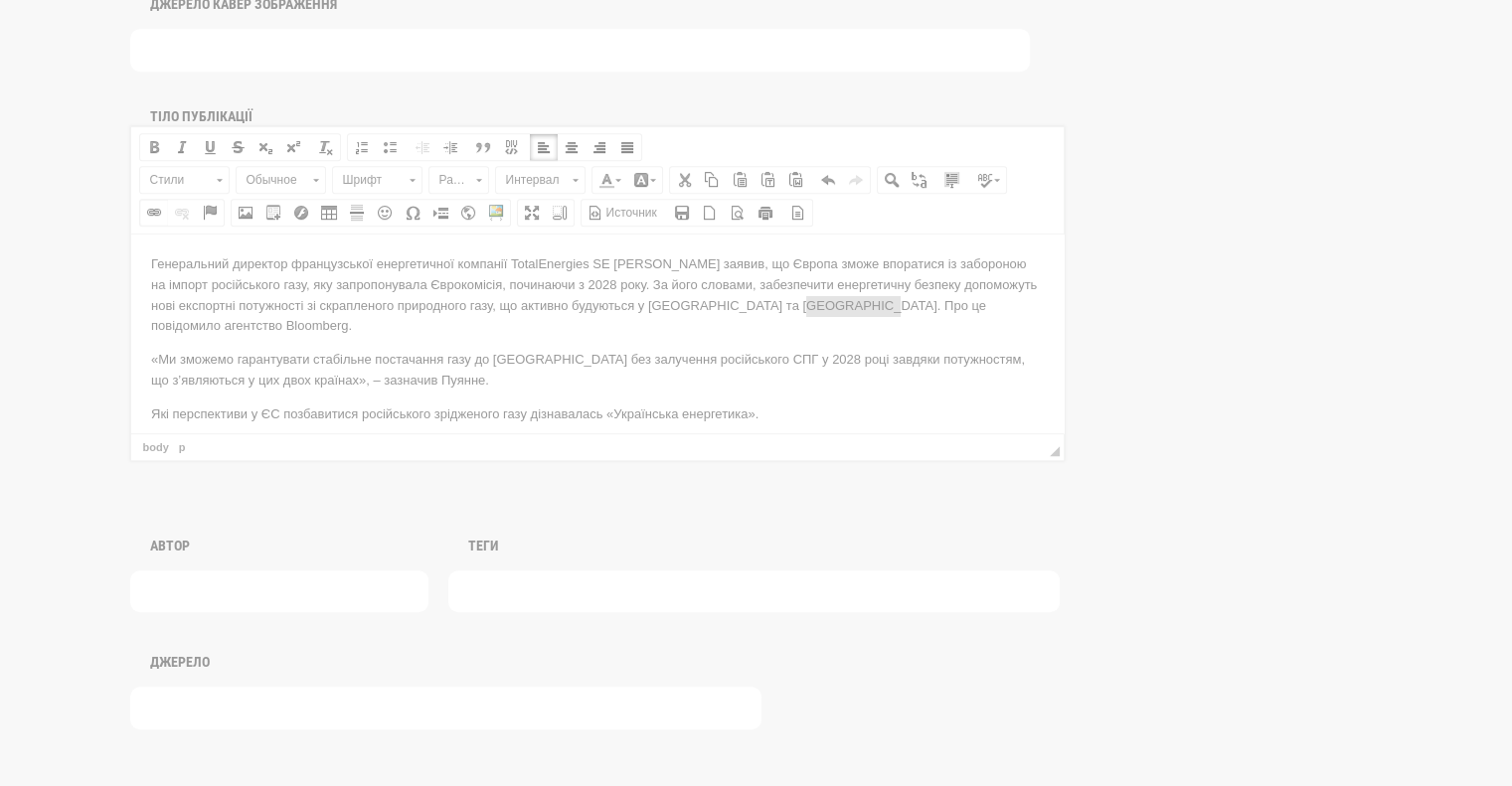 scroll, scrollTop: 0, scrollLeft: 0, axis: both 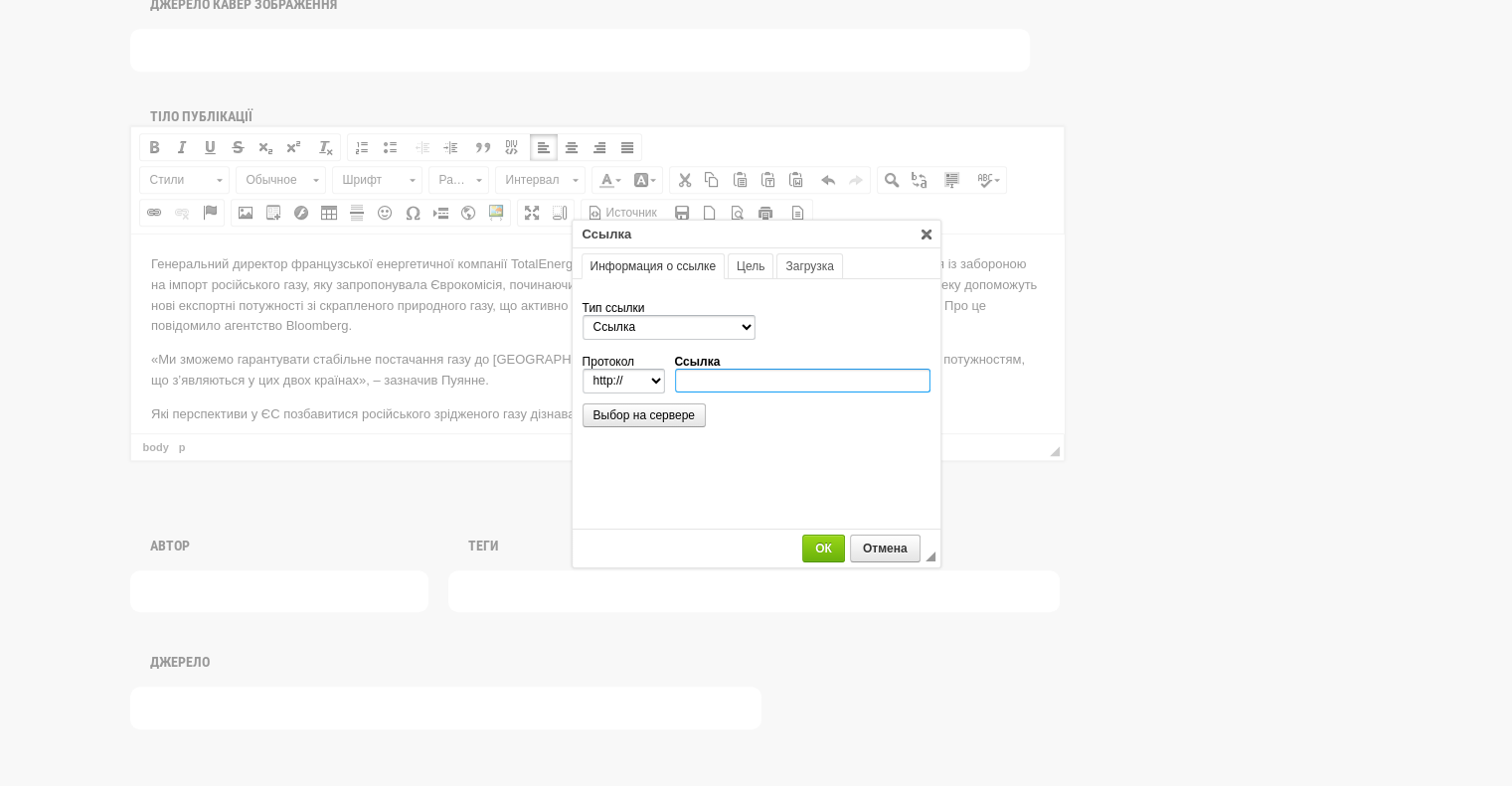 paste on "https://www.bloomberg.com/news/articles/2025-07-05/europe-can-cope-with-ban-on-russian-gas-totalenergies-ceo-says" 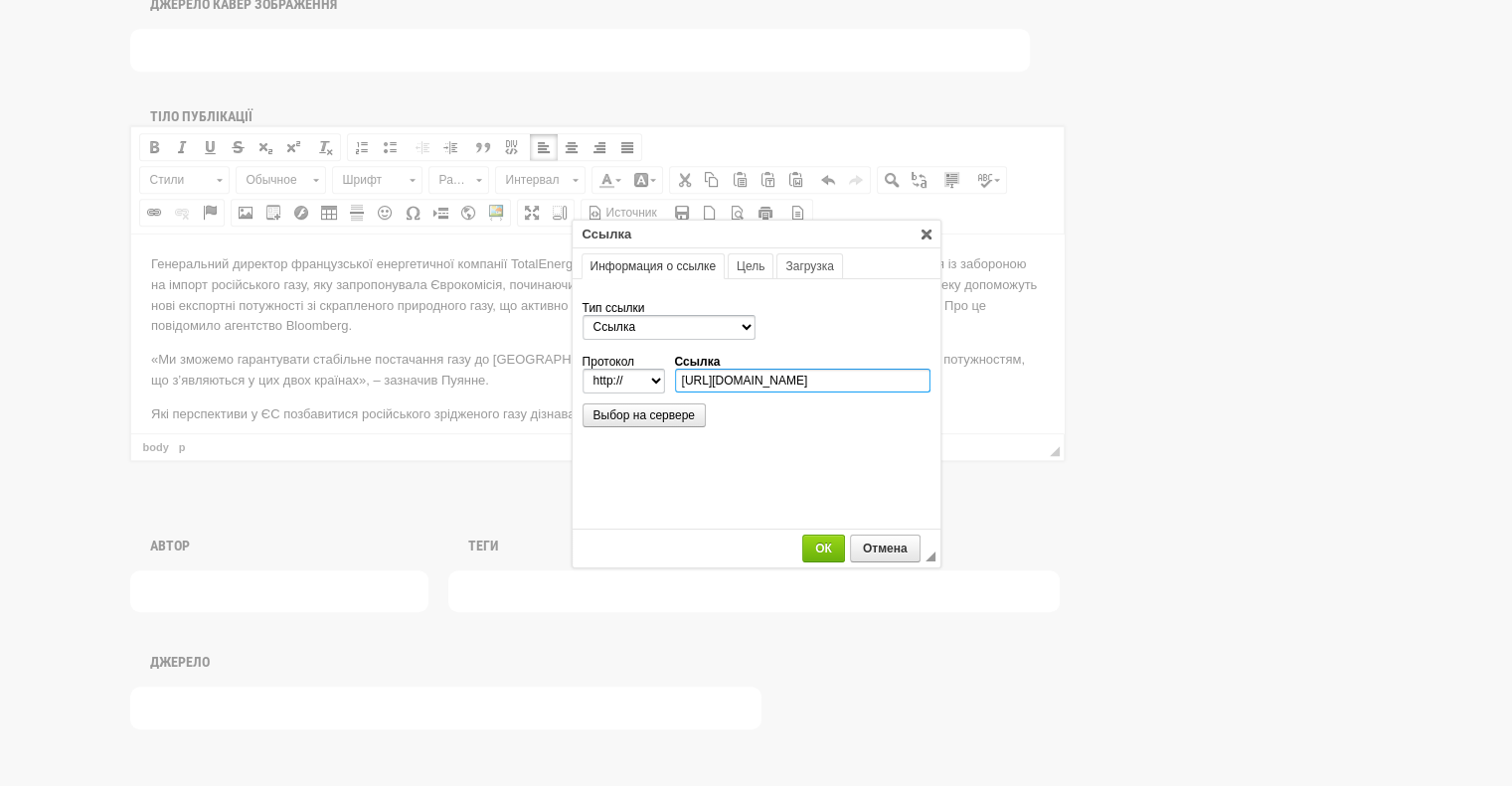 scroll, scrollTop: 0, scrollLeft: 393, axis: horizontal 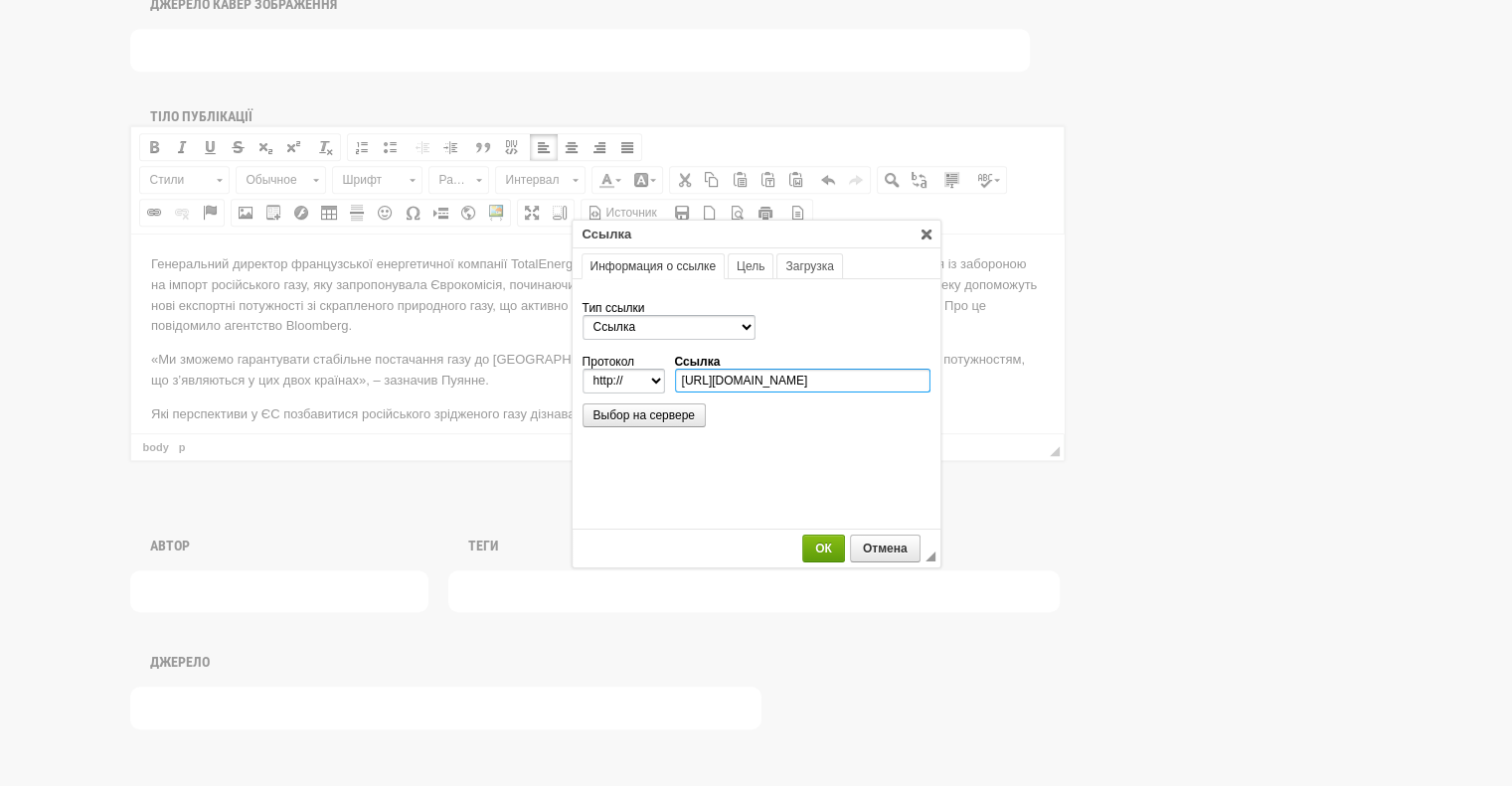type on "https://www.bloomberg.com/news/articles/2025-07-05/europe-can-cope-with-ban-on-russian-gas-totalenergies-ceo-says" 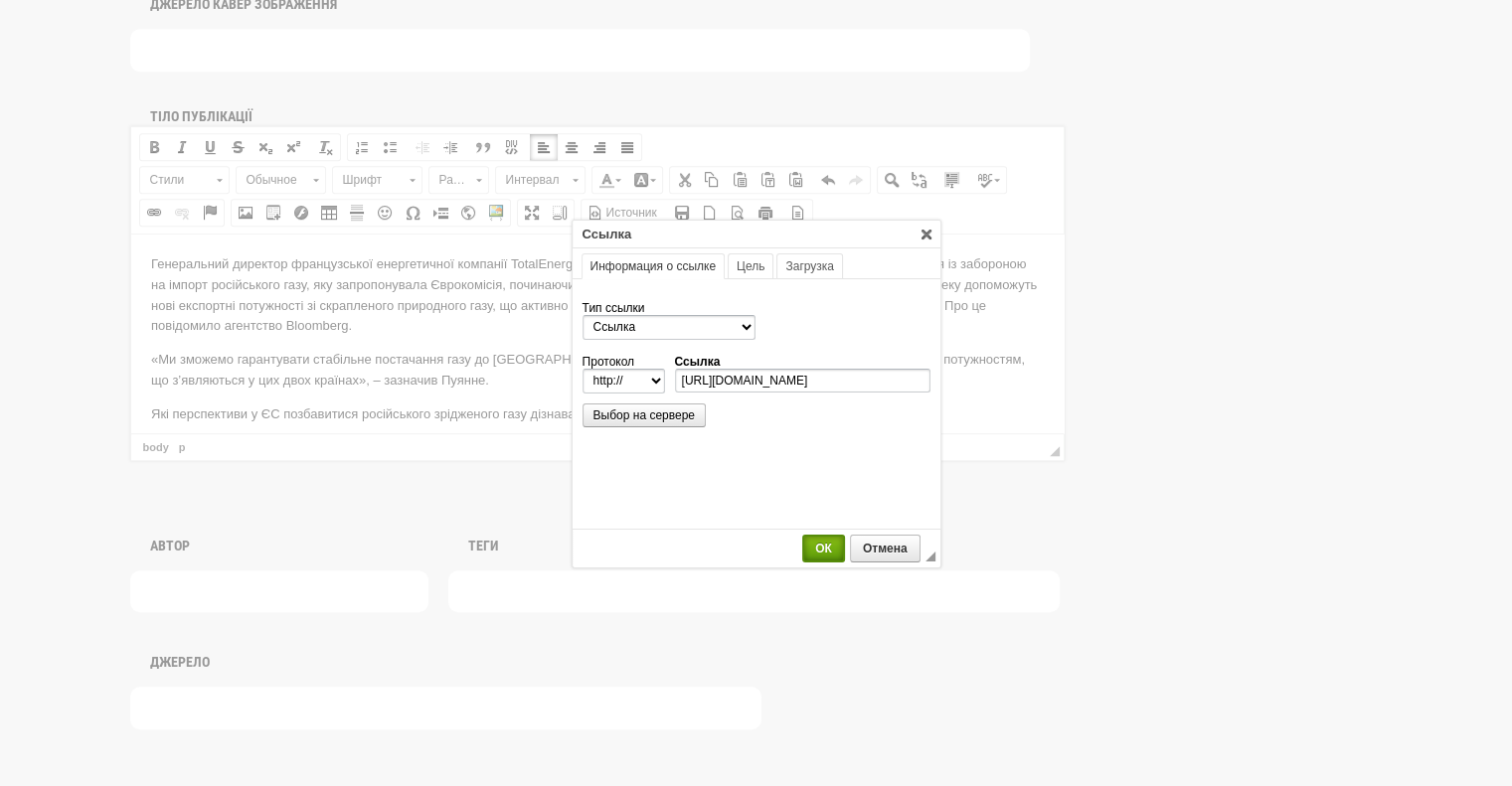 click on "ОК" at bounding box center [823, 549] 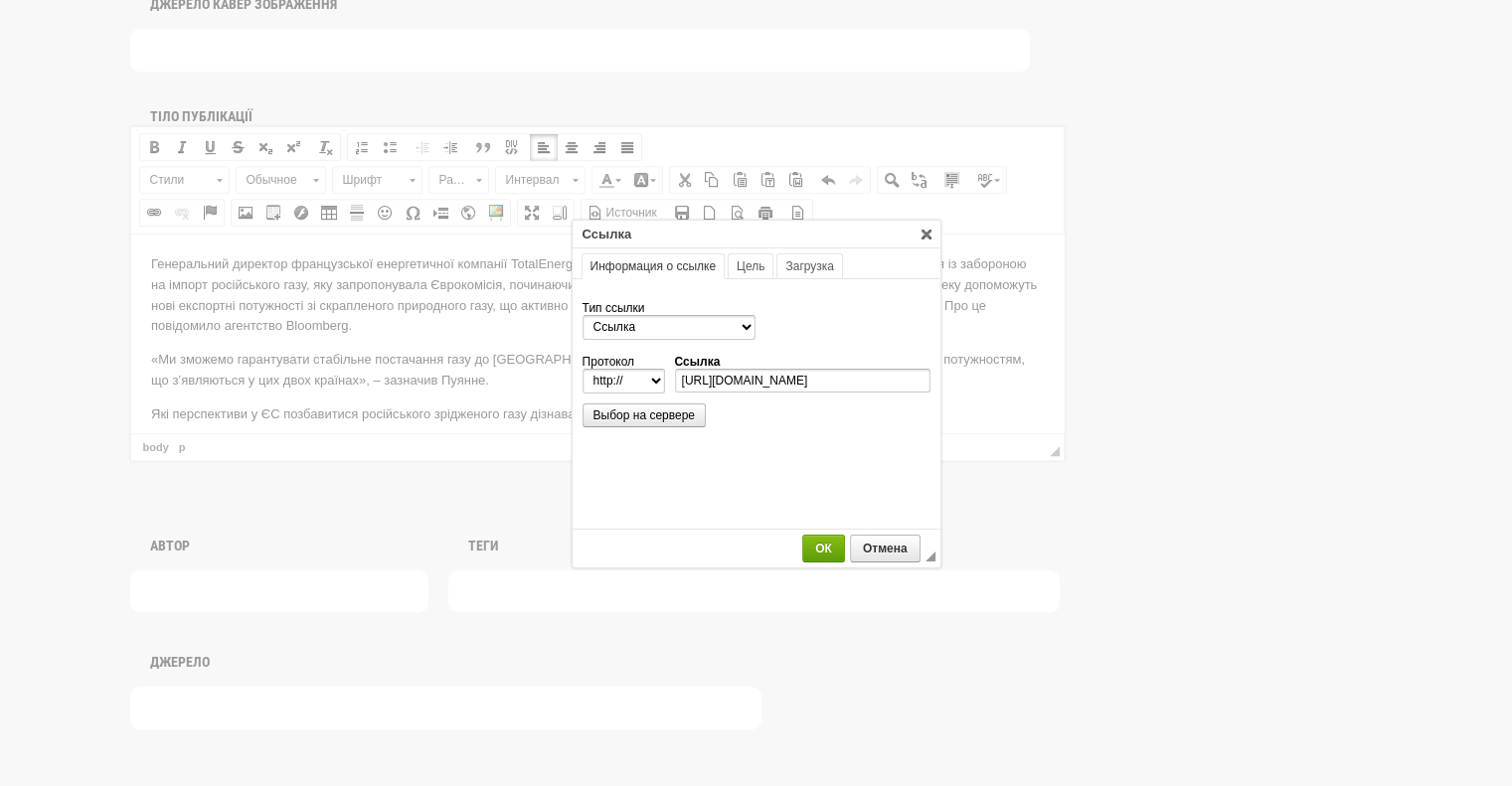 scroll, scrollTop: 0, scrollLeft: 0, axis: both 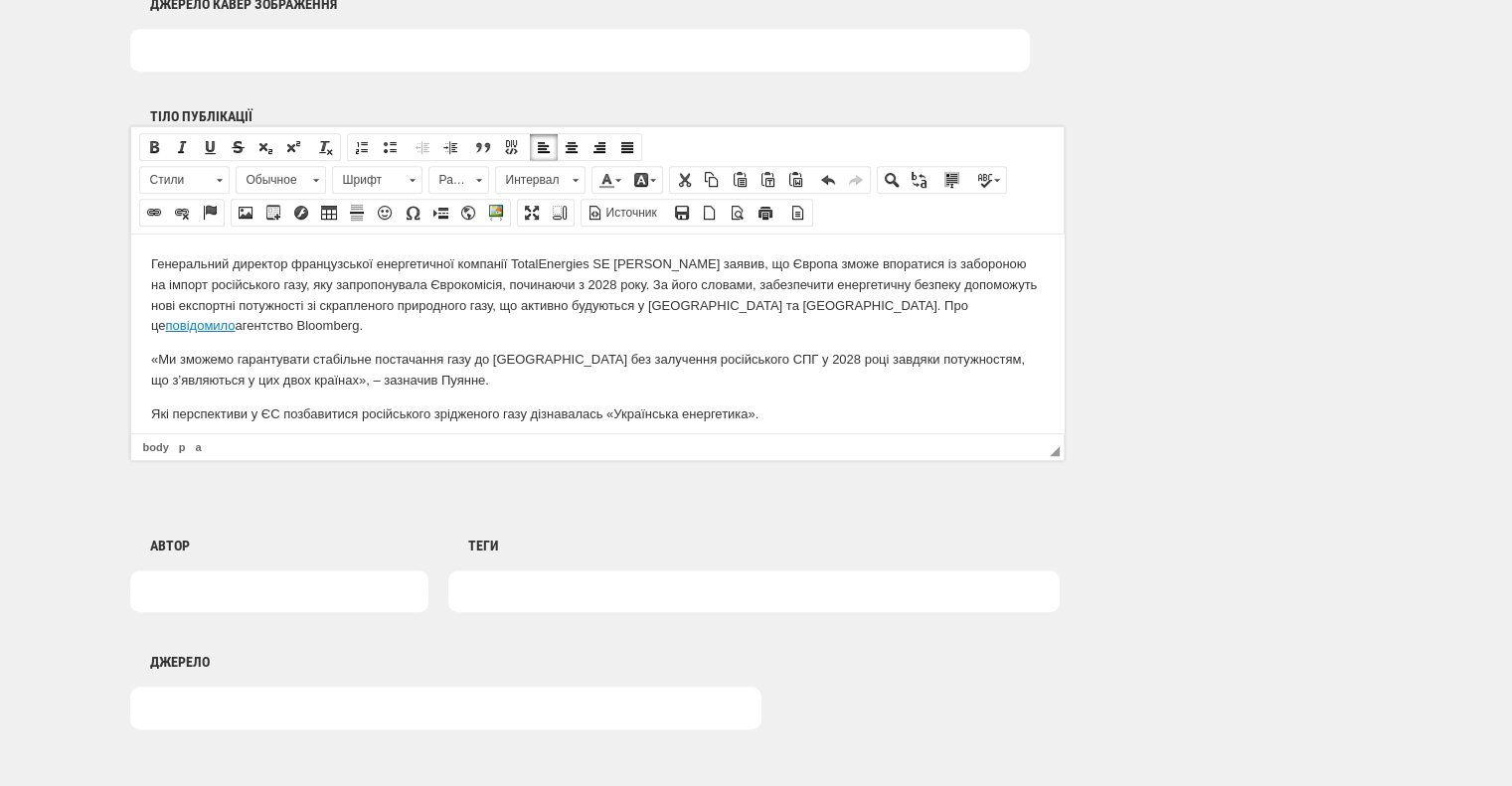 click on "«Ми зможемо гарантувати стабільне постачання газу до Європи без залучення російського СПГ у 2028 році завдяки потужностям, що з’являються у цих двох країнах», – зазначив Пуянне." at bounding box center (596, 370) 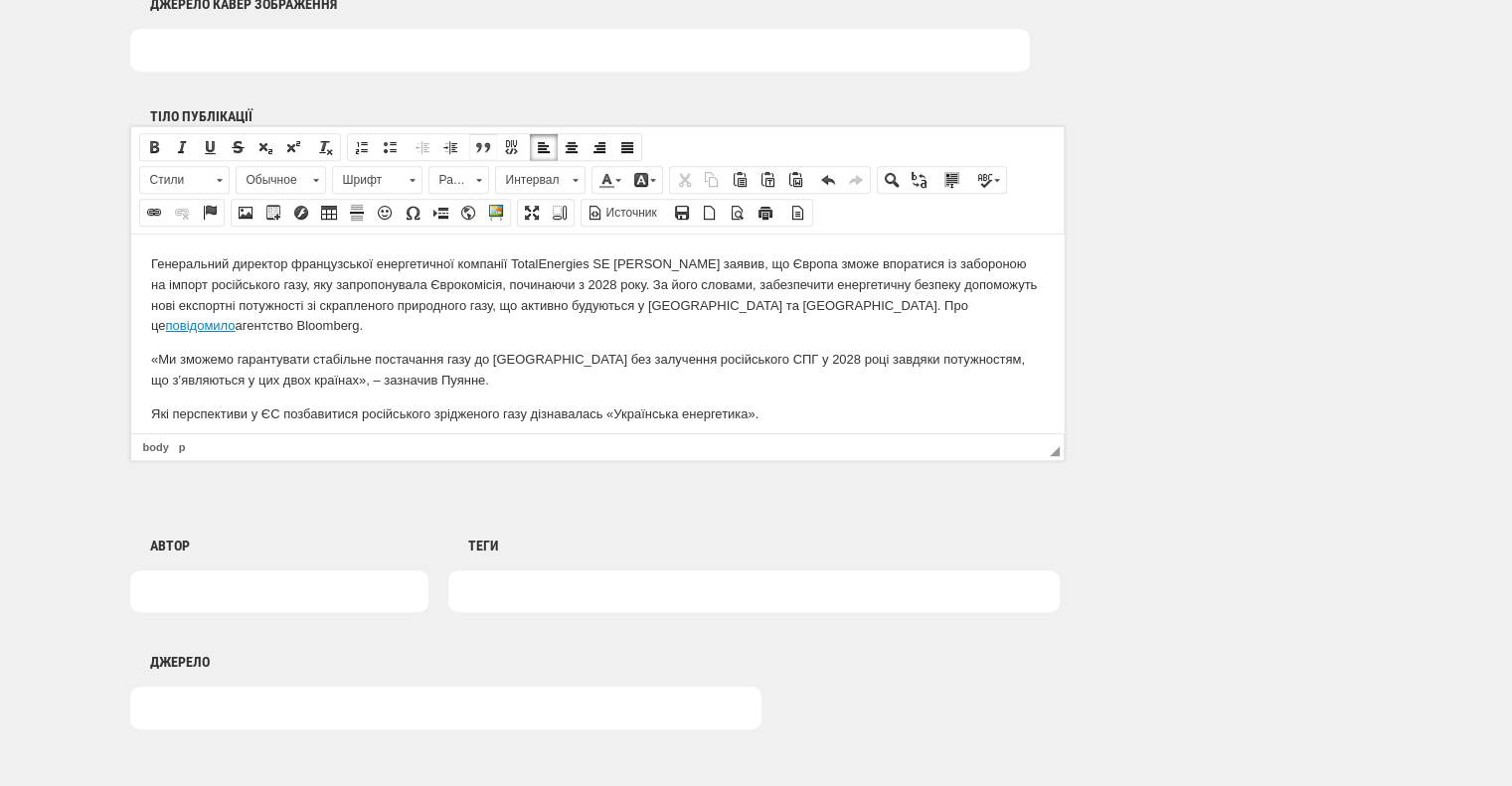 click at bounding box center (483, 147) 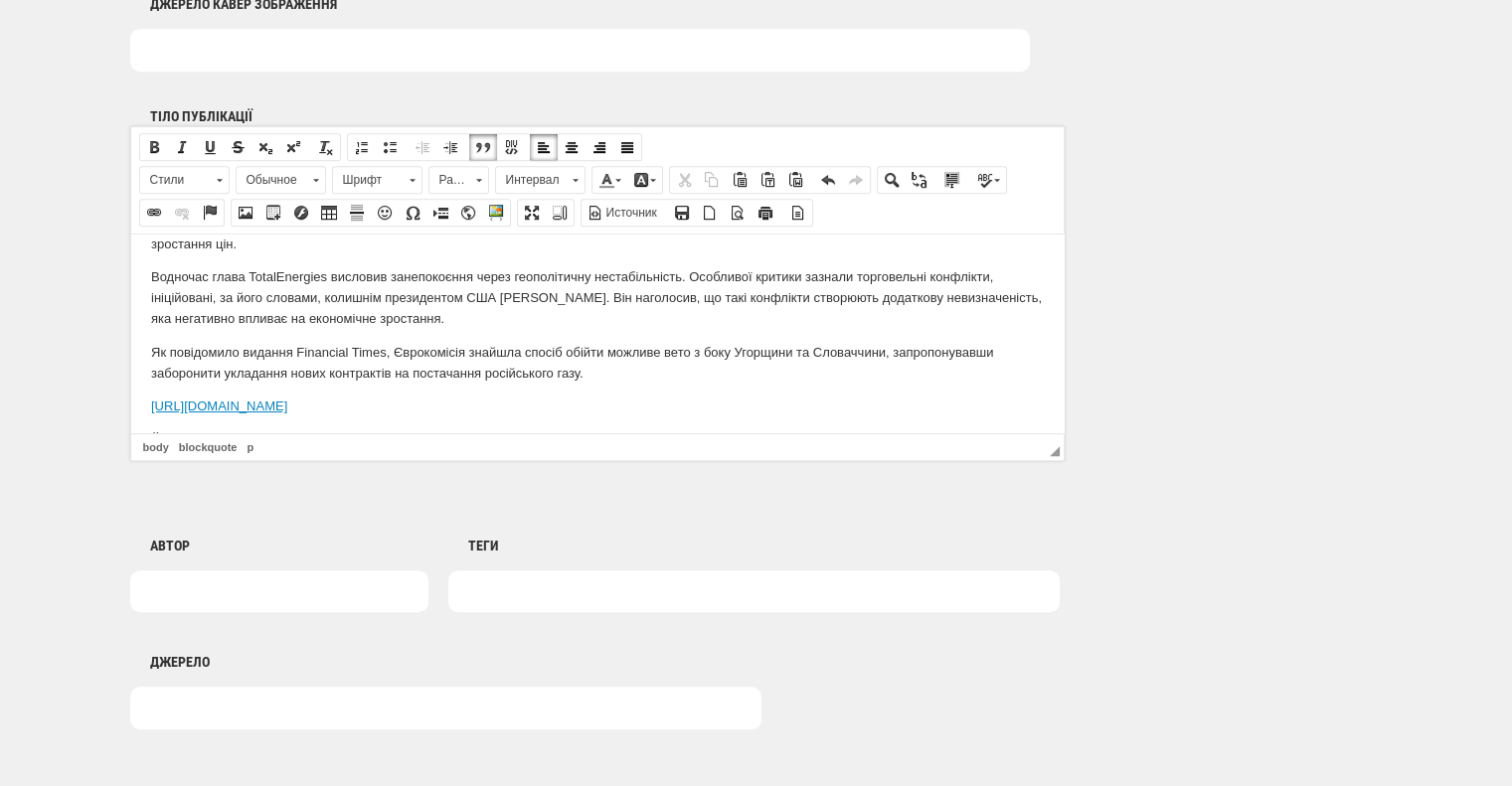 scroll, scrollTop: 397, scrollLeft: 0, axis: vertical 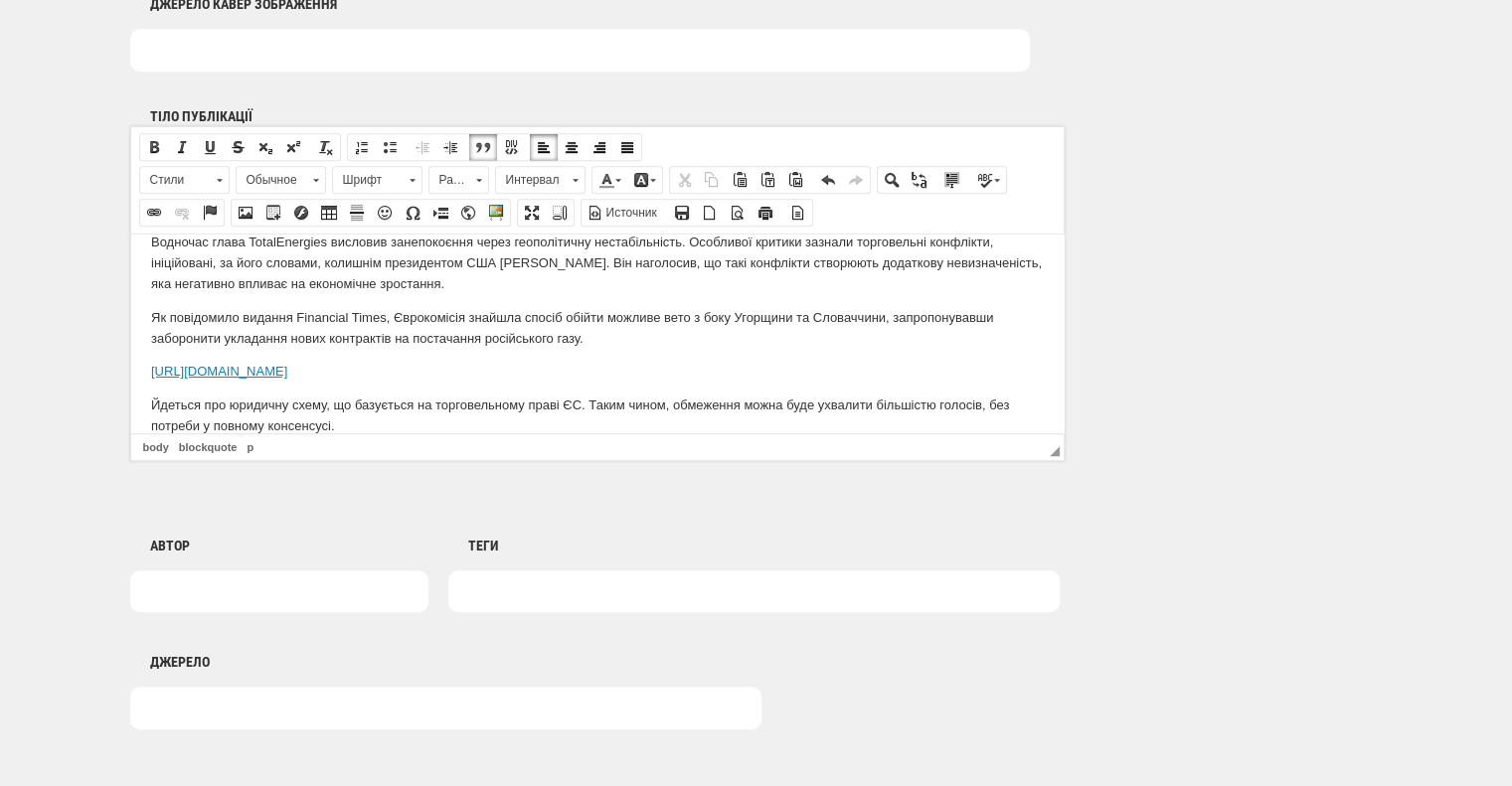 drag, startPoint x: 580, startPoint y: 331, endPoint x: 146, endPoint y: 321, distance: 434.11519 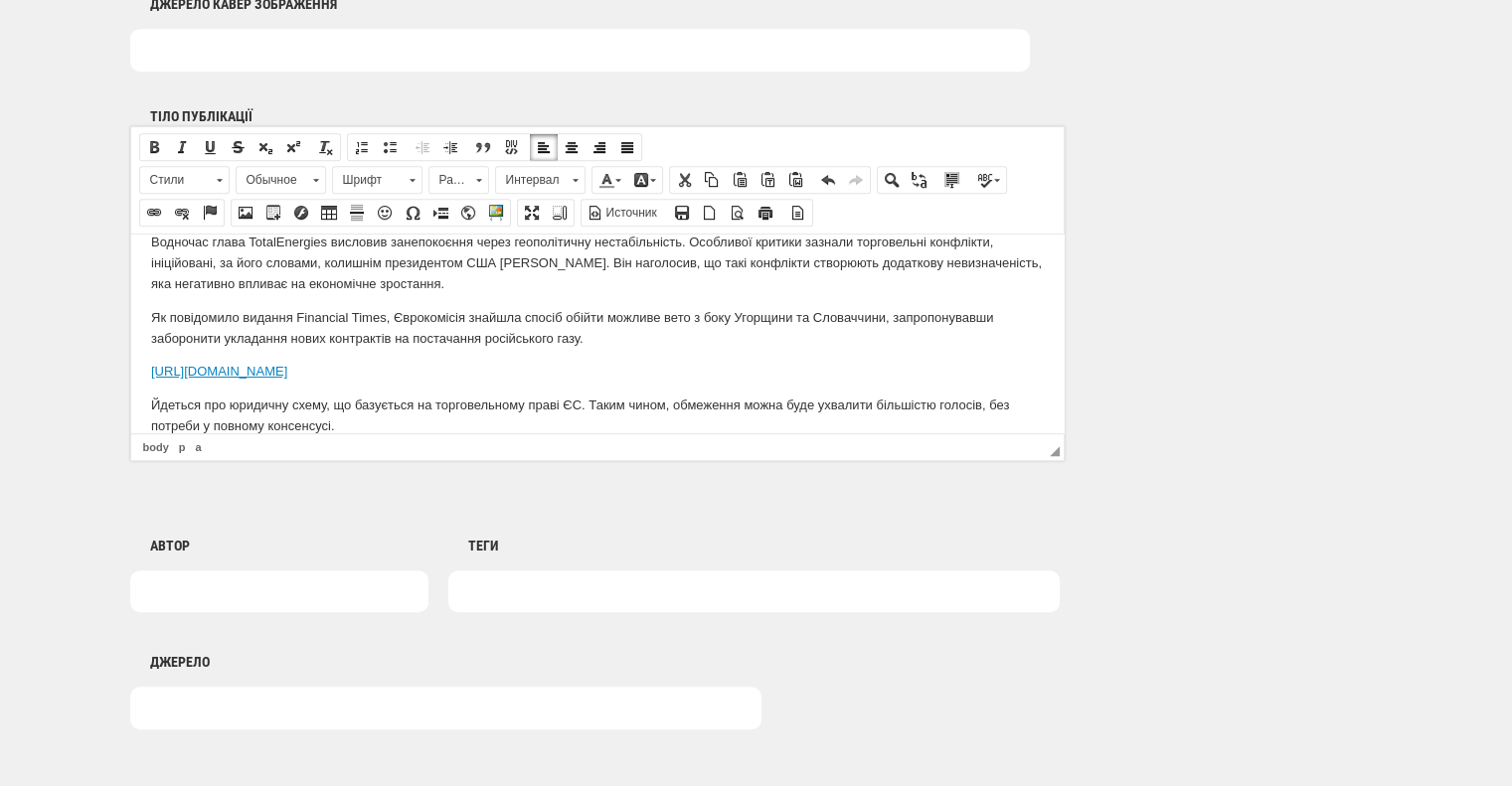 copy on "https://www.ft.com/content/8b005c13-2088-47cd-aa47-9163e36efa4a" 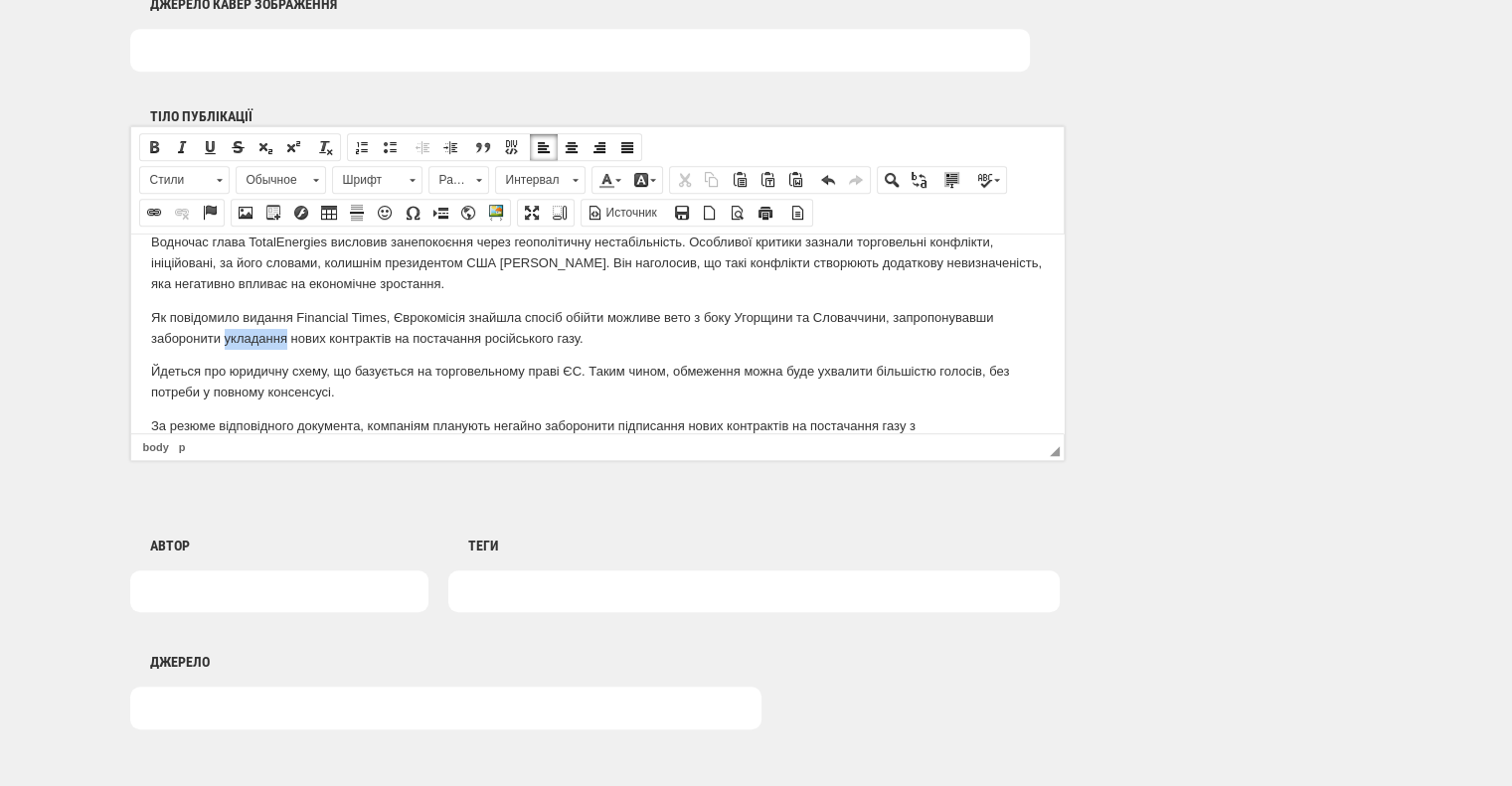 drag, startPoint x: 225, startPoint y: 298, endPoint x: 285, endPoint y: 300, distance: 60.03332 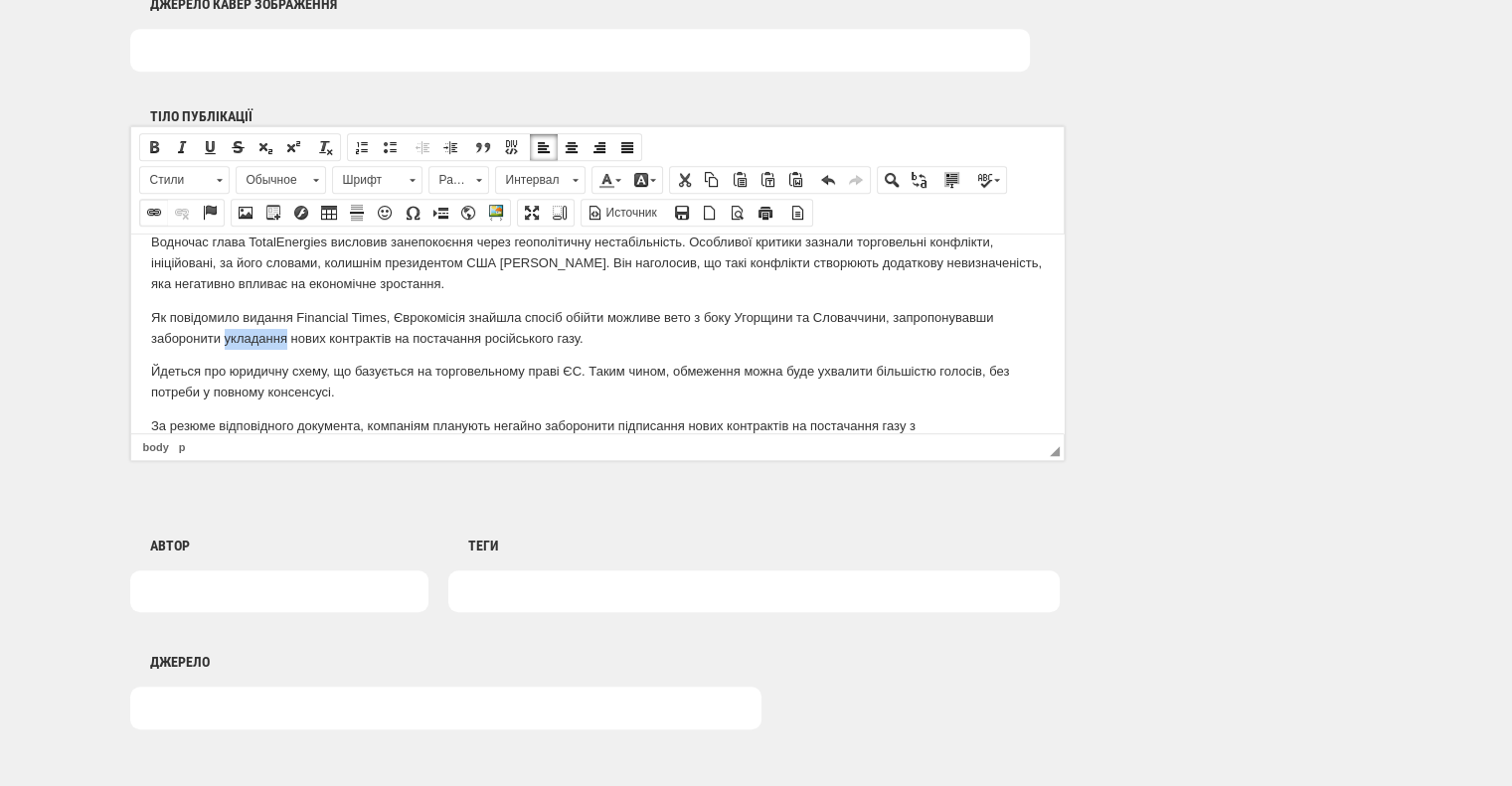 click at bounding box center (154, 213) 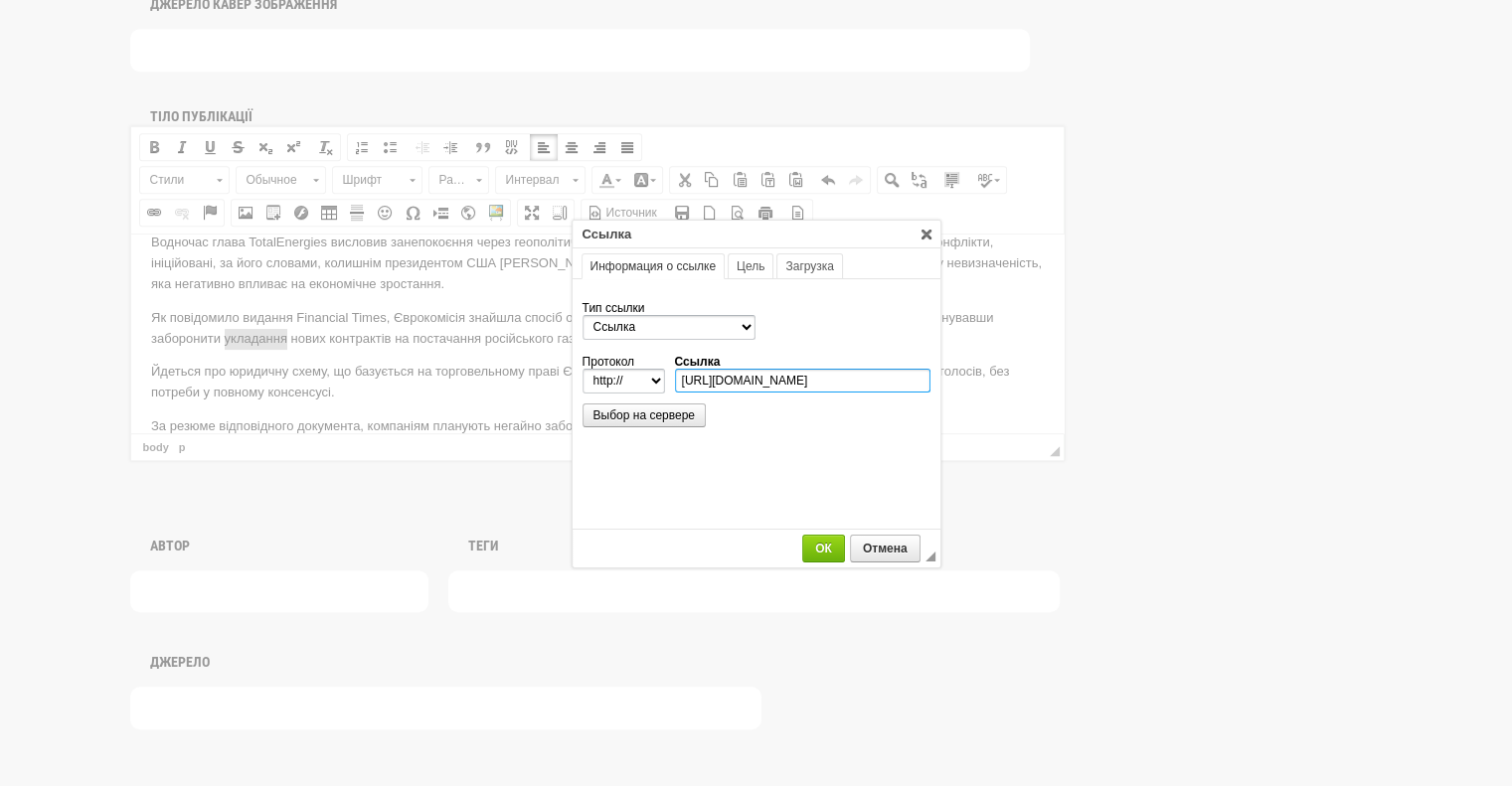 type on "www.ft.com/content/8b005c13-2088-47cd-aa47-9163e36efa4a" 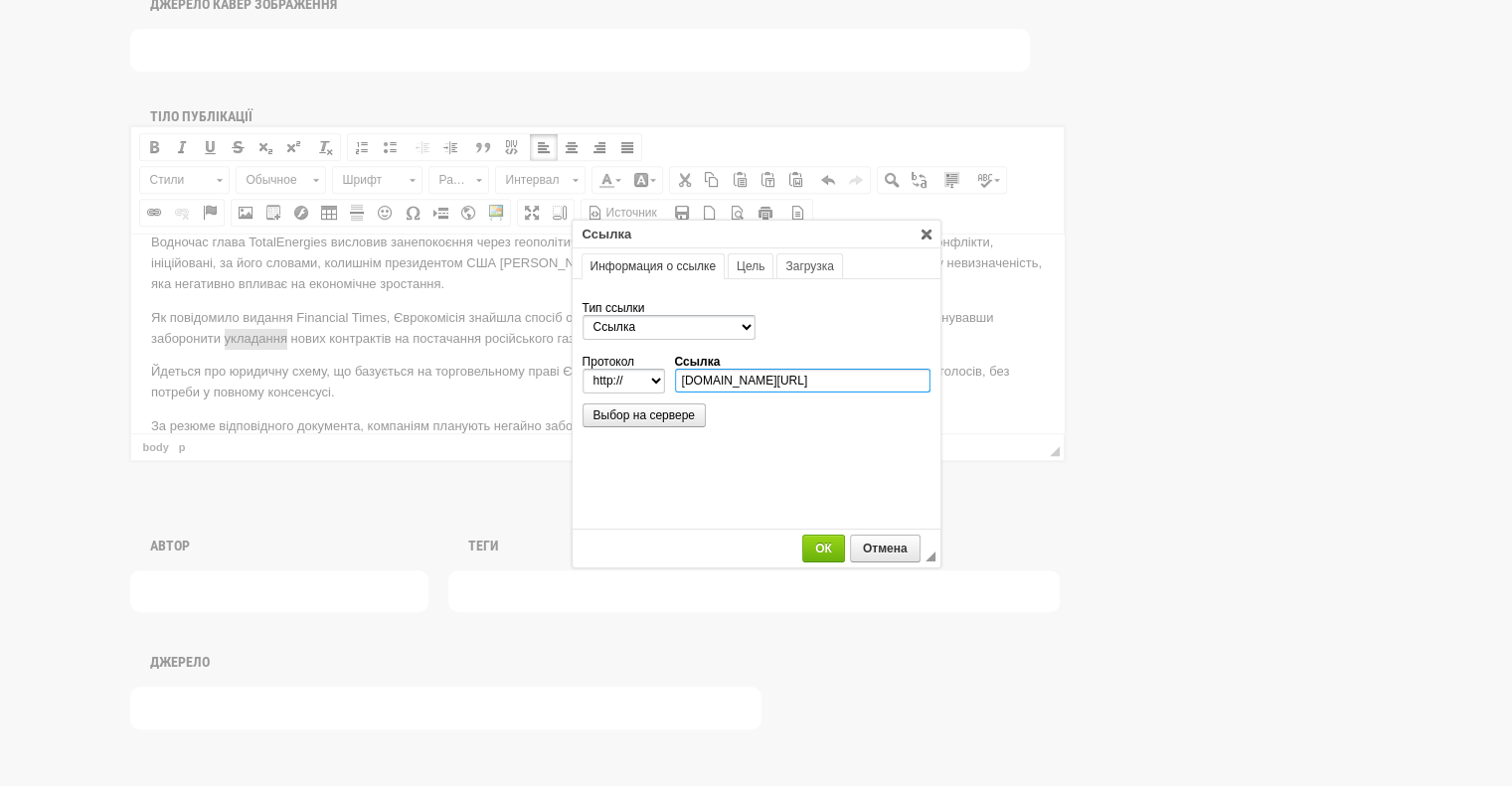 select on "https://" 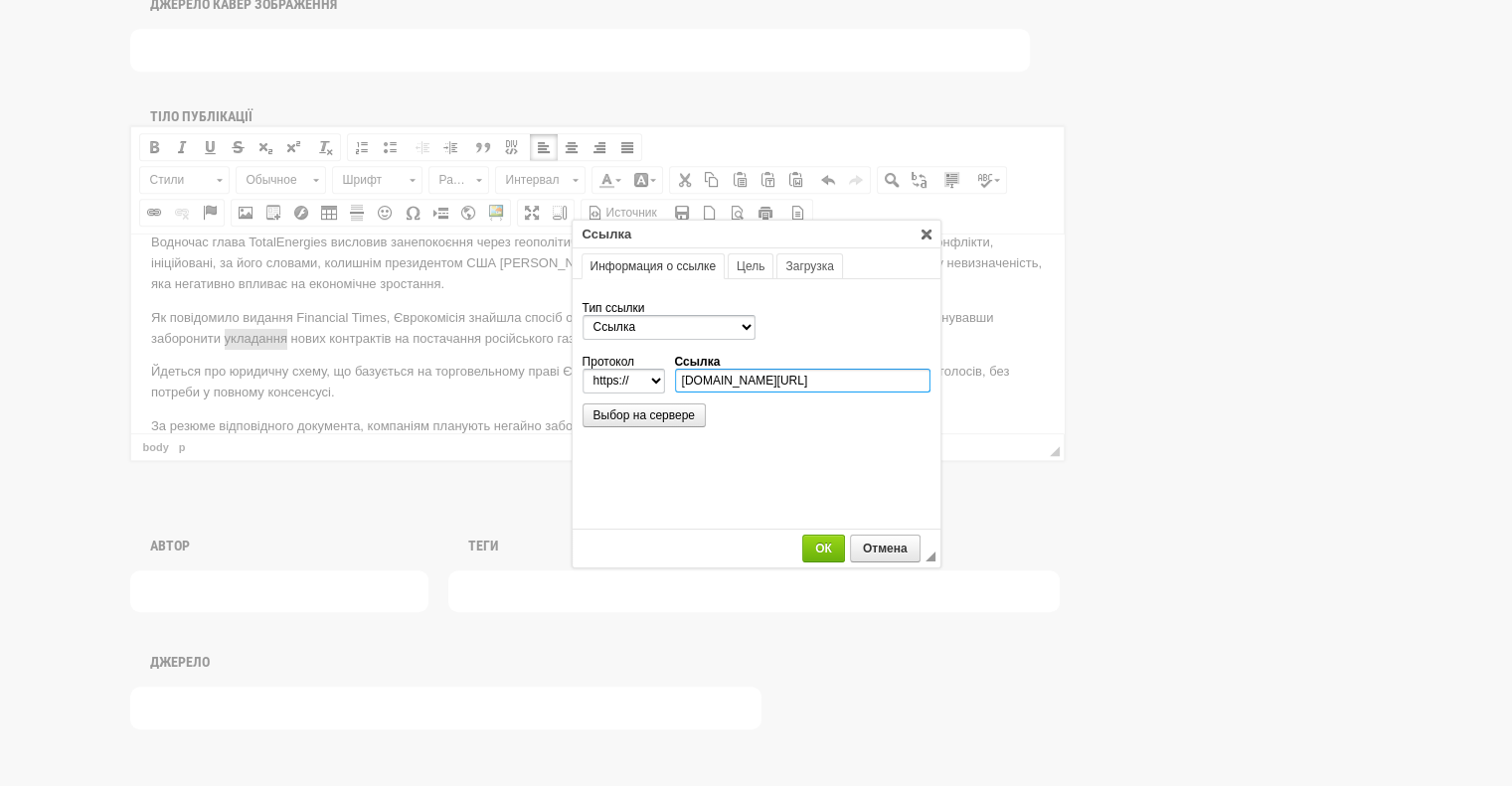 scroll, scrollTop: 0, scrollLeft: 86, axis: horizontal 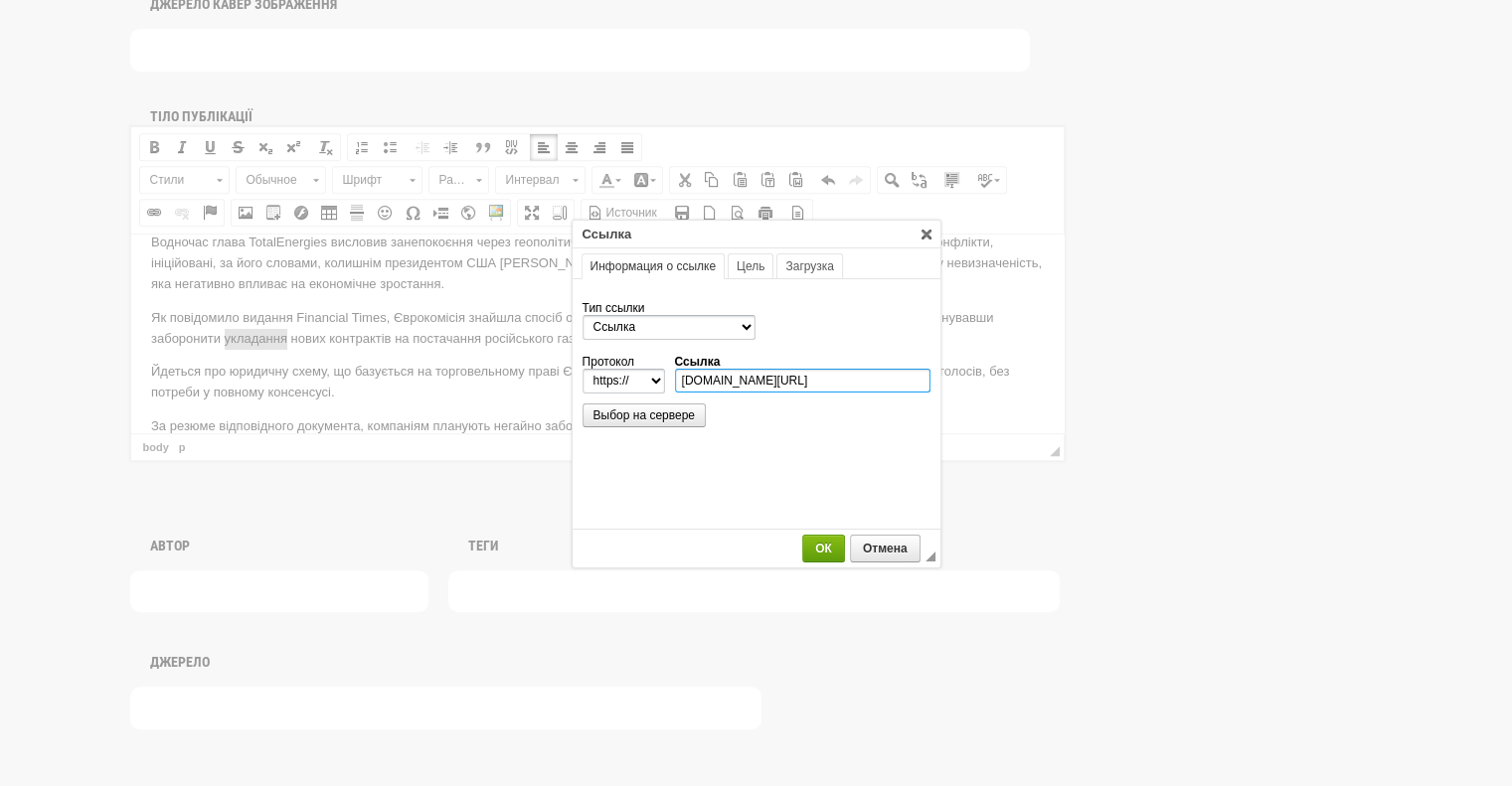 type on "www.ft.com/content/8b005c13-2088-47cd-aa47-9163e36efa4a" 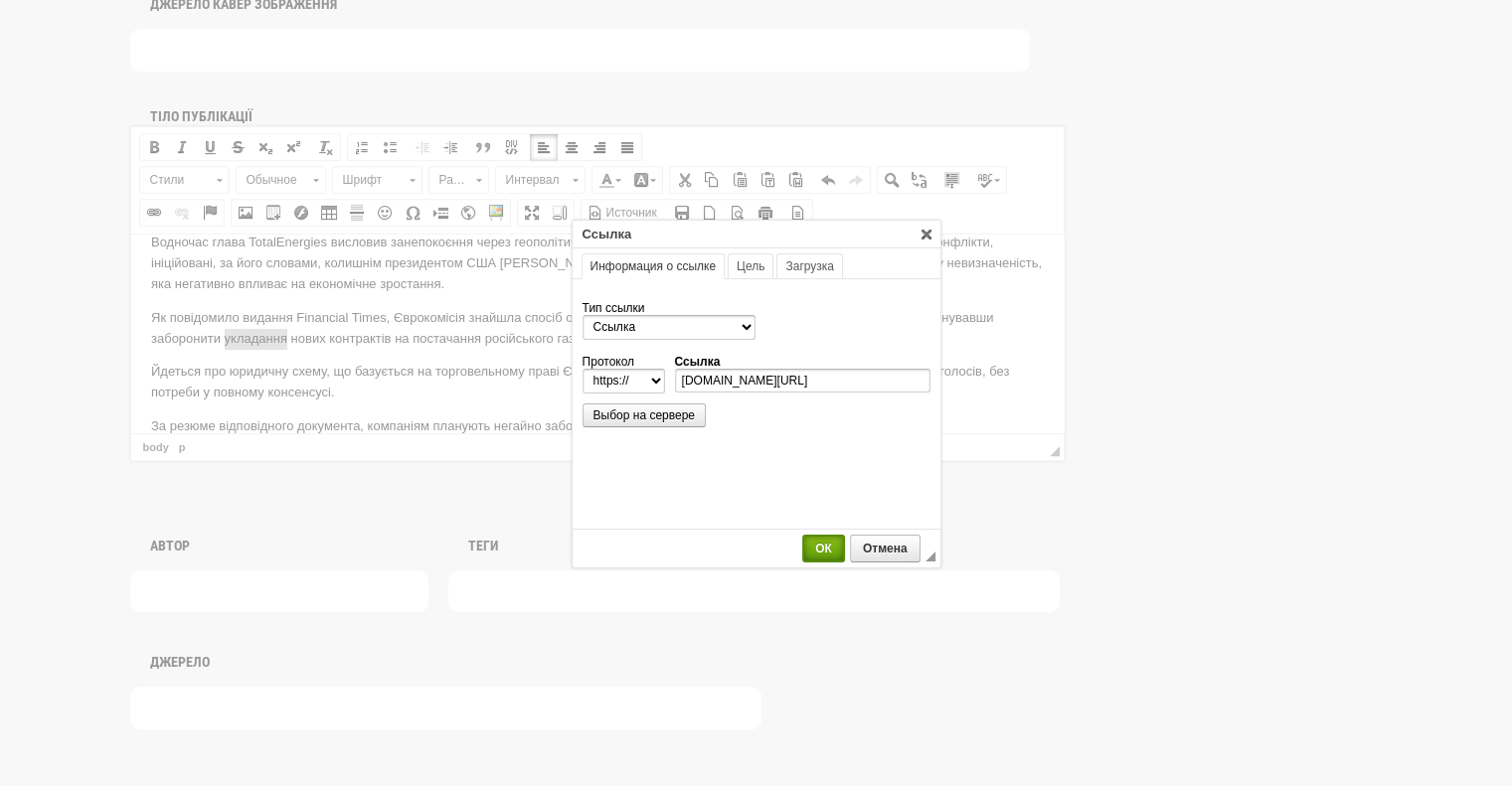 scroll, scrollTop: 0, scrollLeft: 0, axis: both 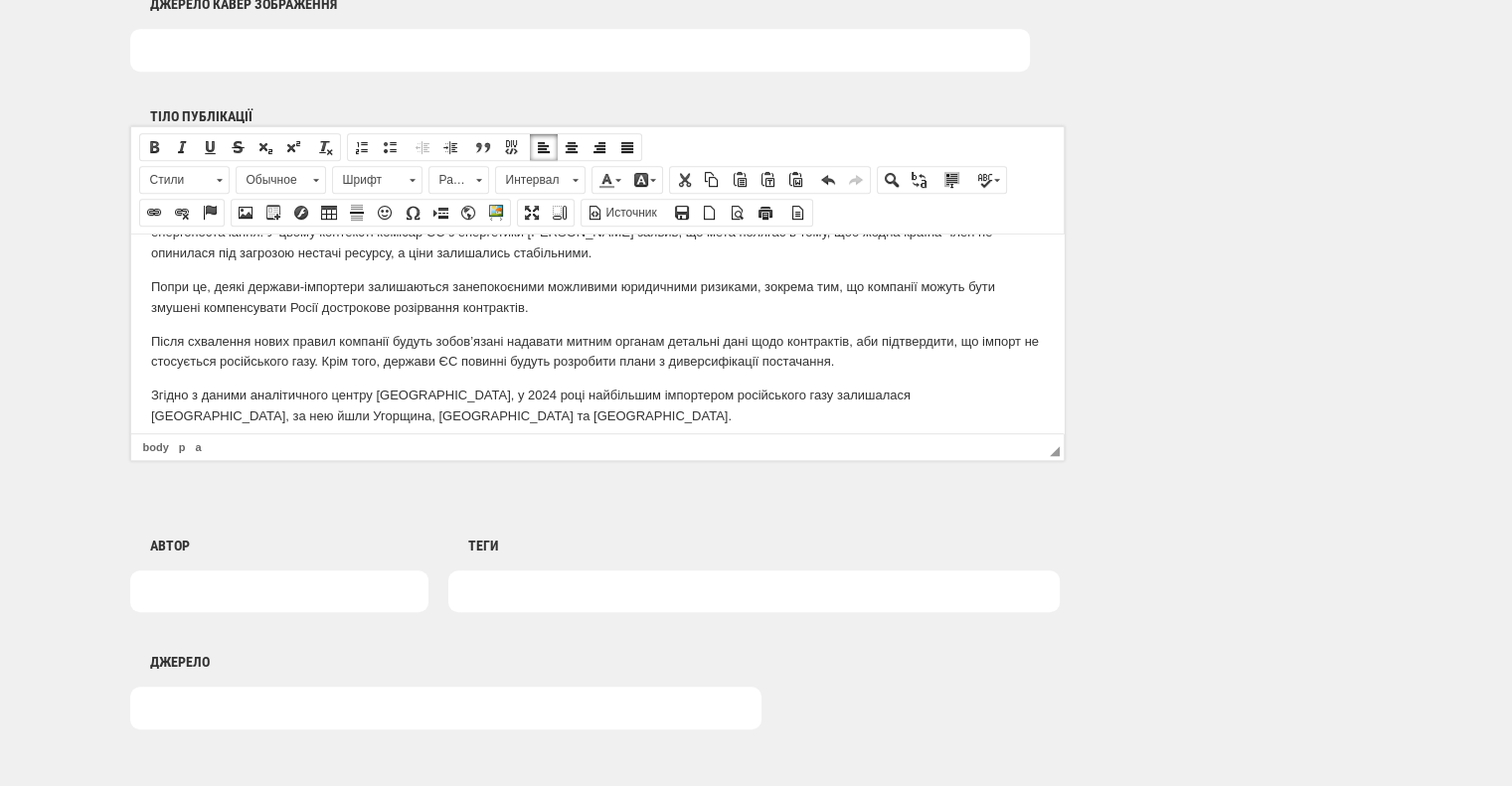 drag, startPoint x: 150, startPoint y: 411, endPoint x: 905, endPoint y: 405, distance: 755.02384 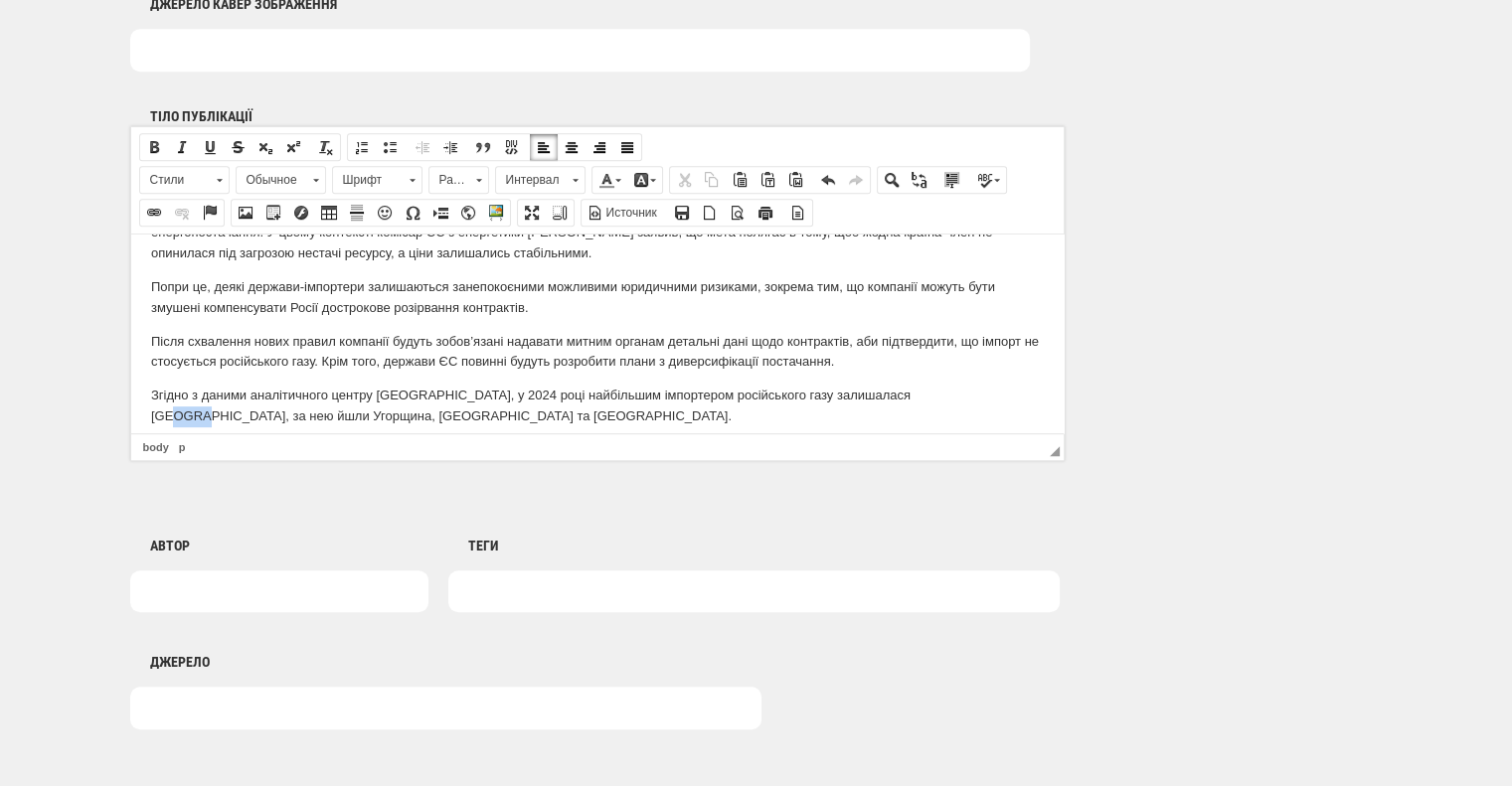 drag, startPoint x: 902, startPoint y: 352, endPoint x: 931, endPoint y: 352, distance: 29 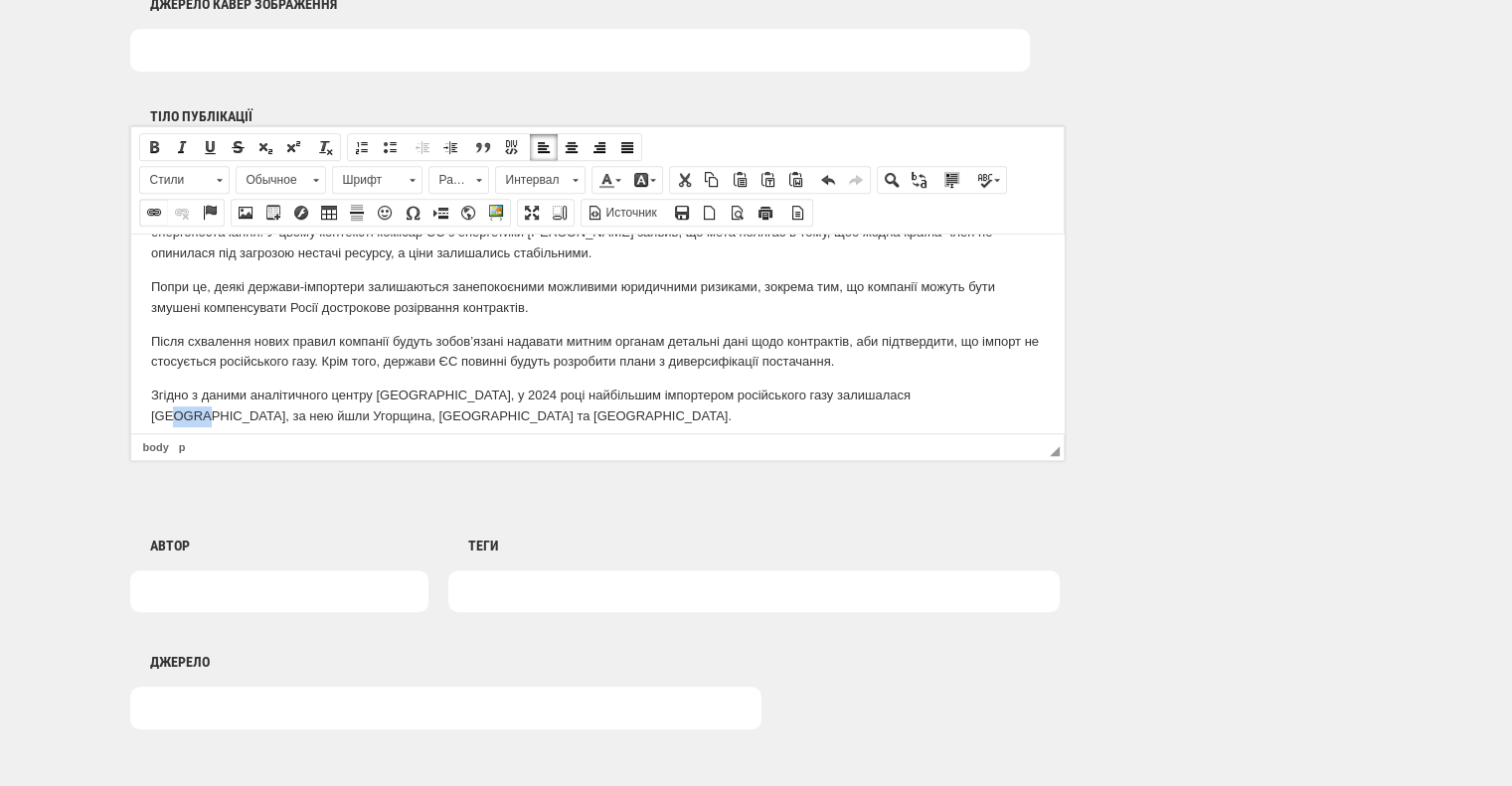 click on "Вставить/Редактировать ссылку" at bounding box center [154, 213] 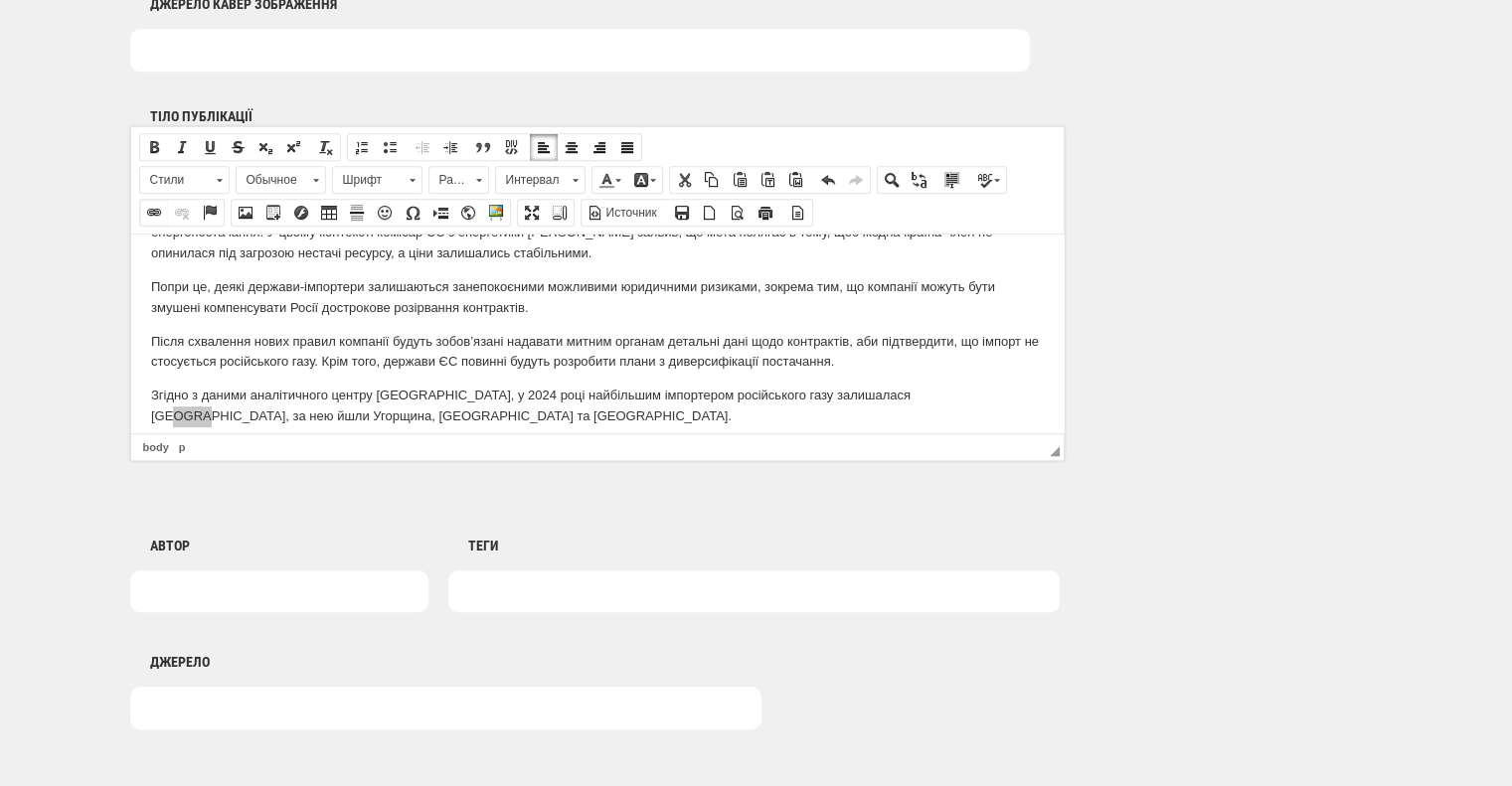 select on "http://" 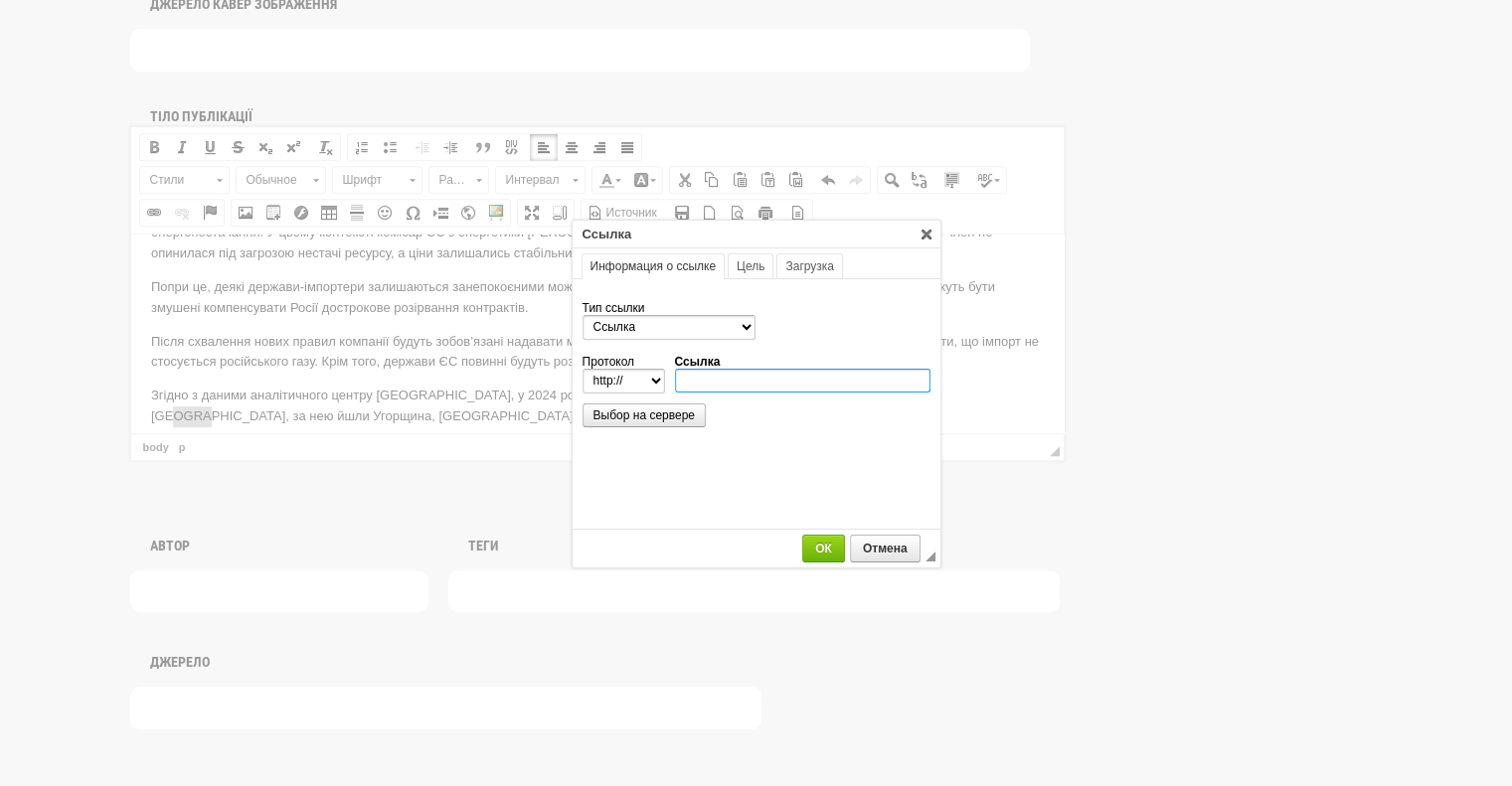 paste on "https://ember-energy.org/latest-updates/russian-gas-imports-to-the-eu-jump-by-18-in-2024-despite-plan-for-2027-phase-out/" 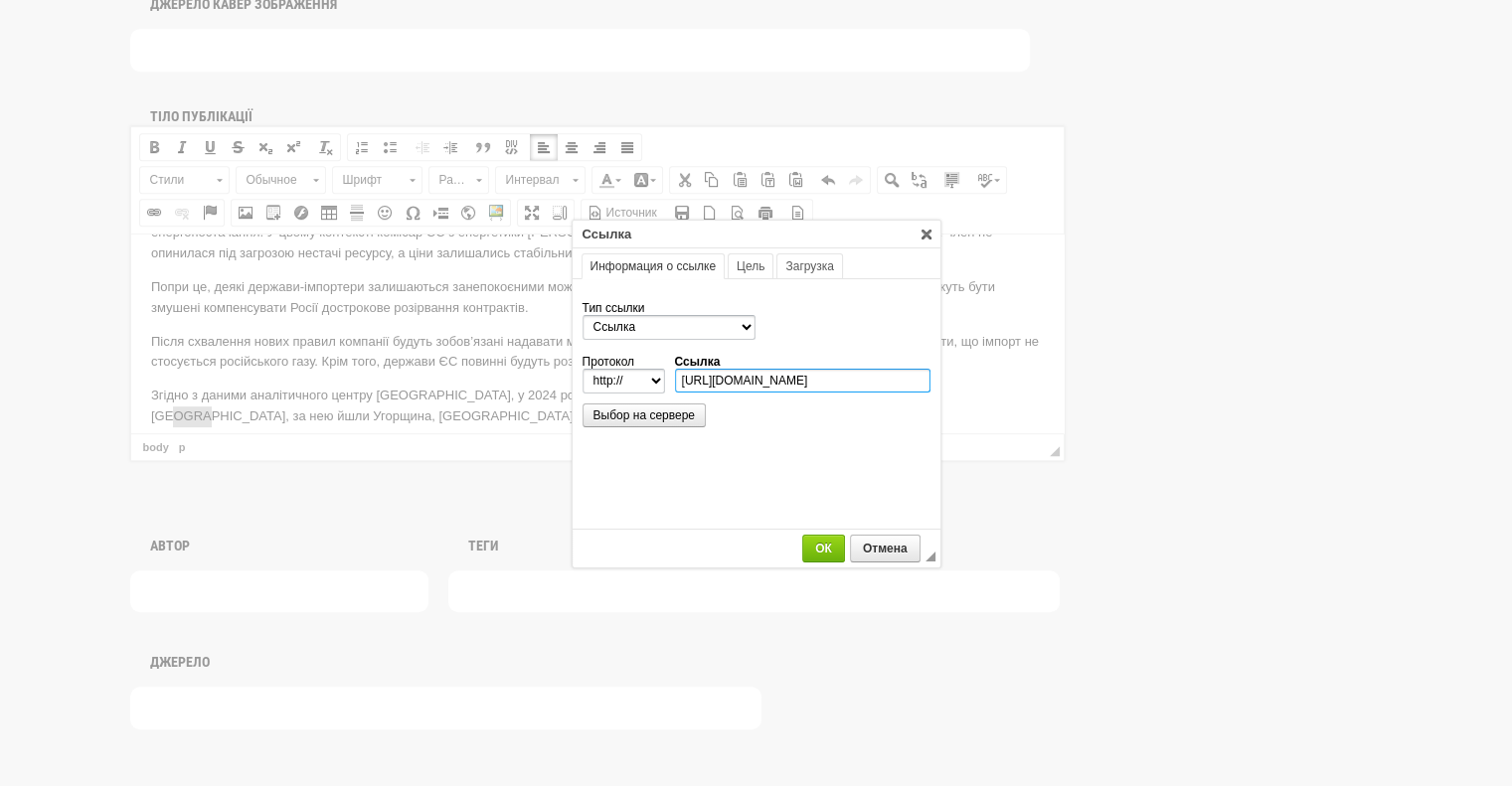 select on "https://" 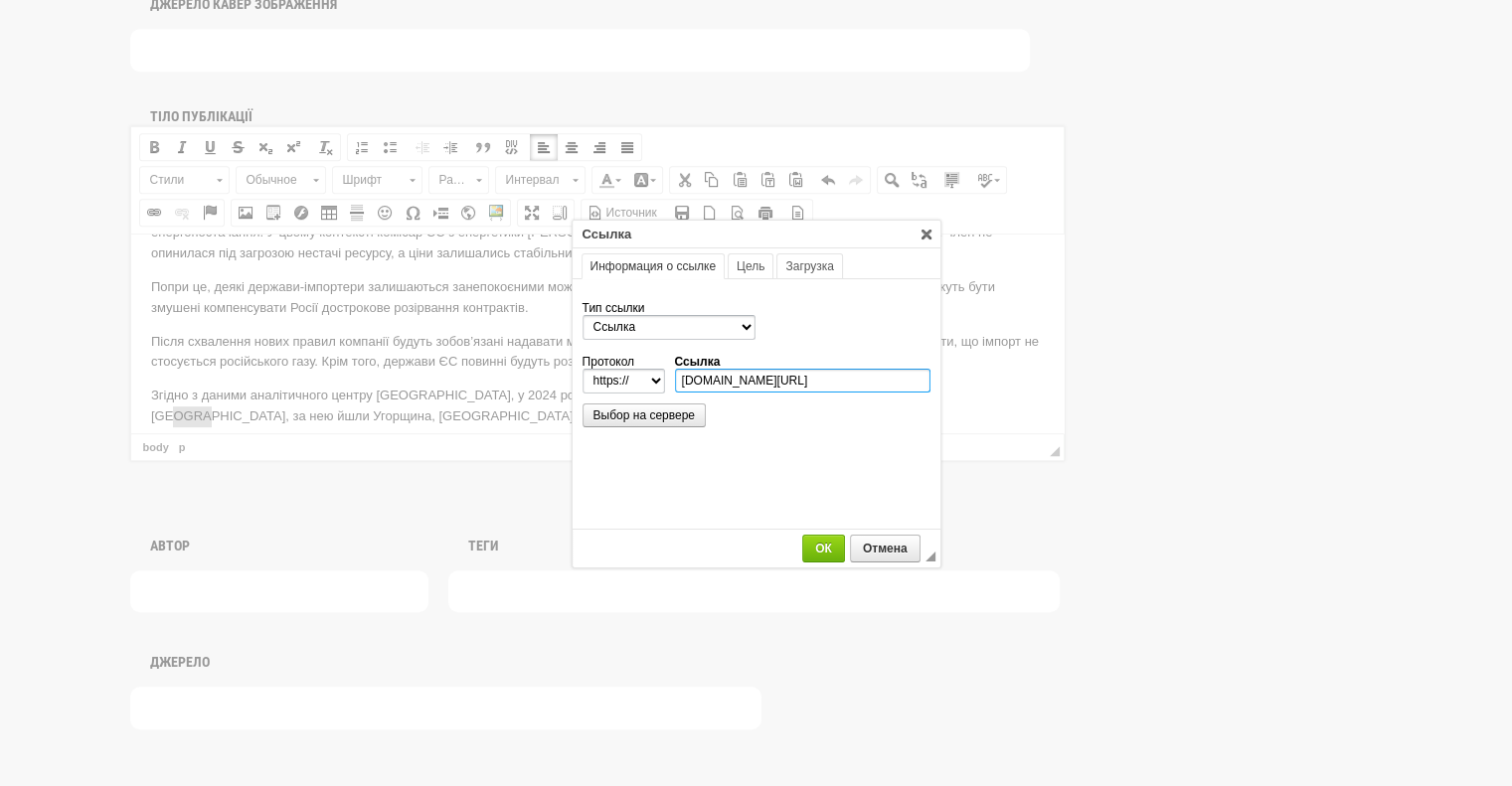 scroll, scrollTop: 0, scrollLeft: 374, axis: horizontal 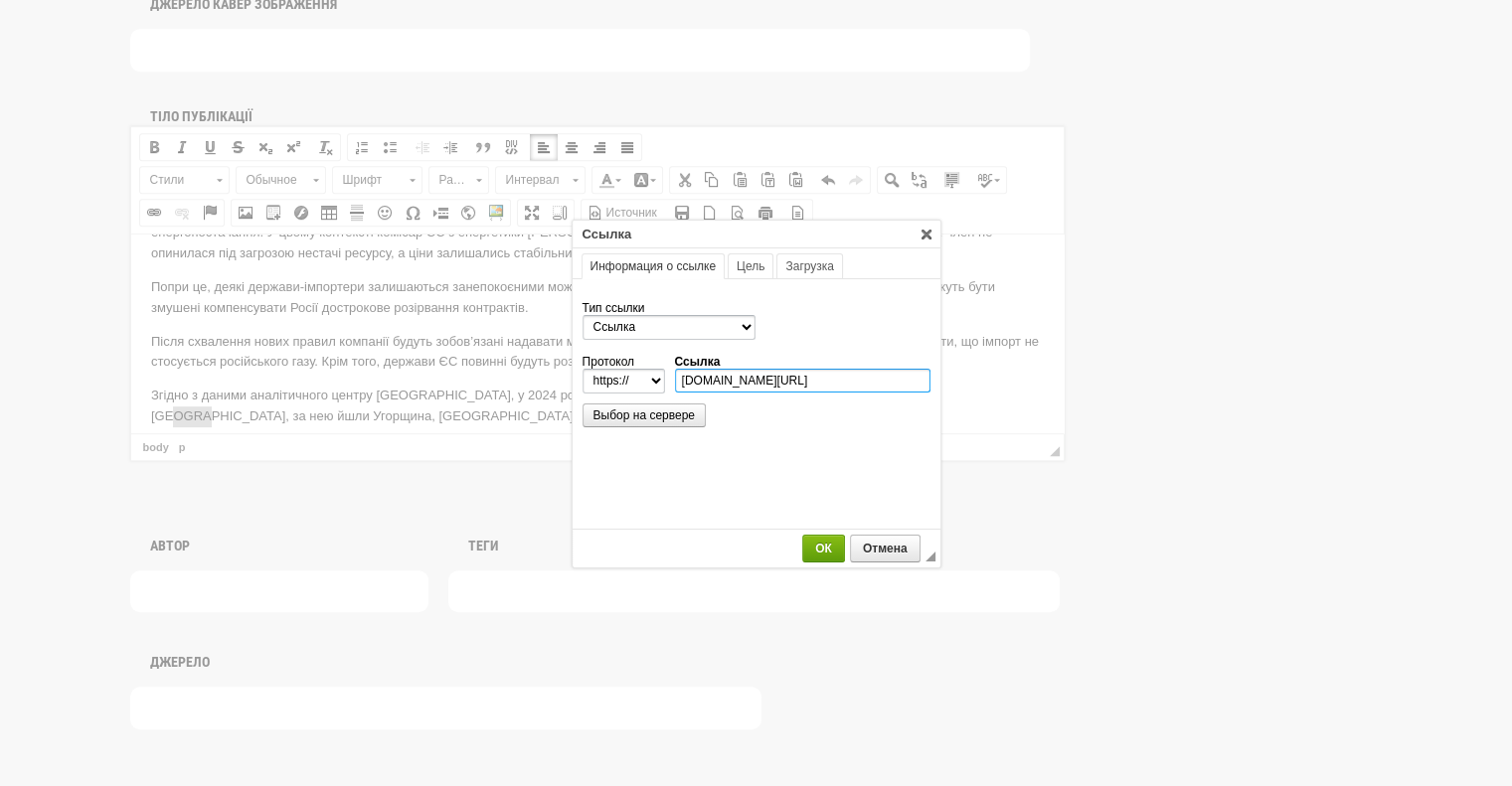 type on "ember-energy.org/latest-updates/russian-gas-imports-to-the-eu-jump-by-18-in-2024-despite-plan-for-2027-phase-out/" 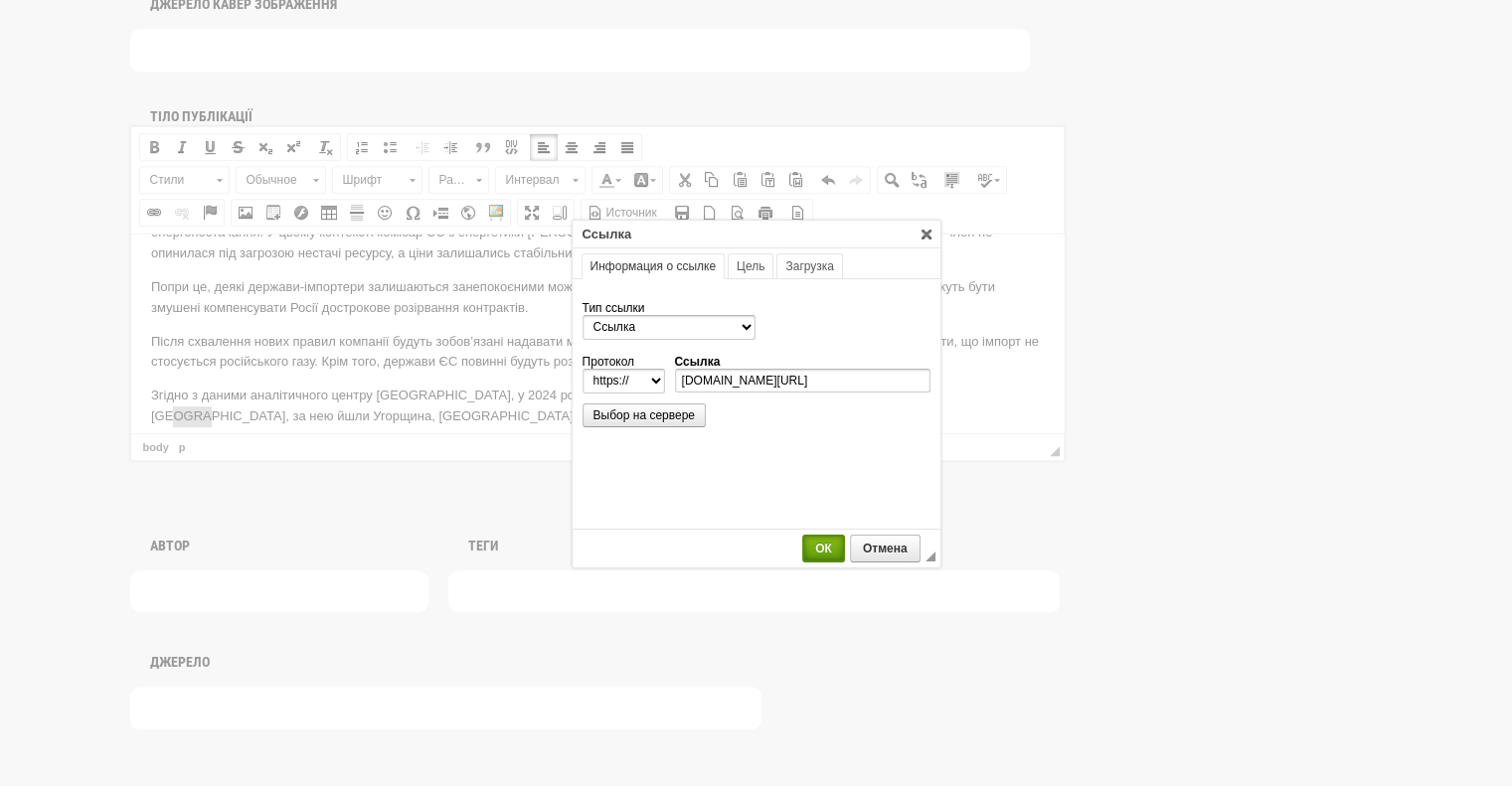 click on "ОК" at bounding box center (823, 549) 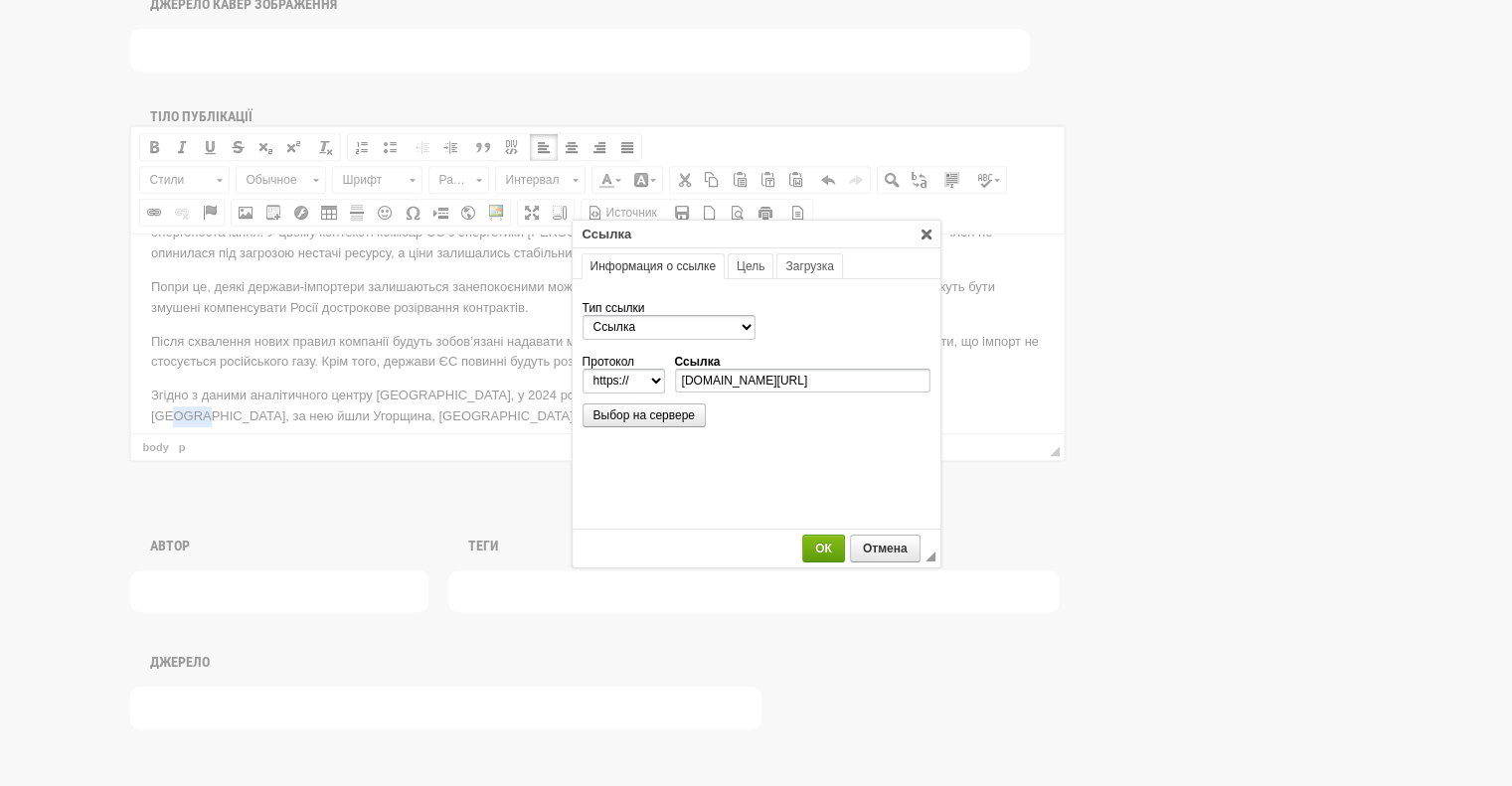 scroll, scrollTop: 0, scrollLeft: 0, axis: both 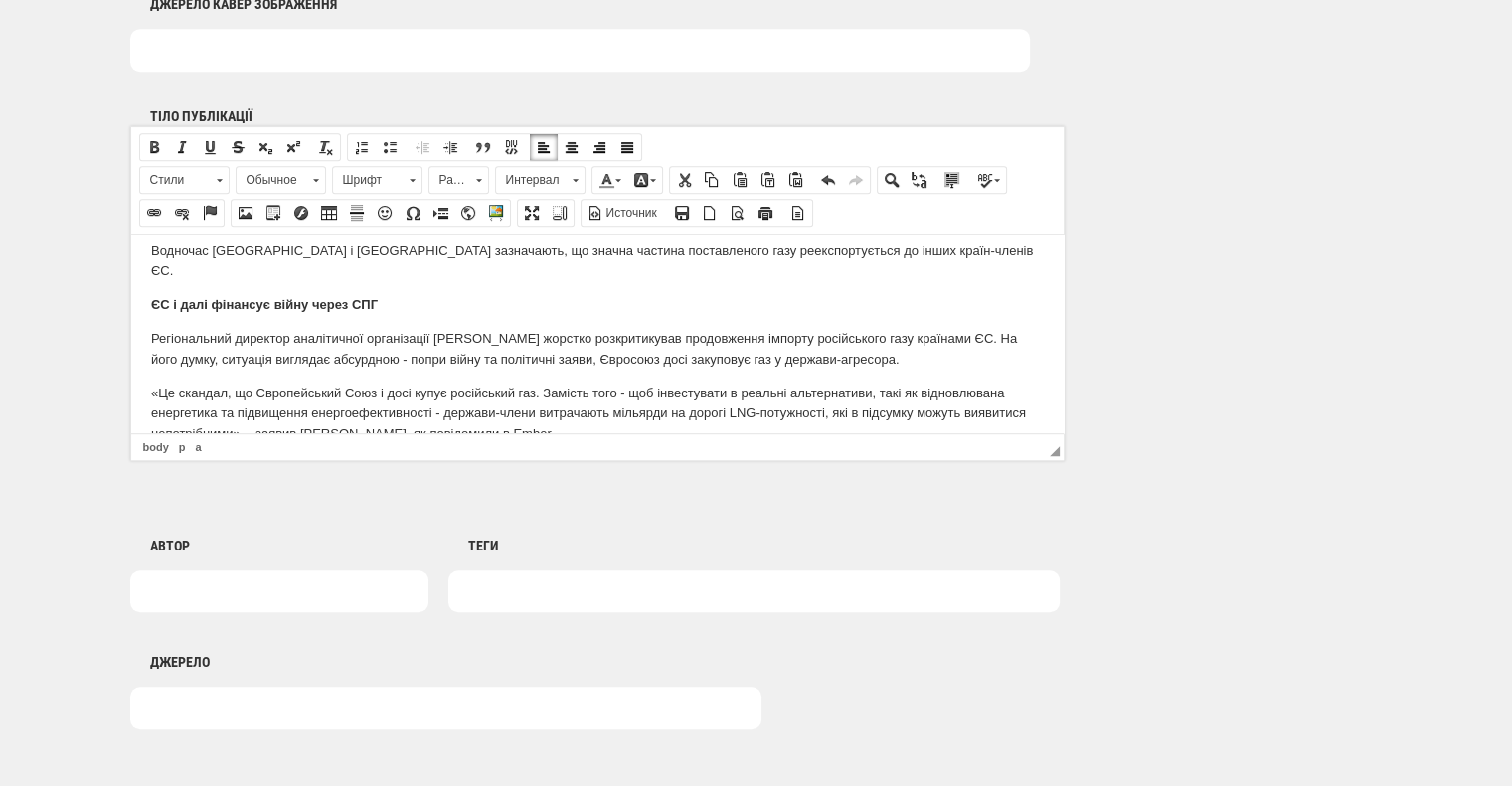 click on "«Це скандал, що Європейський Союз і досі купує російський газ. Замість того - щоб інвестувати в реальні альтернативи, такі як відновлювана енергетика та підвищення енергоефективності - держави-члени витрачають мільярди на дорогі LNG-потужності, які в підсумку можуть виявитися непотрібними», - заявив Чизак, як повідомили в Ember." at bounding box center (596, 413) 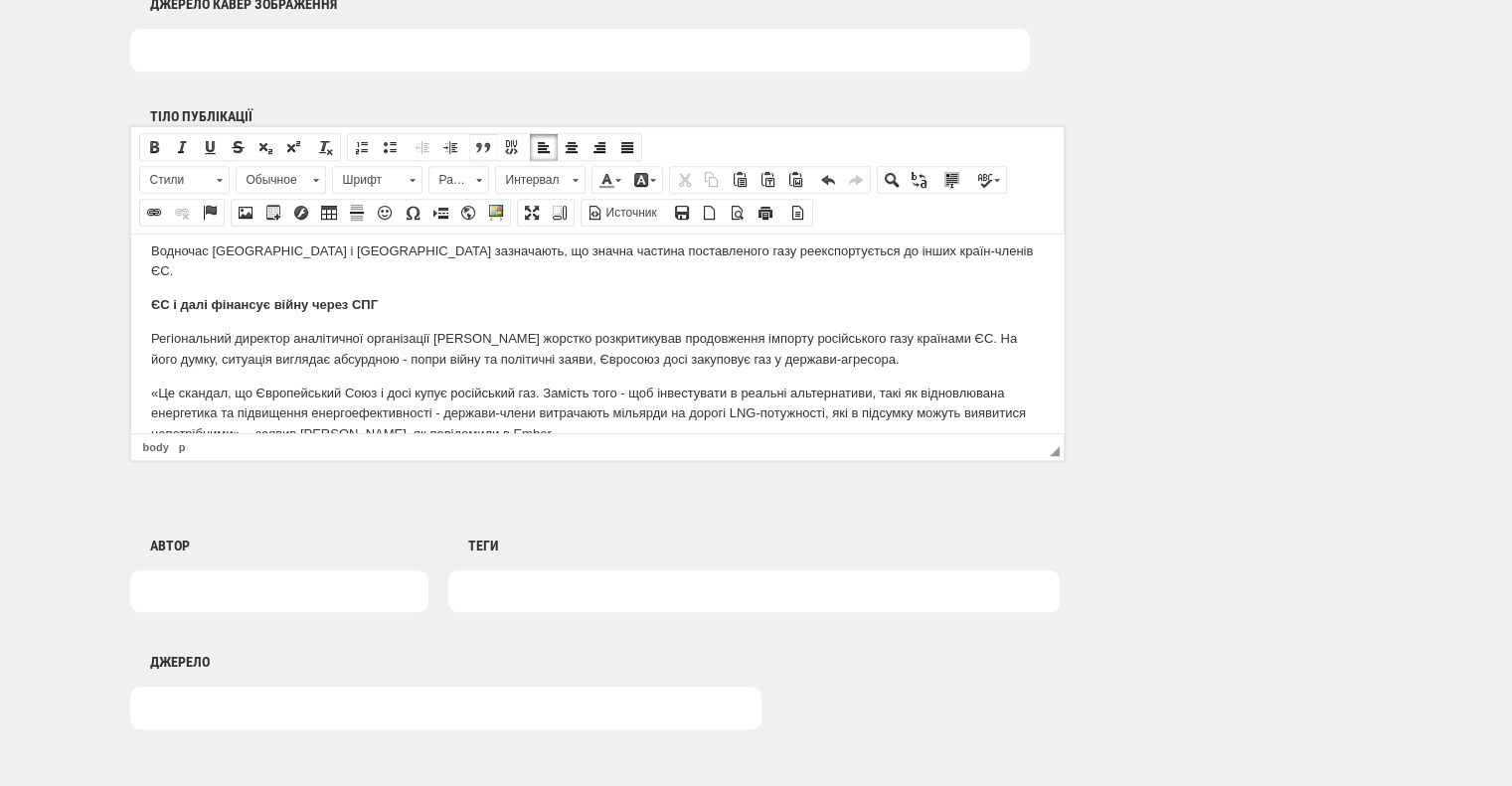 click at bounding box center (483, 147) 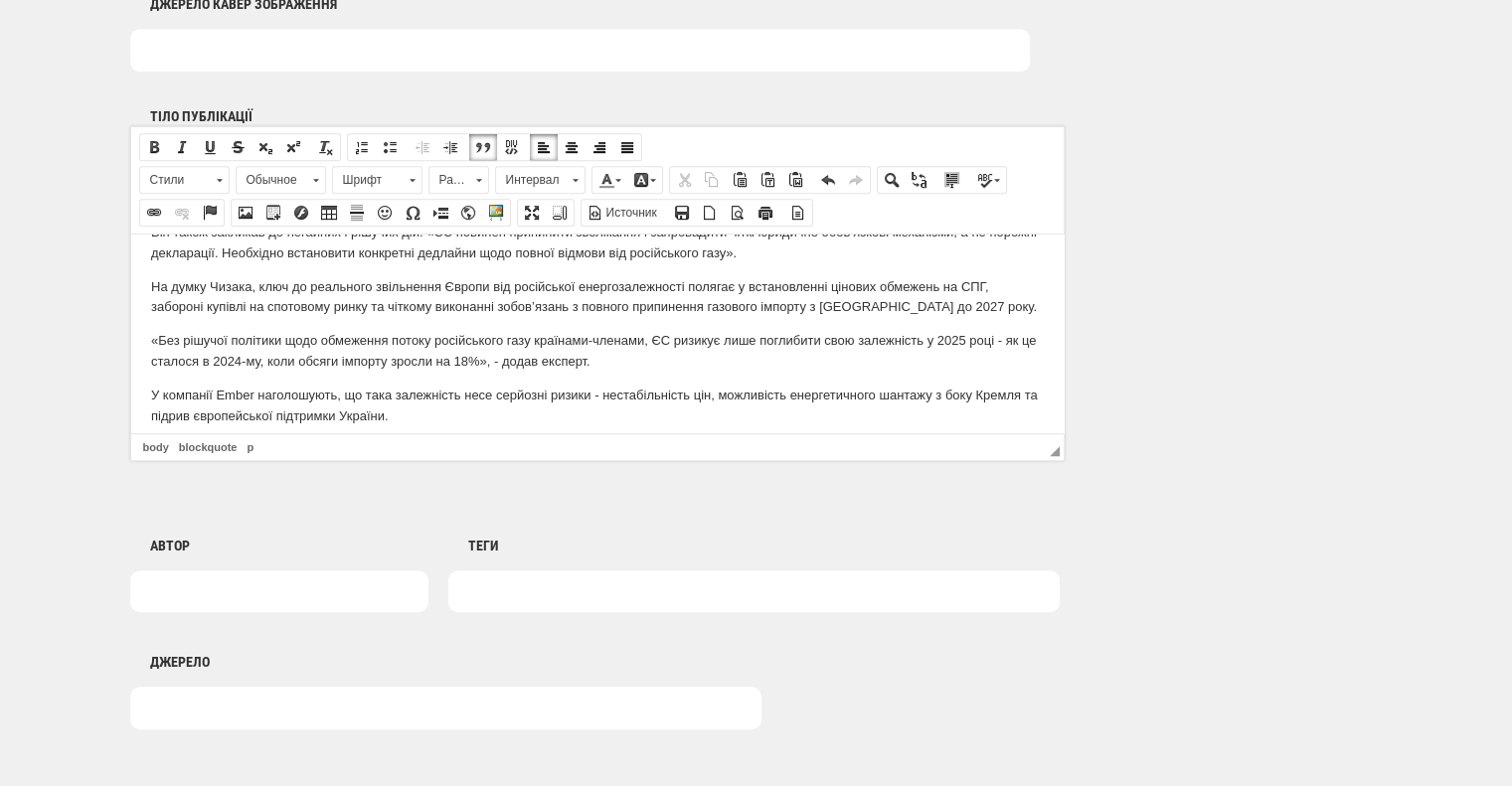 scroll, scrollTop: 1292, scrollLeft: 0, axis: vertical 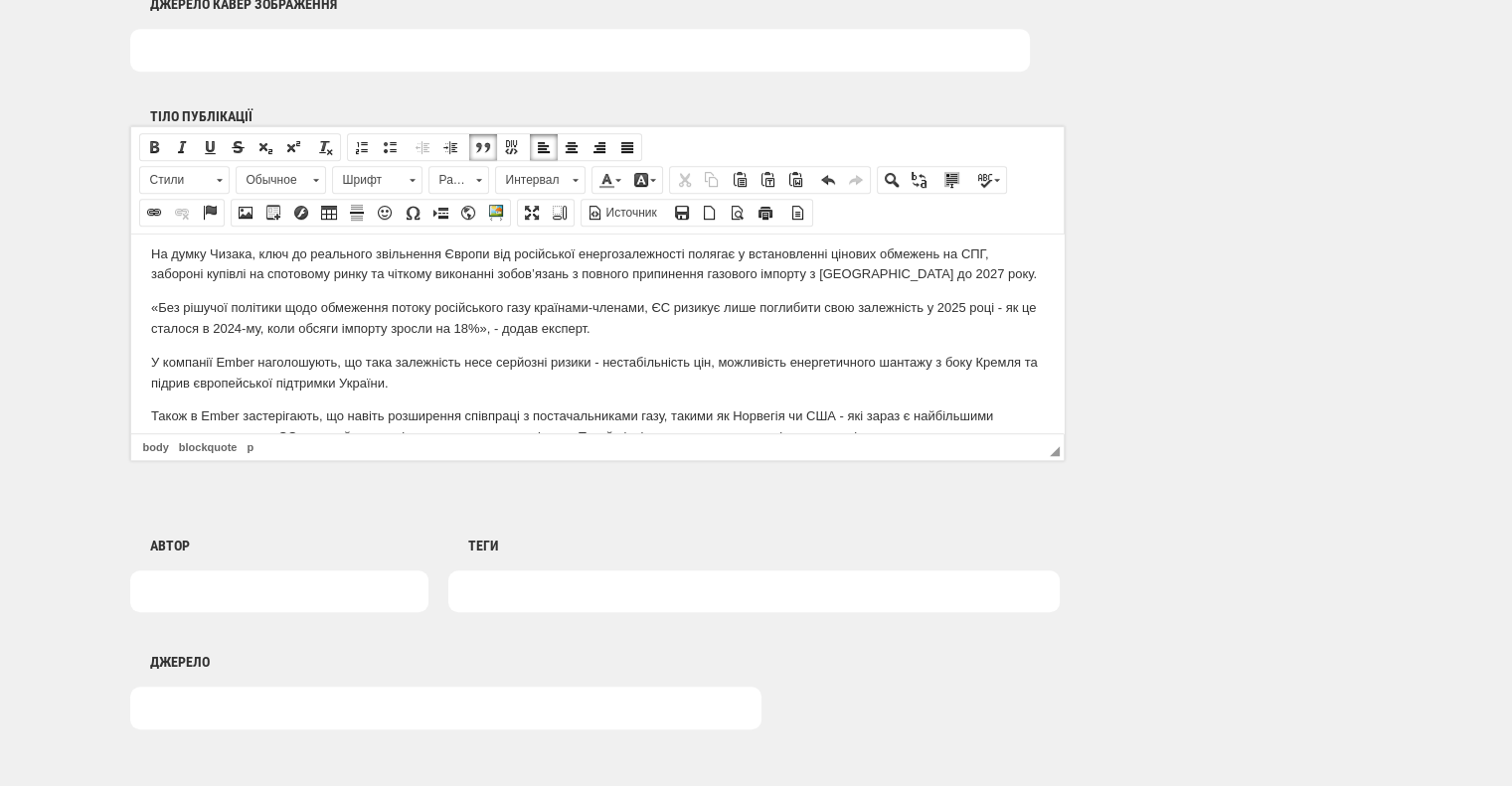 click on "«Без рішучої політики щодо обмеження потоку російського газу країнами-членами, ЄС ризикує лише поглибити свою залежність у 2025 році - як це сталося в 2024-му, коли обсяги імпорту зросли на 18%», - додав експерт." at bounding box center (596, 318) 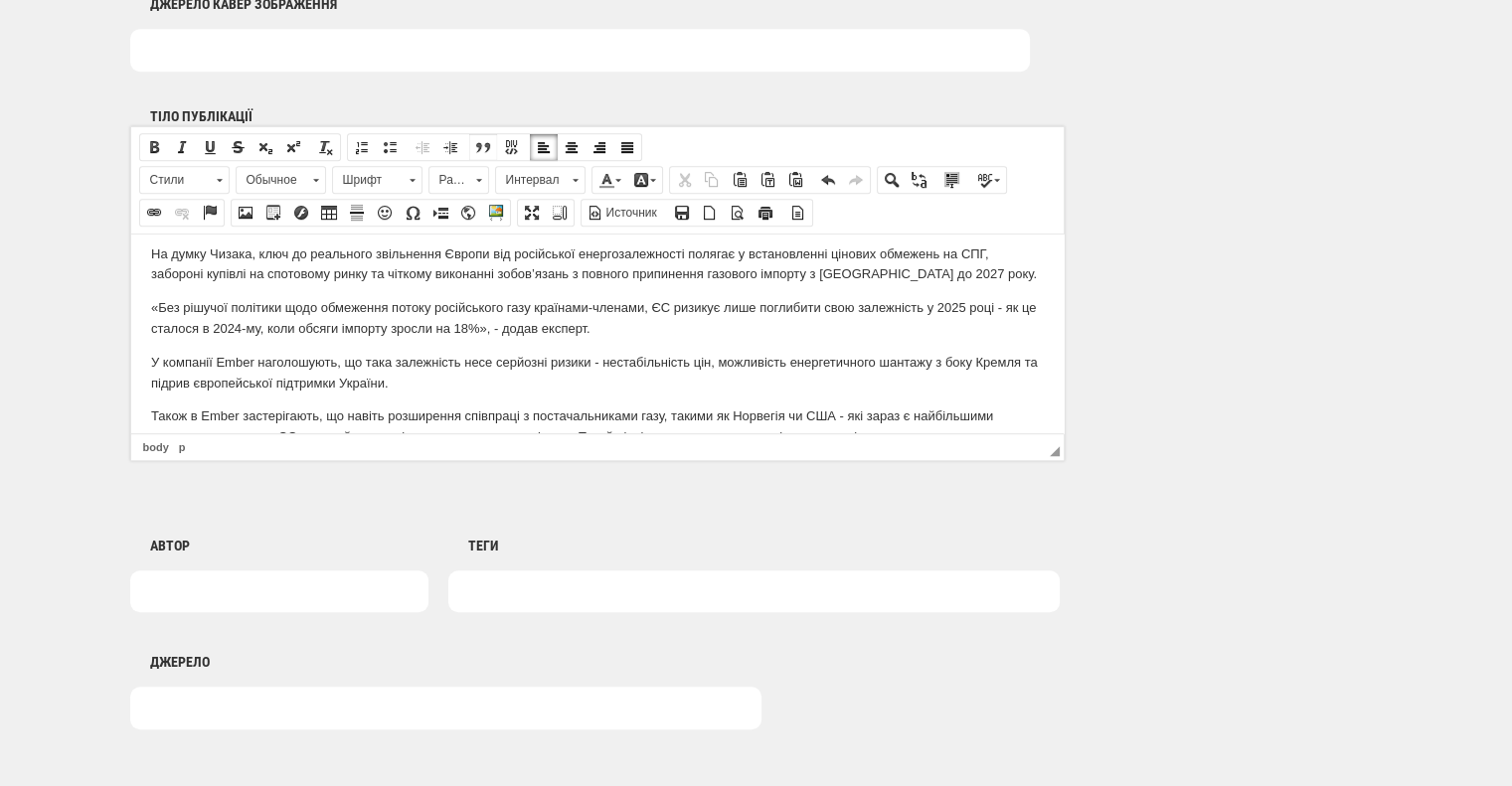 click at bounding box center (483, 147) 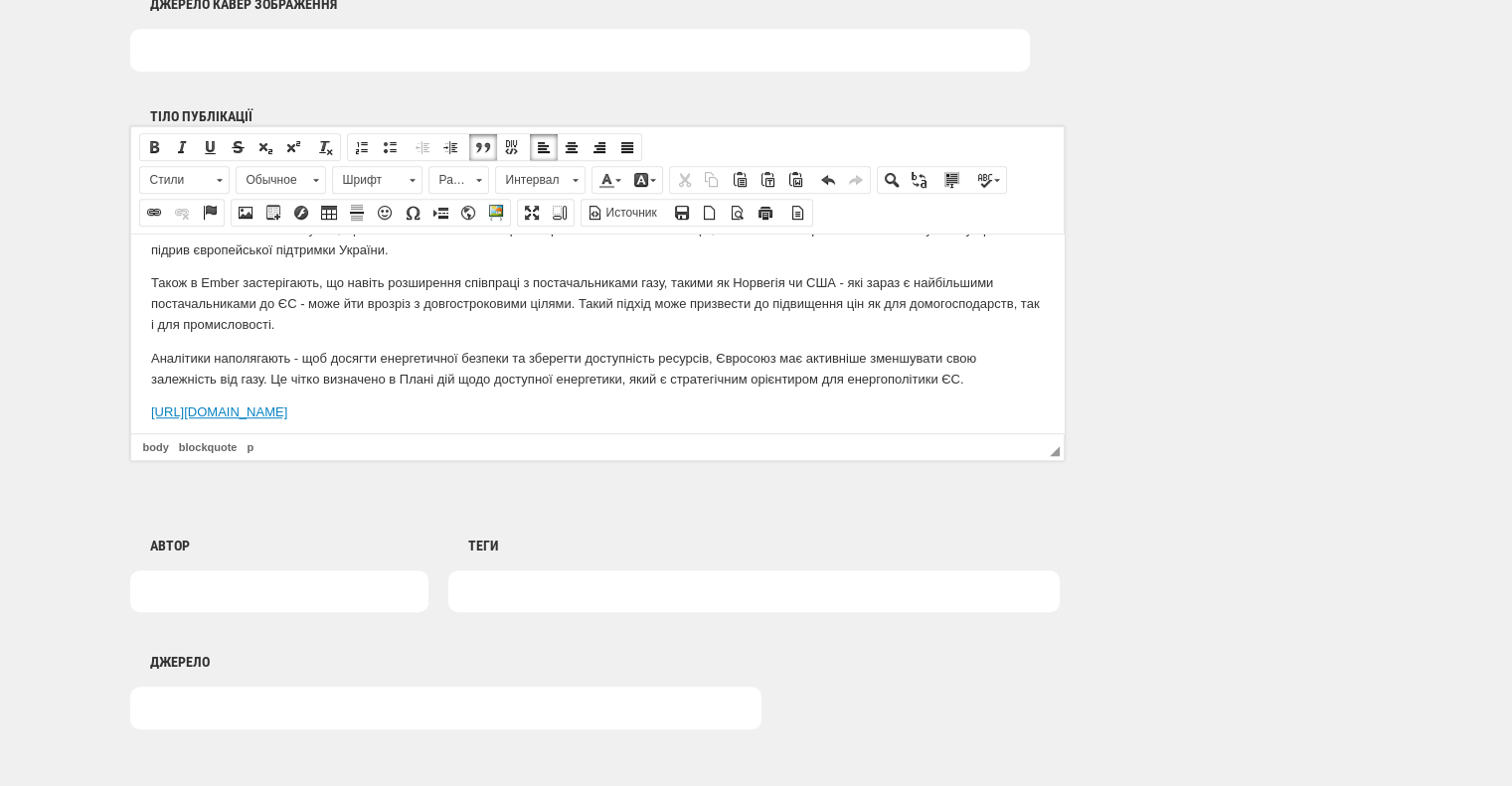 scroll, scrollTop: 1491, scrollLeft: 0, axis: vertical 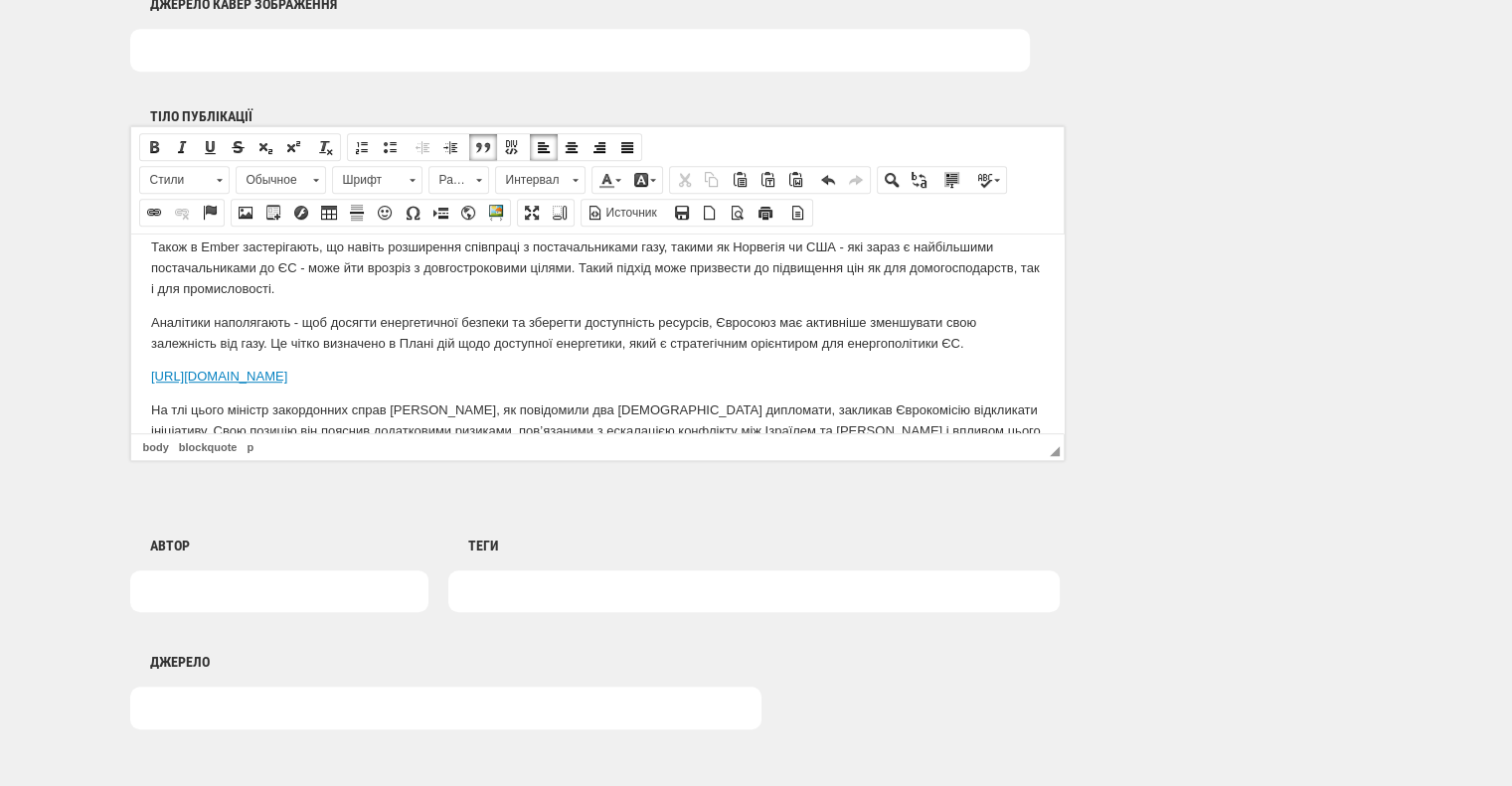 drag, startPoint x: 494, startPoint y: 322, endPoint x: 243, endPoint y: 541, distance: 333.1096 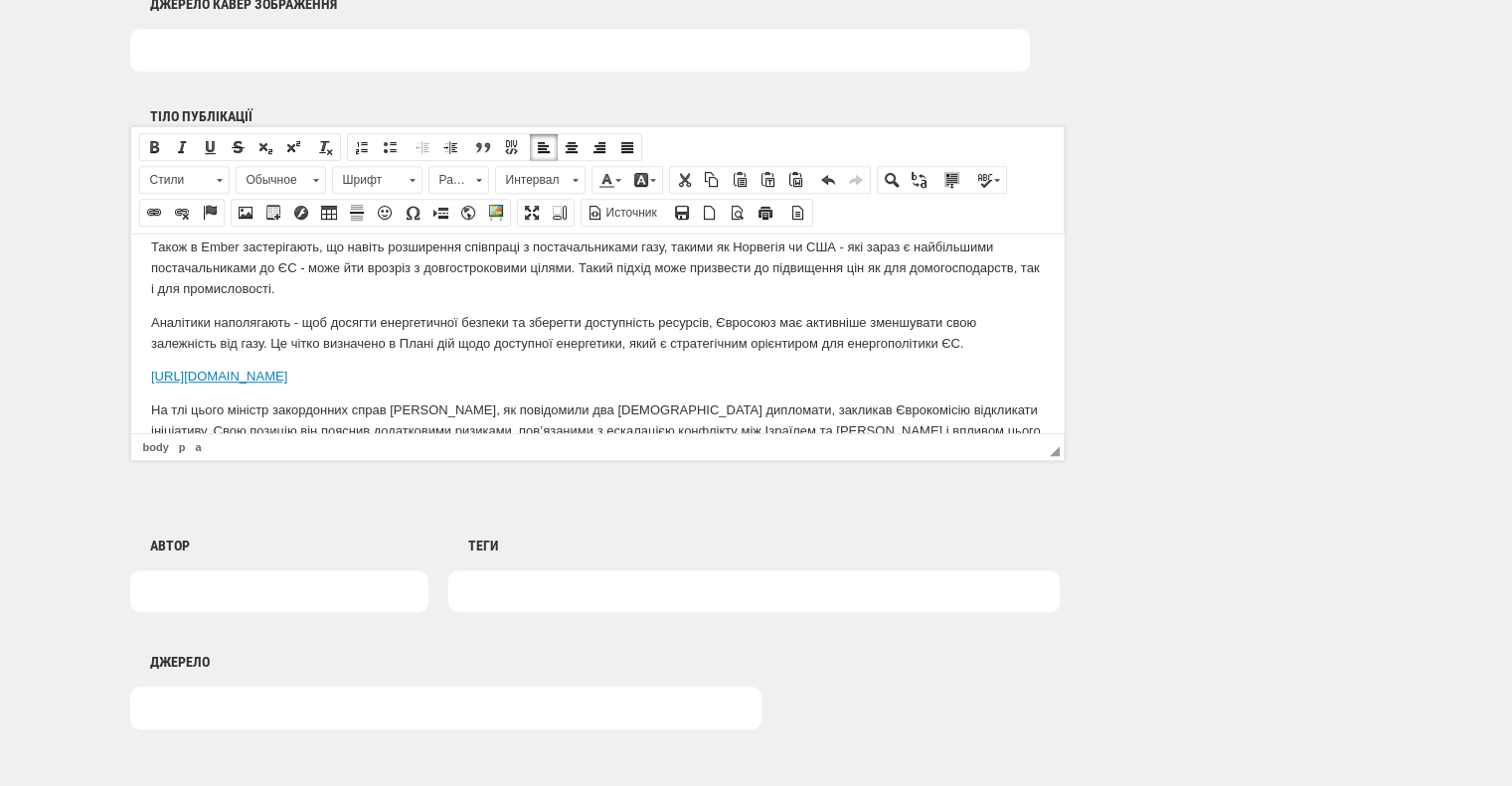copy on "https://energy.ec.europa.eu/strategy/affordable-energy_en" 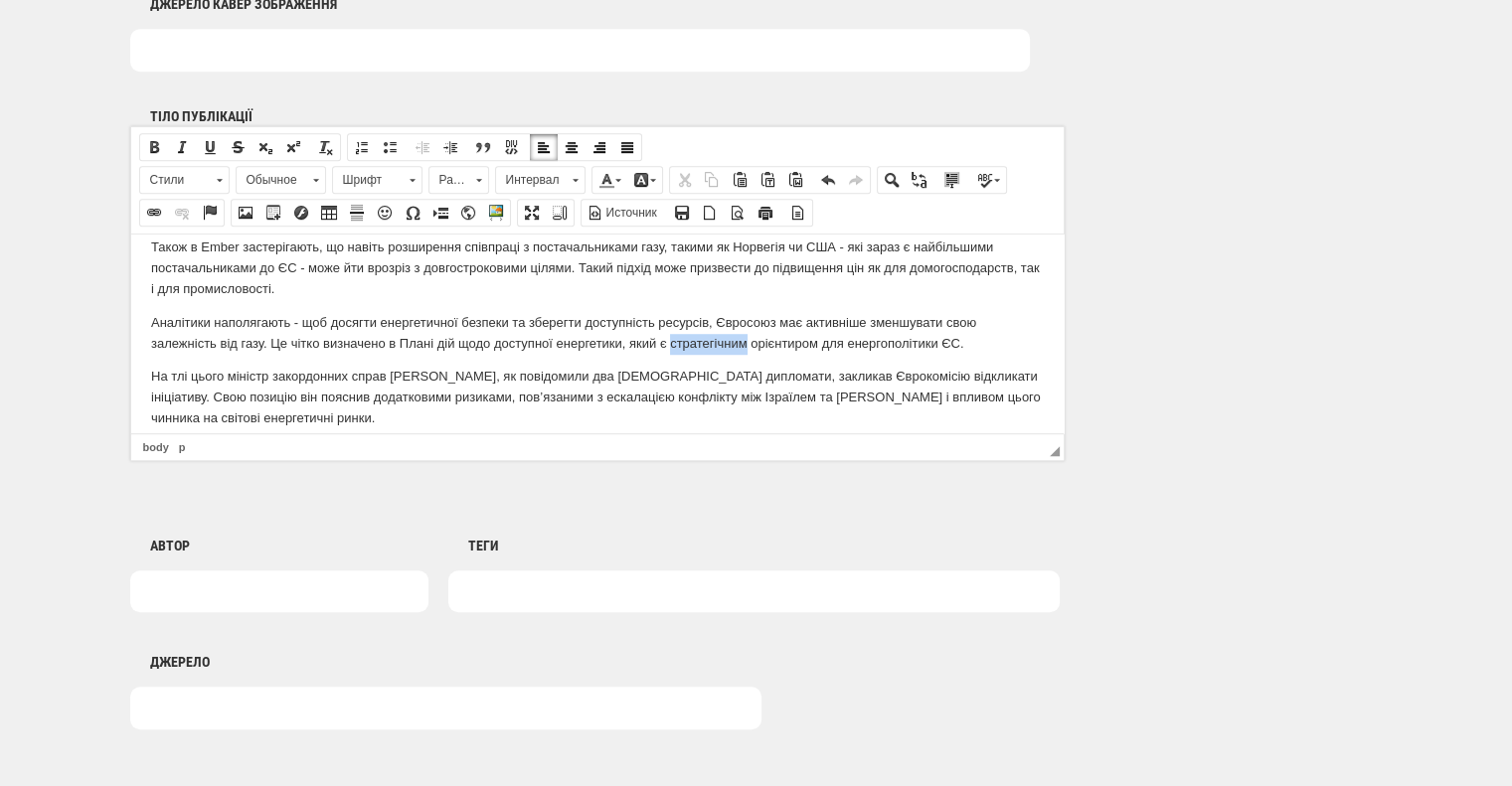 drag, startPoint x: 668, startPoint y: 282, endPoint x: 746, endPoint y: 278, distance: 78.1025 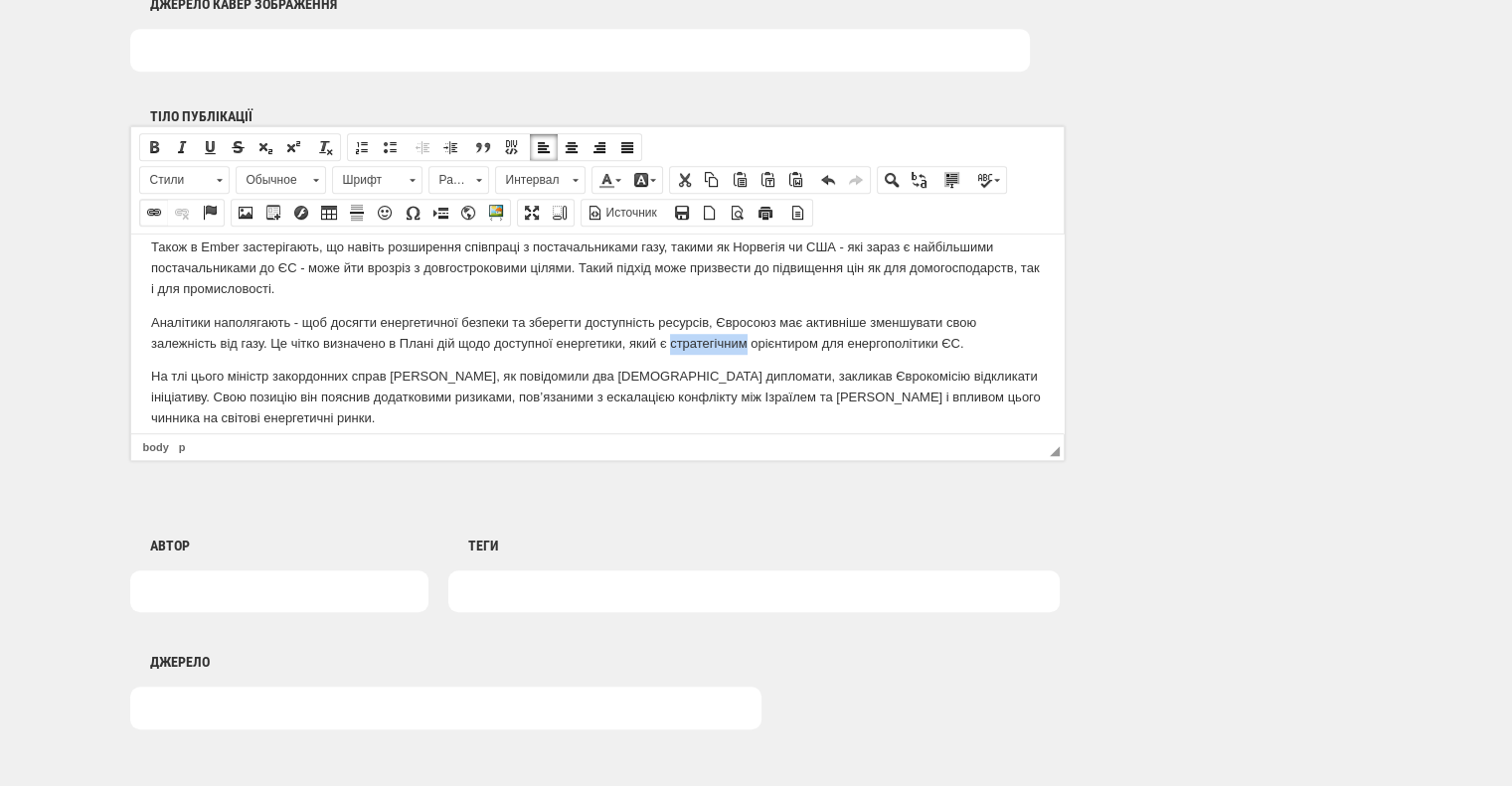 click at bounding box center (154, 213) 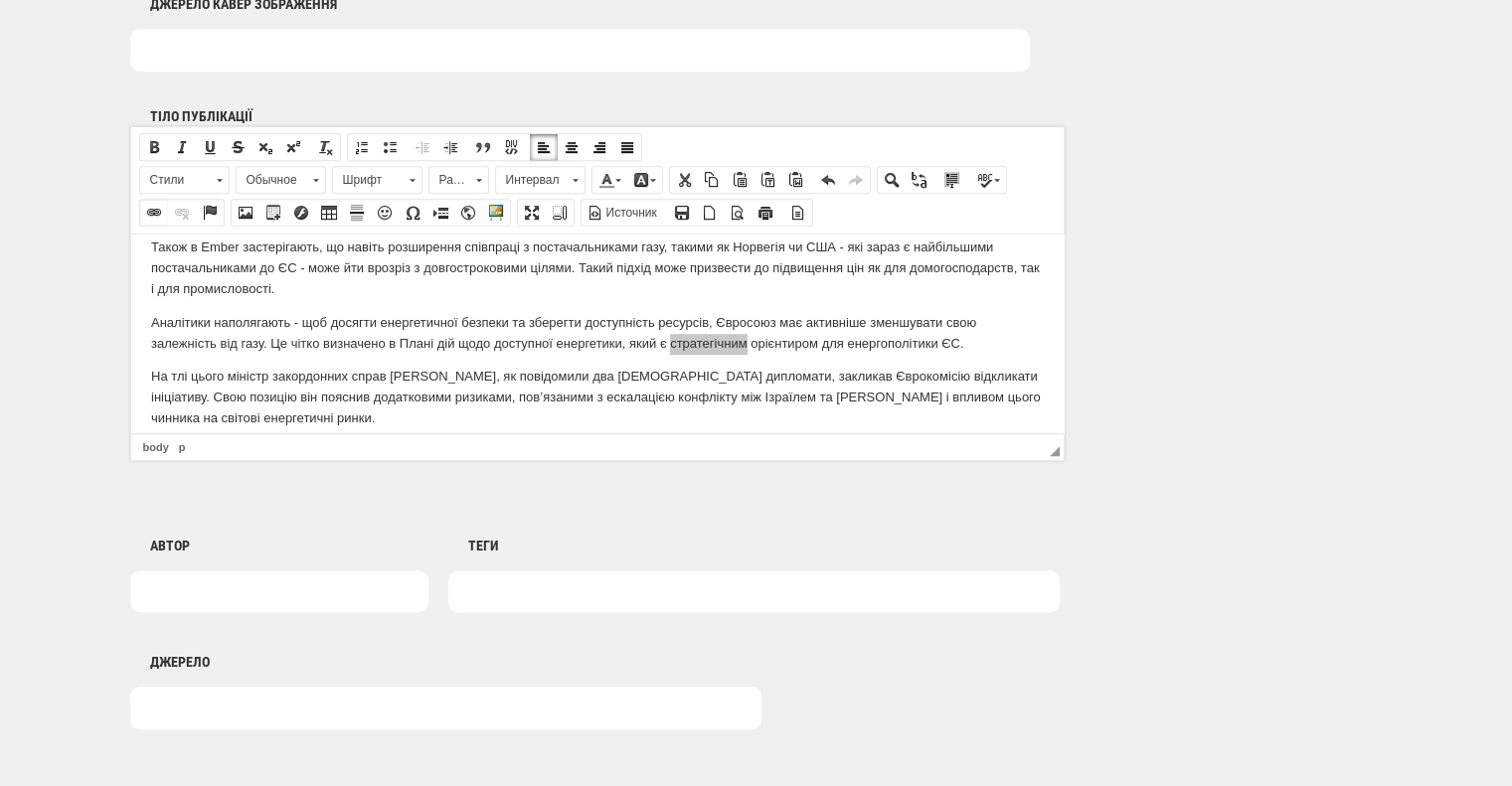 select on "http://" 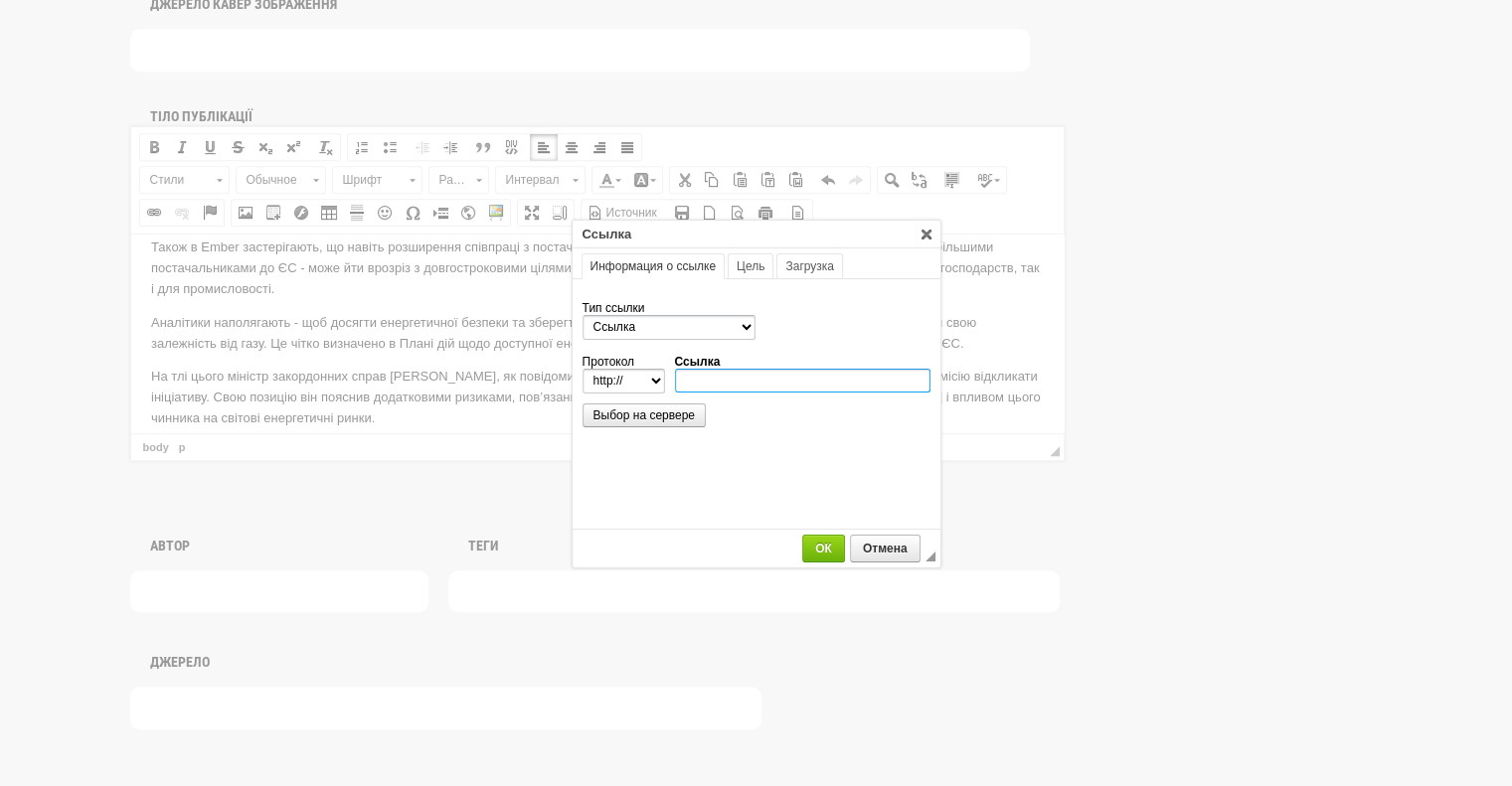 paste on "https://energy.ec.europa.eu/strategy/affordable-energy_en" 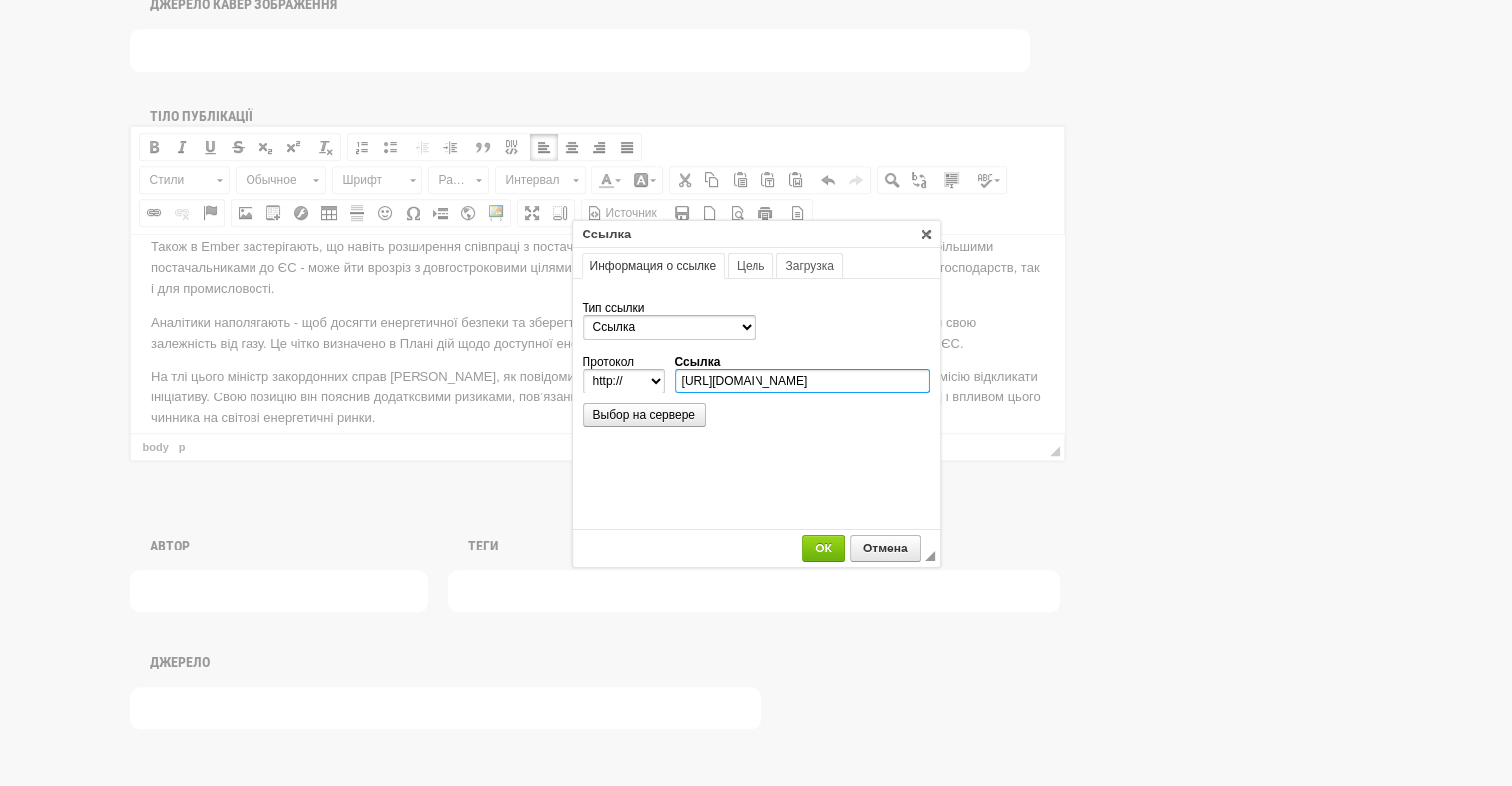 select on "https://" 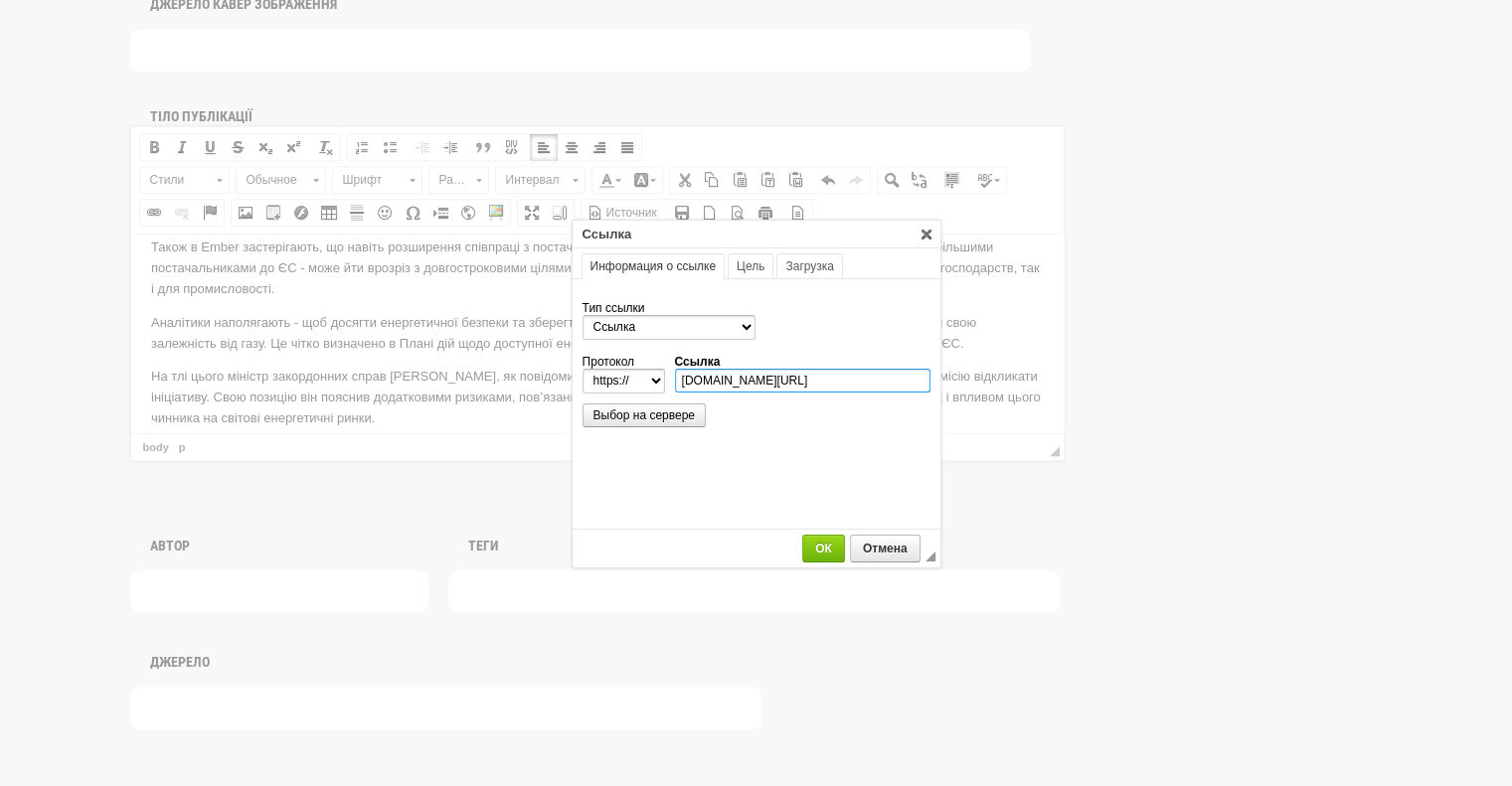scroll, scrollTop: 0, scrollLeft: 28, axis: horizontal 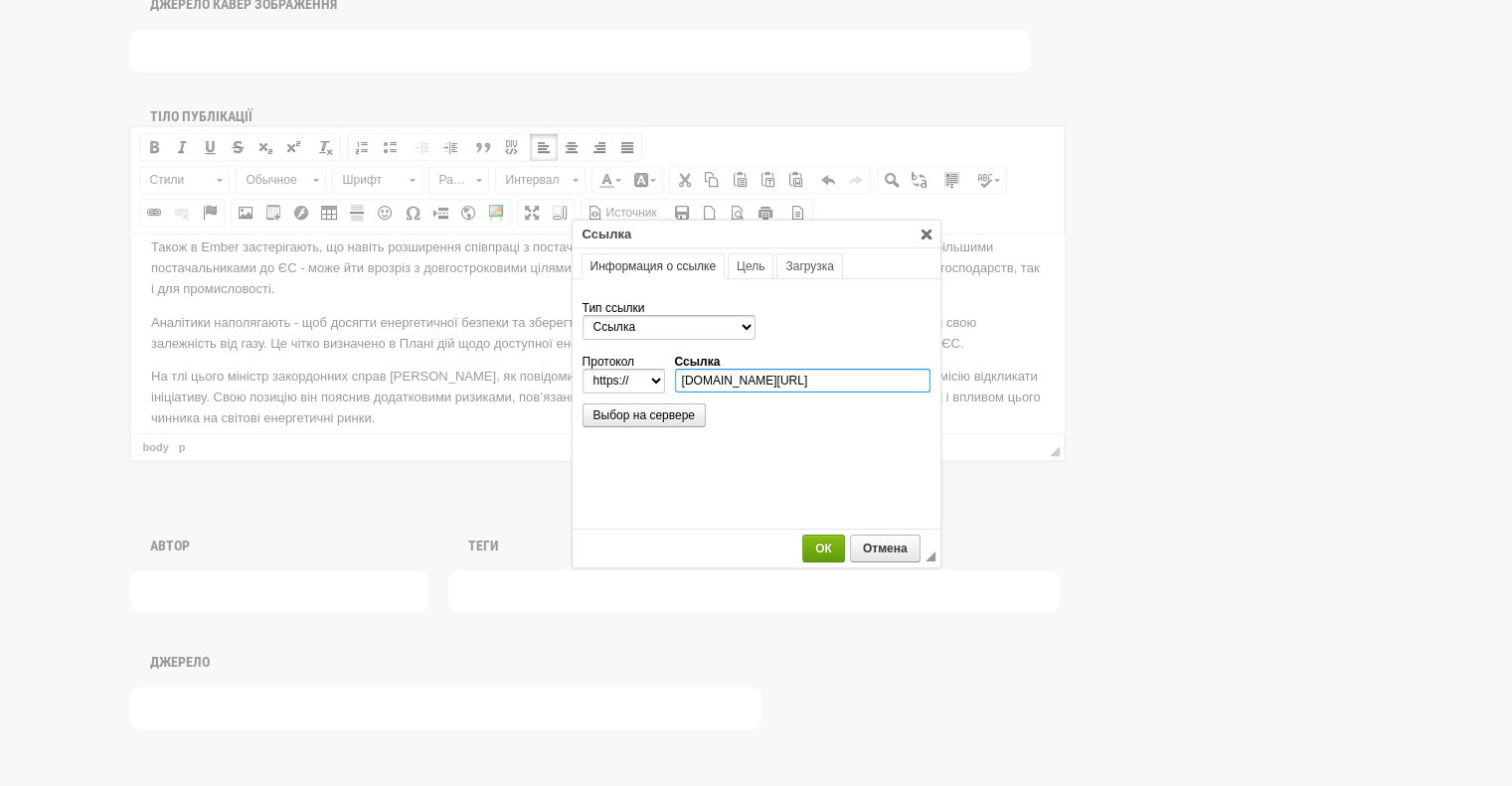 type on "energy.ec.europa.eu/strategy/affordable-energy_en" 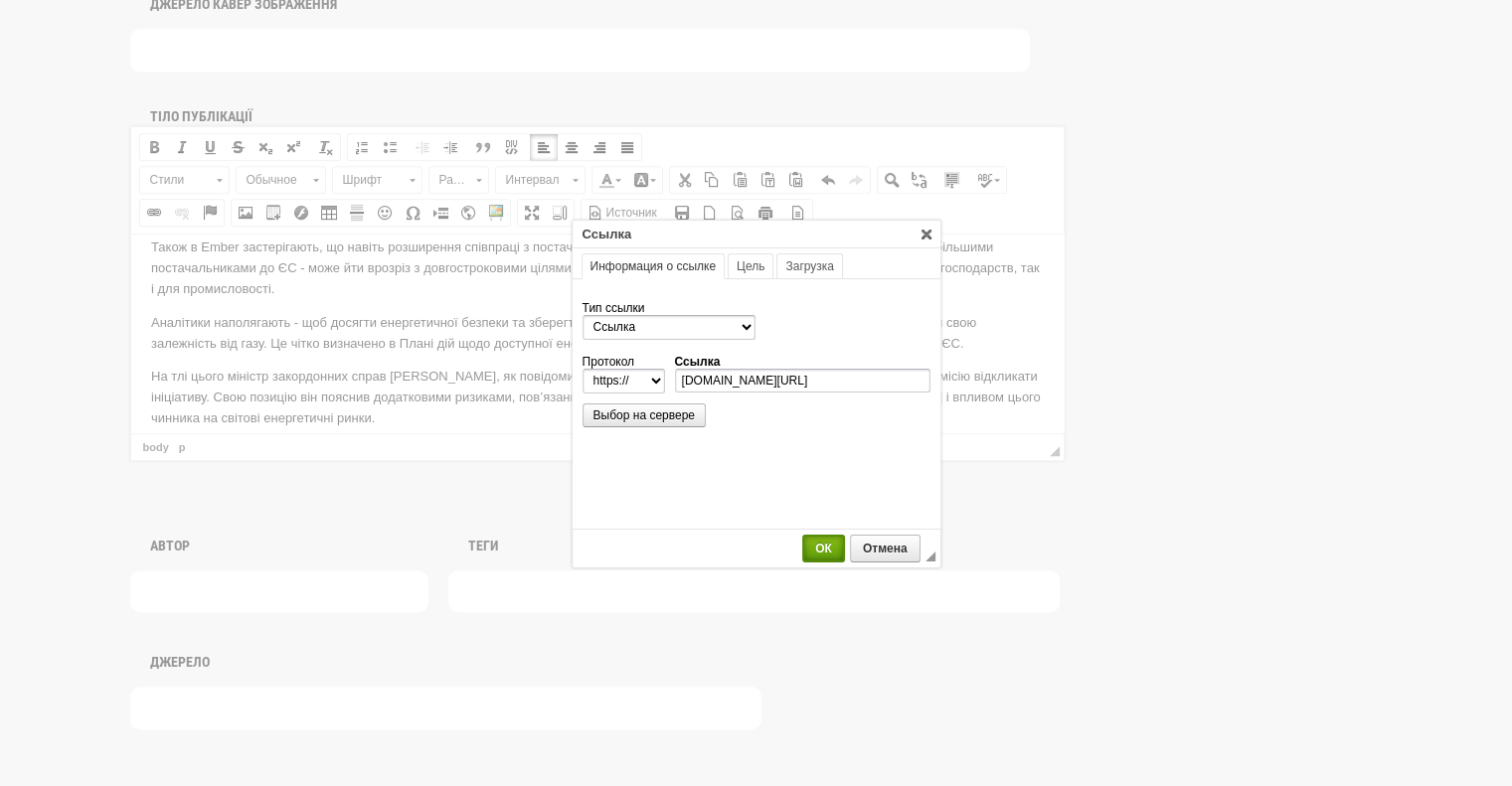click on "ОК" at bounding box center [823, 549] 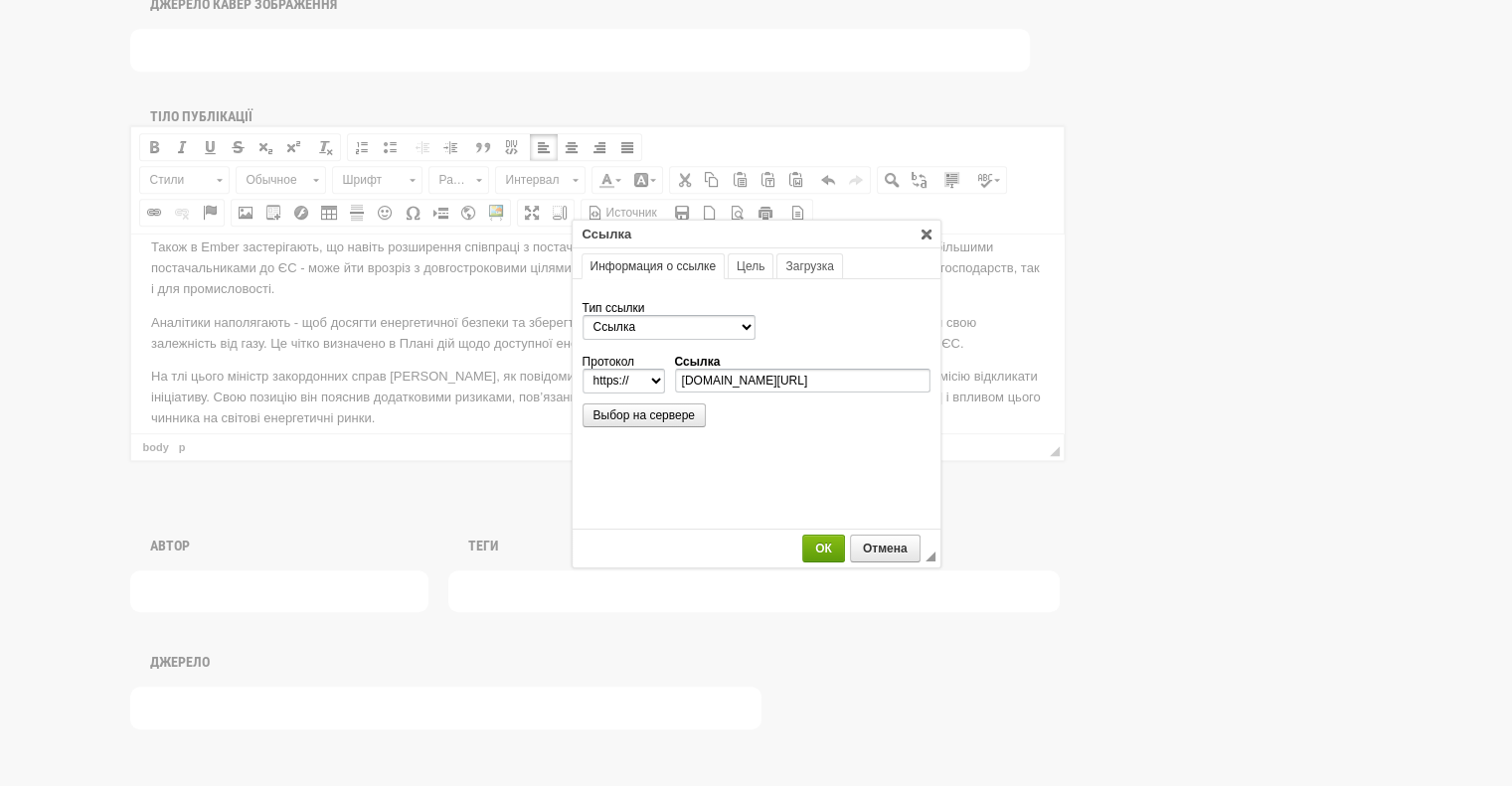 scroll, scrollTop: 0, scrollLeft: 0, axis: both 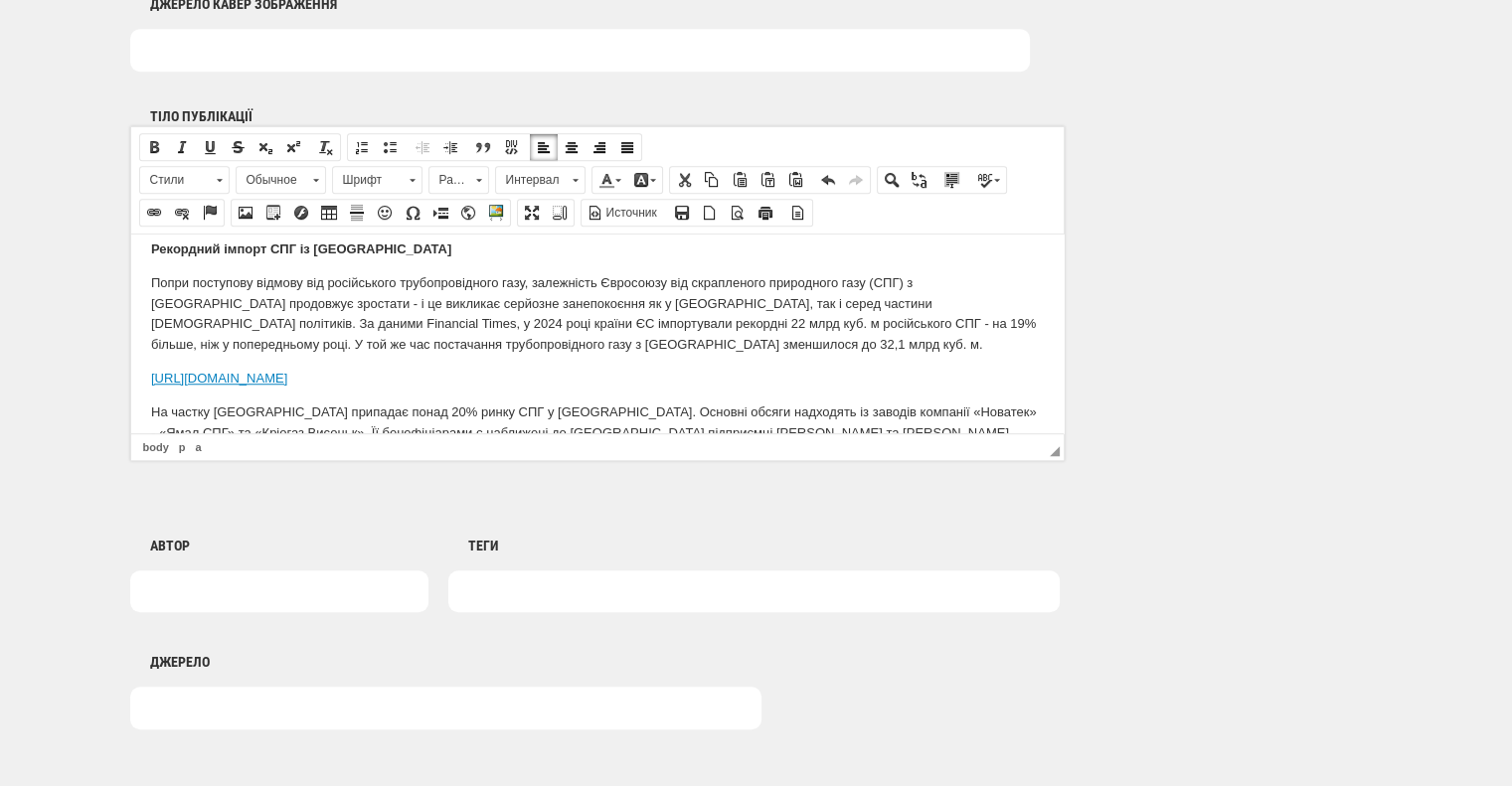 drag, startPoint x: 554, startPoint y: 324, endPoint x: 134, endPoint y: 320, distance: 420.01905 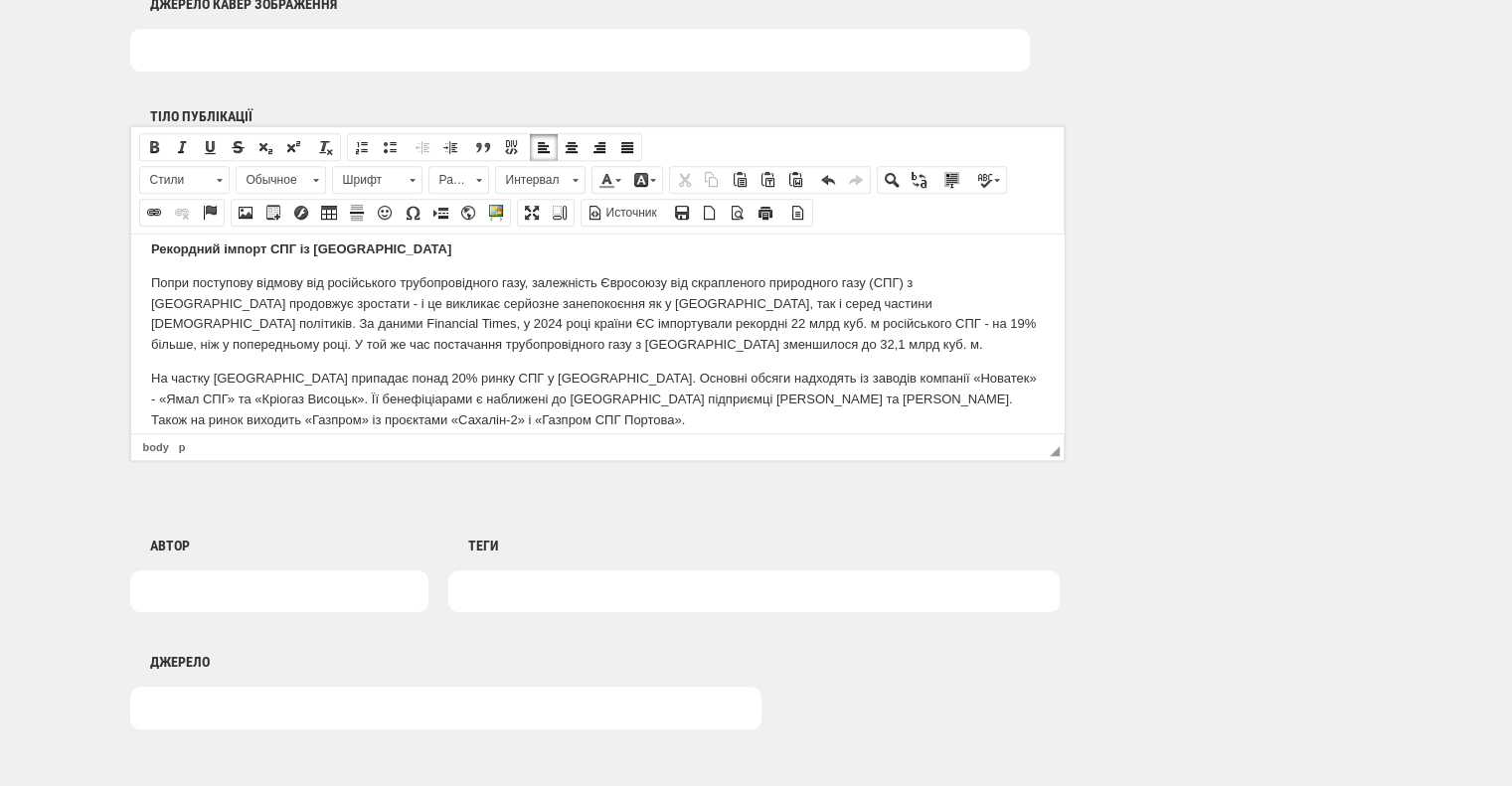 click on "Попри поступову відмову від російського трубопровідного газу, залежність Євросоюзу від скрапленого природного газу (СПГ) з Росії продовжує зростати - і це викликає серйозне занепокоєння як у Києві, так і серед частини європейських політиків. За даними Financial Times, у 2024 році країни ЄС імпортували рекордні 22 млрд куб. м російського СПГ - на 19% більше, ніж у попередньому році. У той же час постачання трубопровідного газу з РФ зменшилося до 32,1 млрд куб. м." at bounding box center [596, 313] 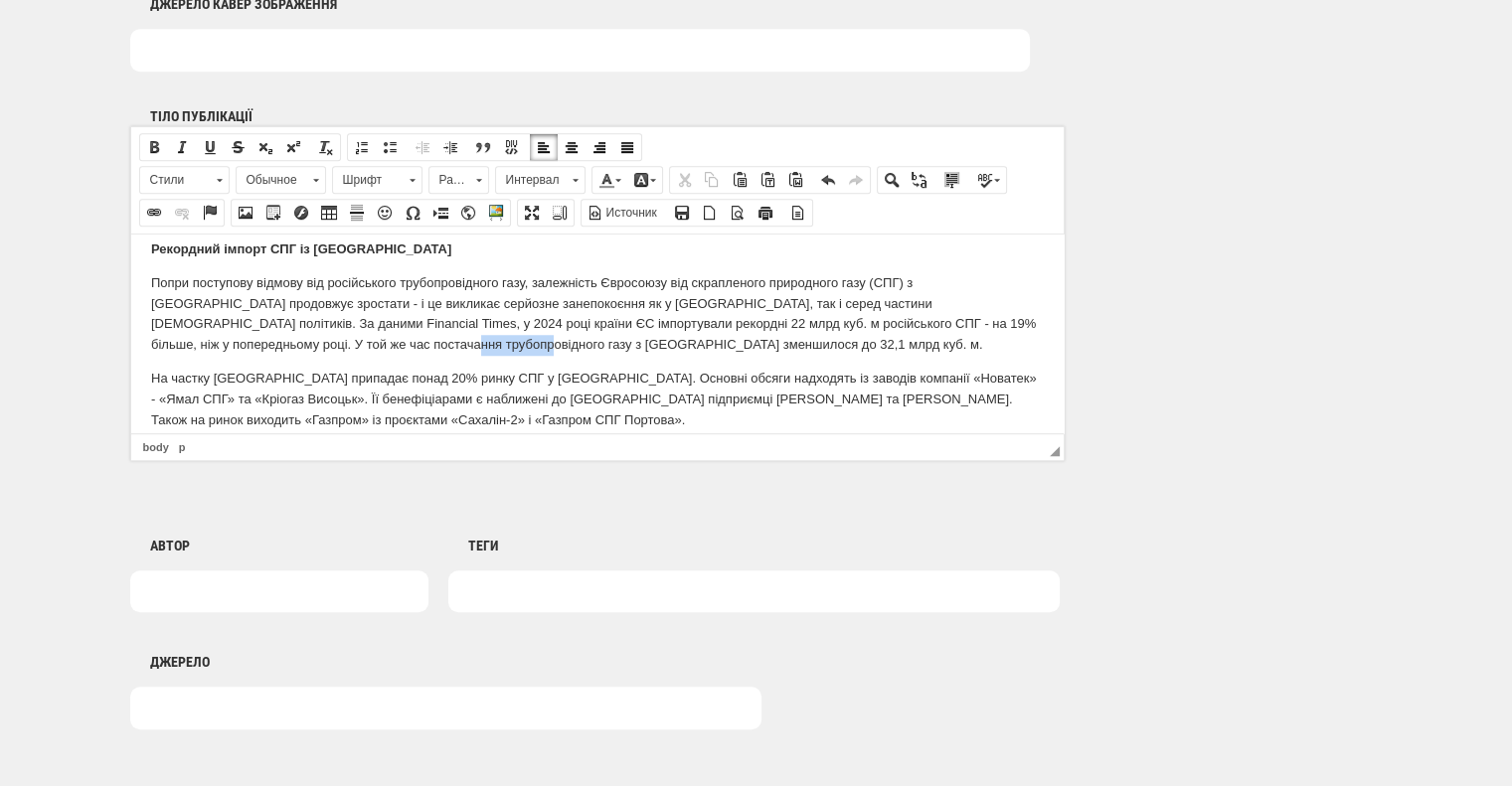 drag, startPoint x: 310, startPoint y: 280, endPoint x: 390, endPoint y: 276, distance: 80.09994 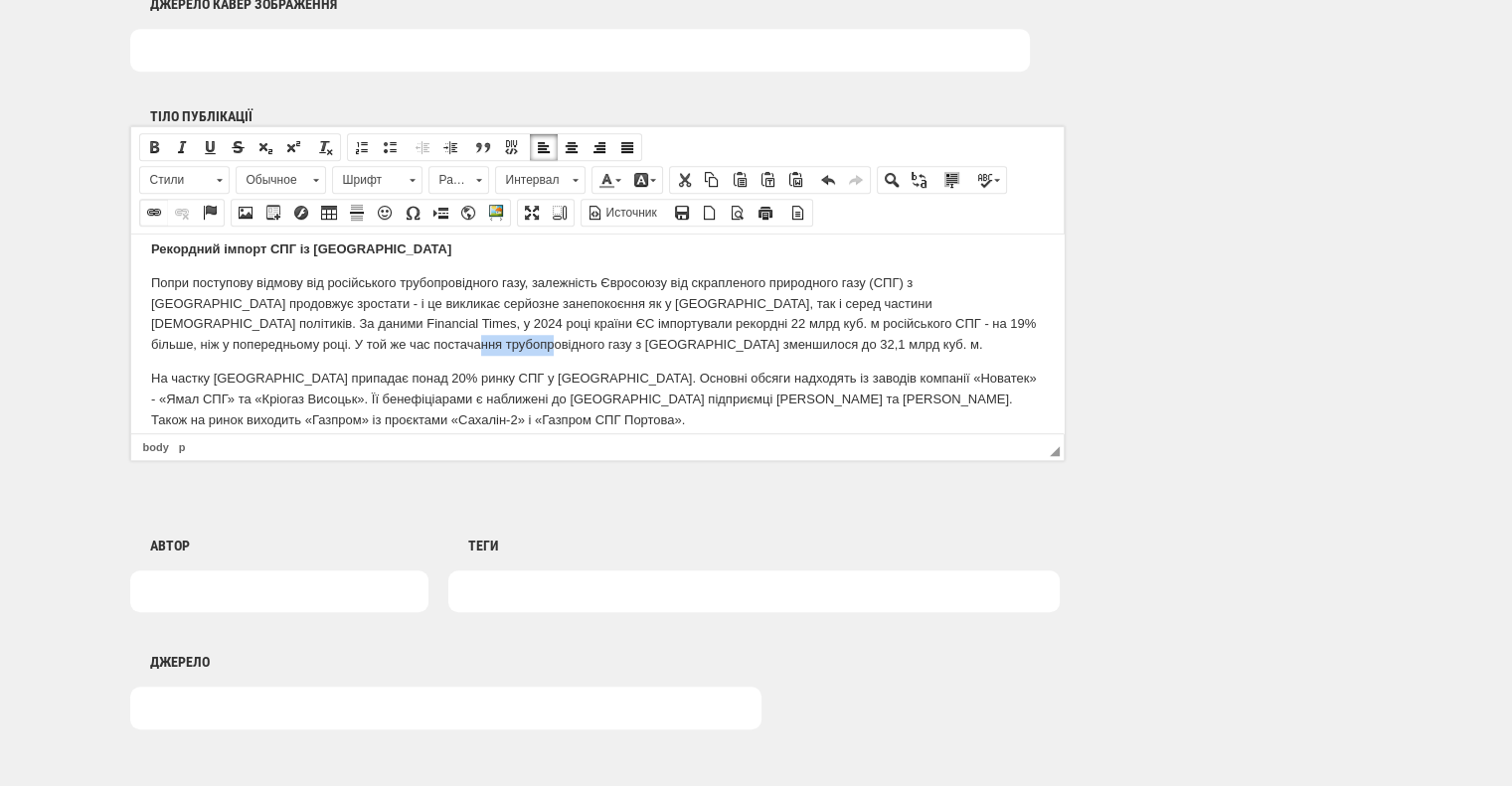 click on "Вставить/Редактировать ссылку" at bounding box center (154, 213) 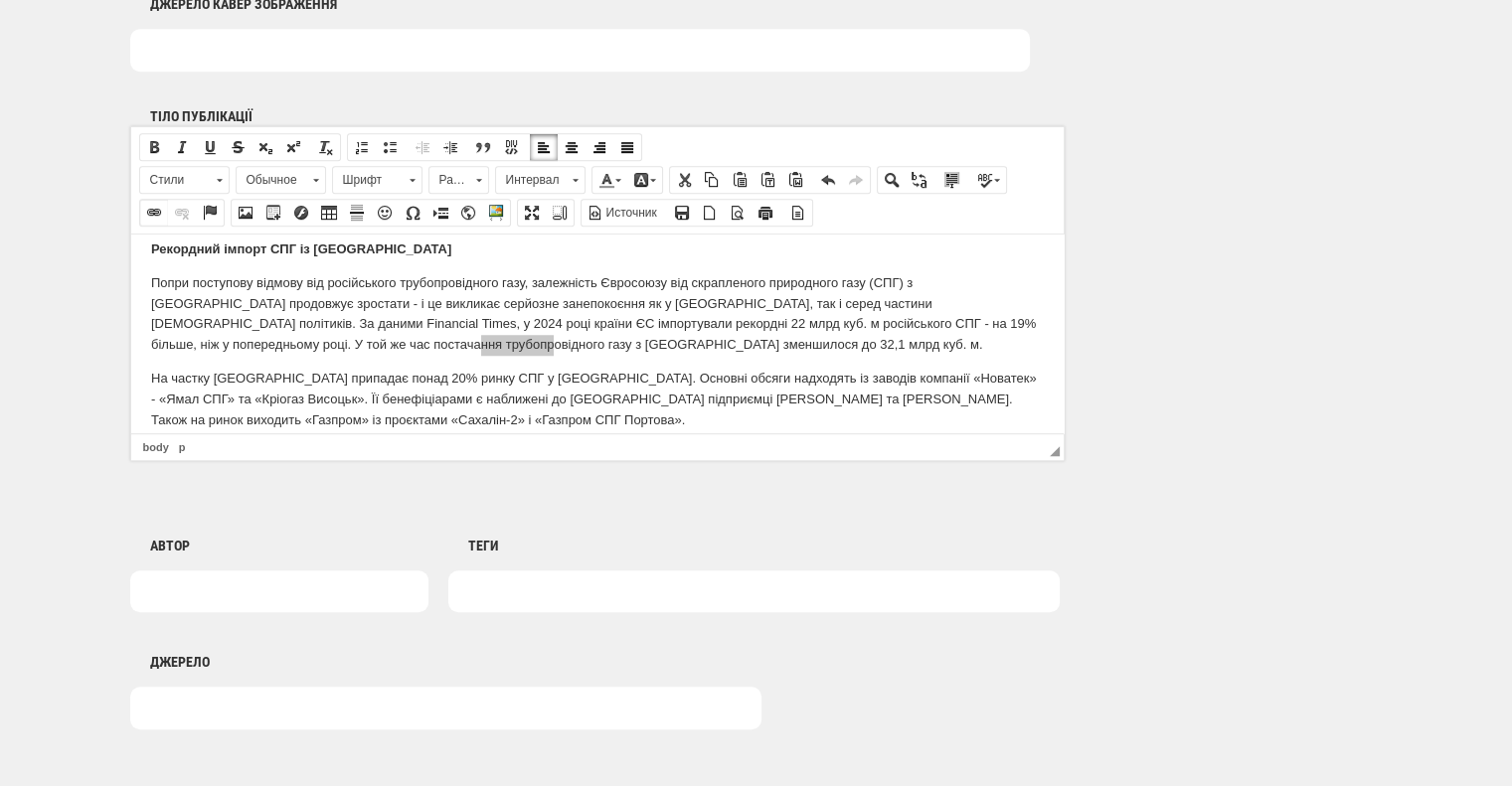 select on "http://" 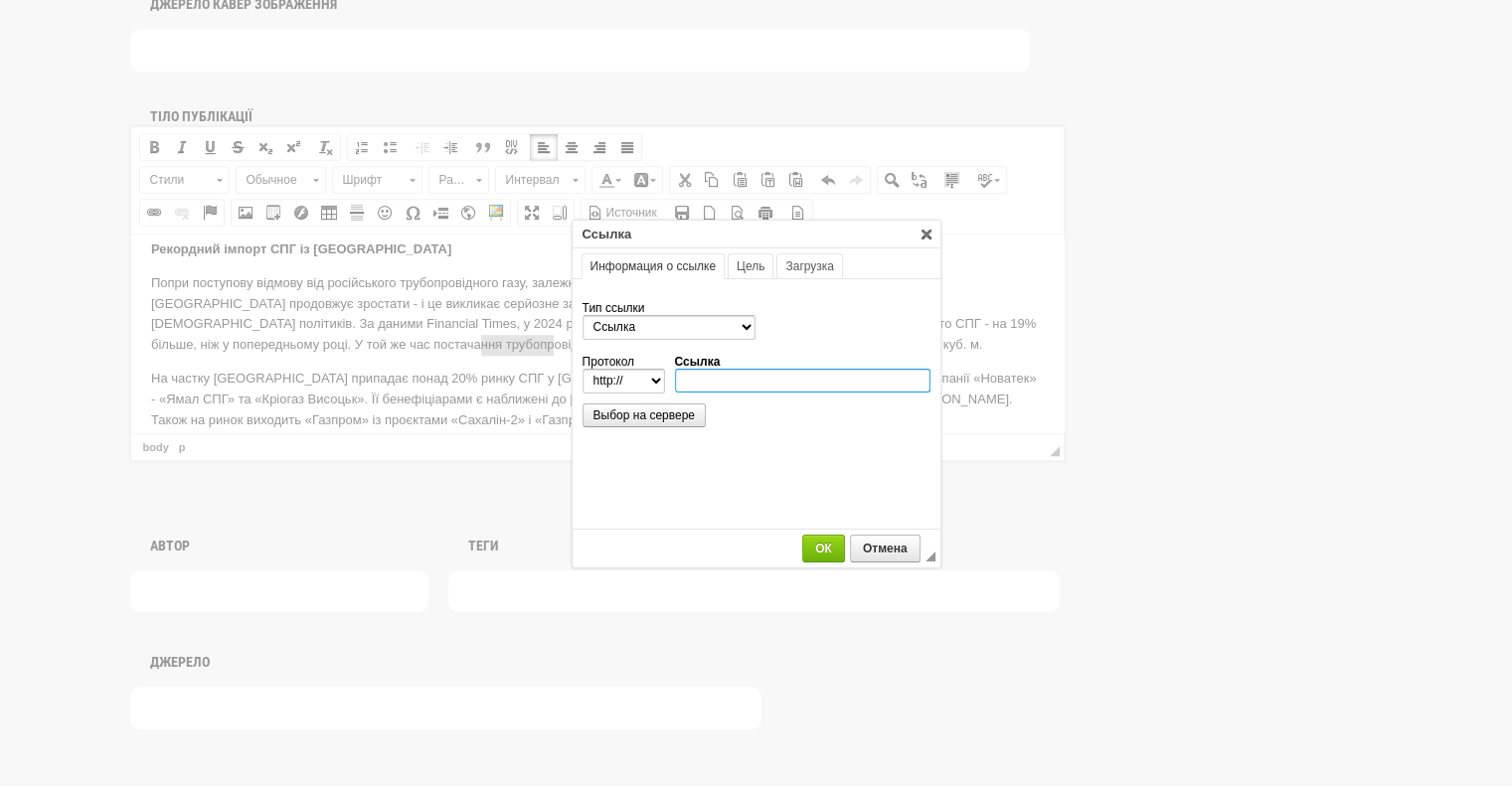 type on "https://www.ft.com/content/ef4230c1-befa-4053-97b2-397c69c20002" 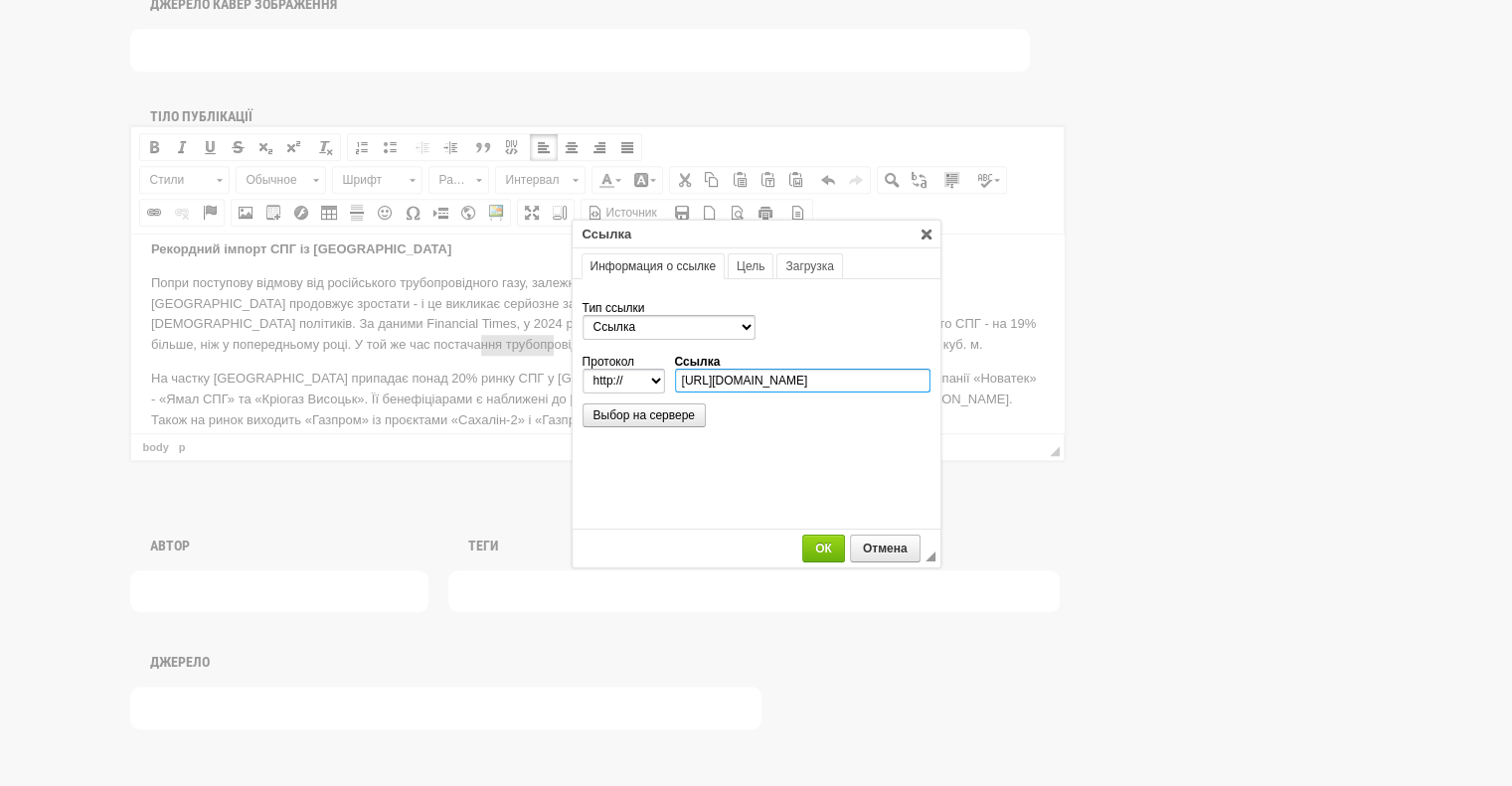 select on "https://" 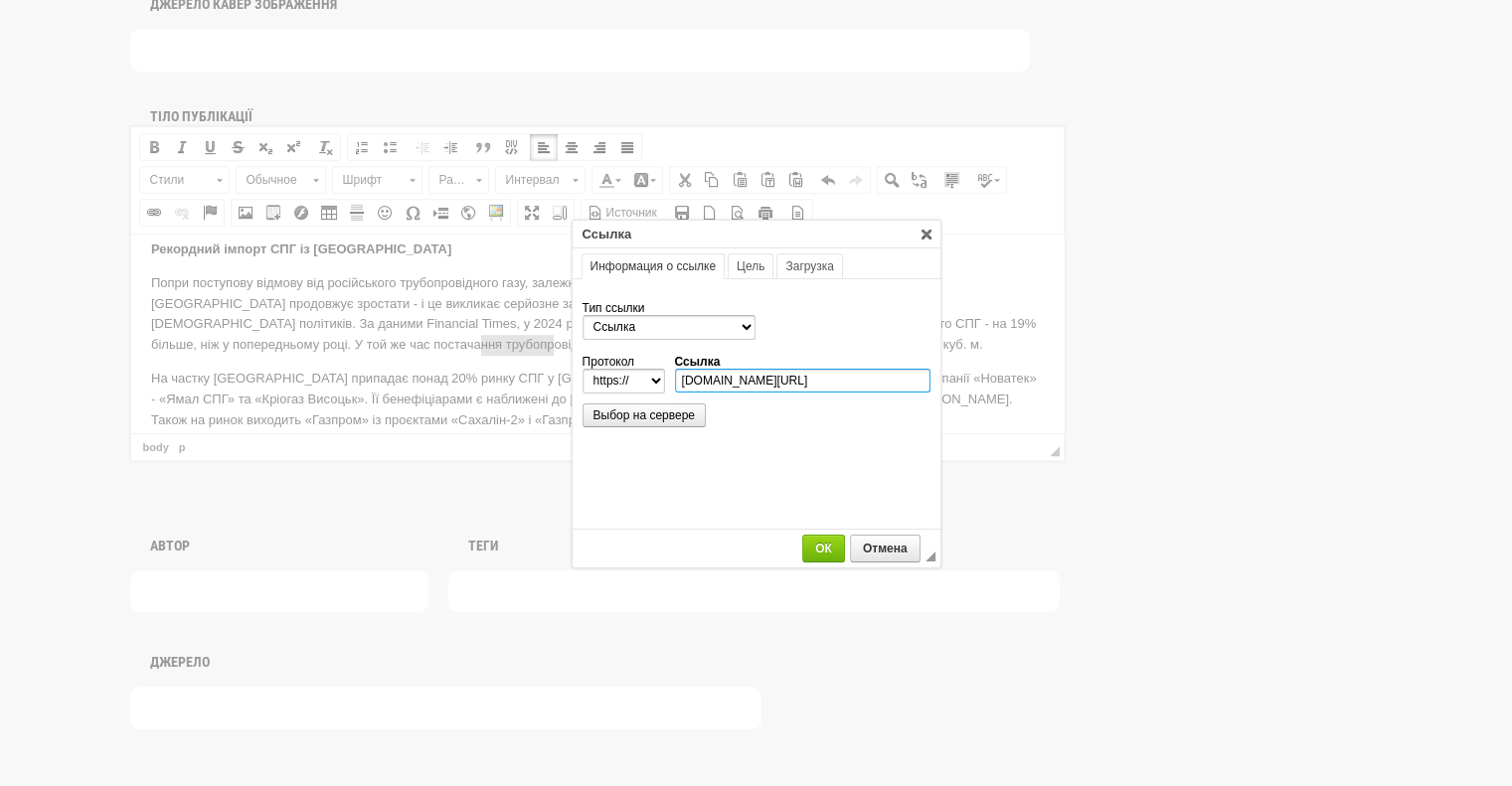 scroll, scrollTop: 0, scrollLeft: 83, axis: horizontal 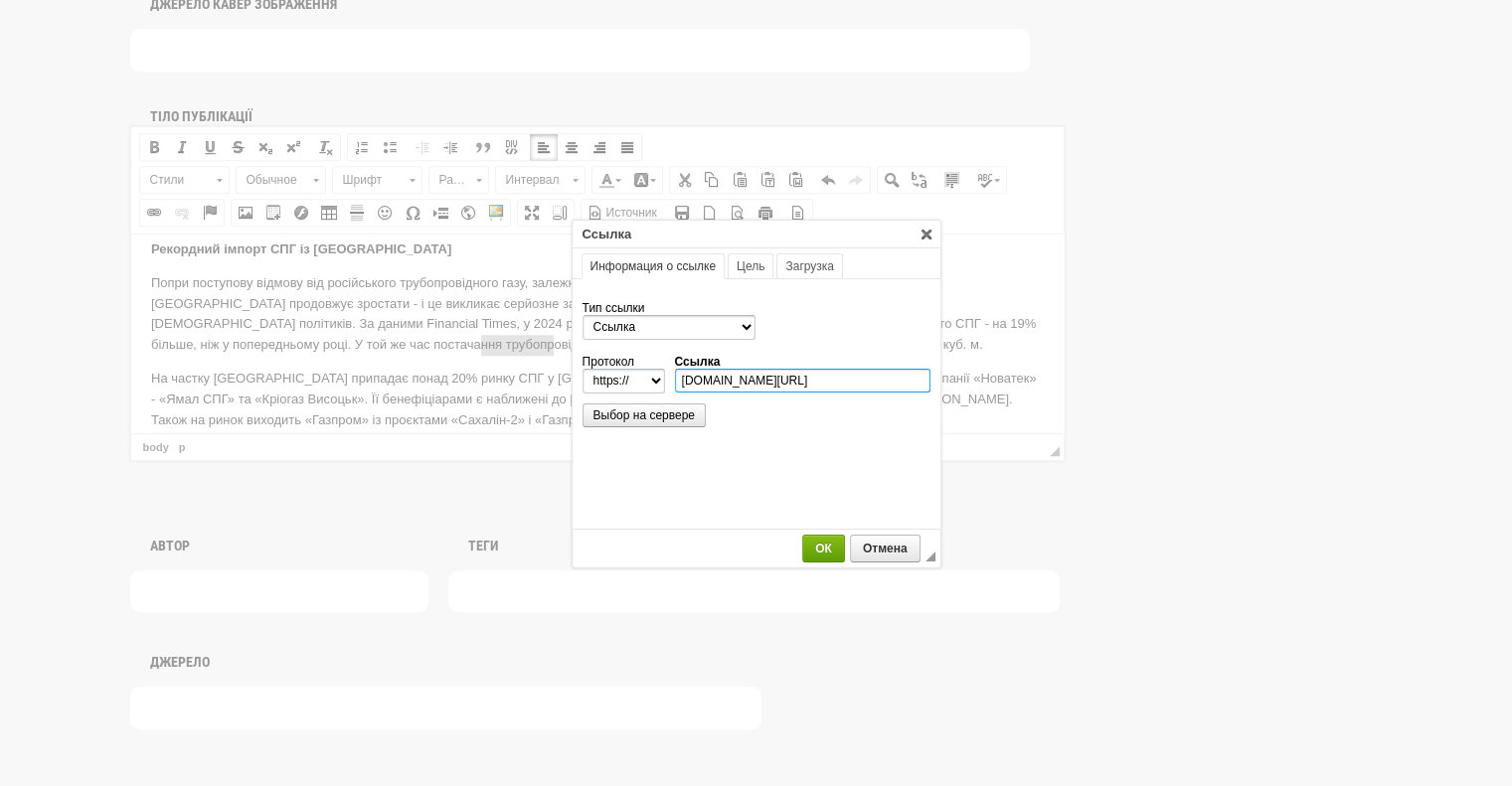 type on "www.ft.com/content/ef4230c1-befa-4053-97b2-397c69c20002" 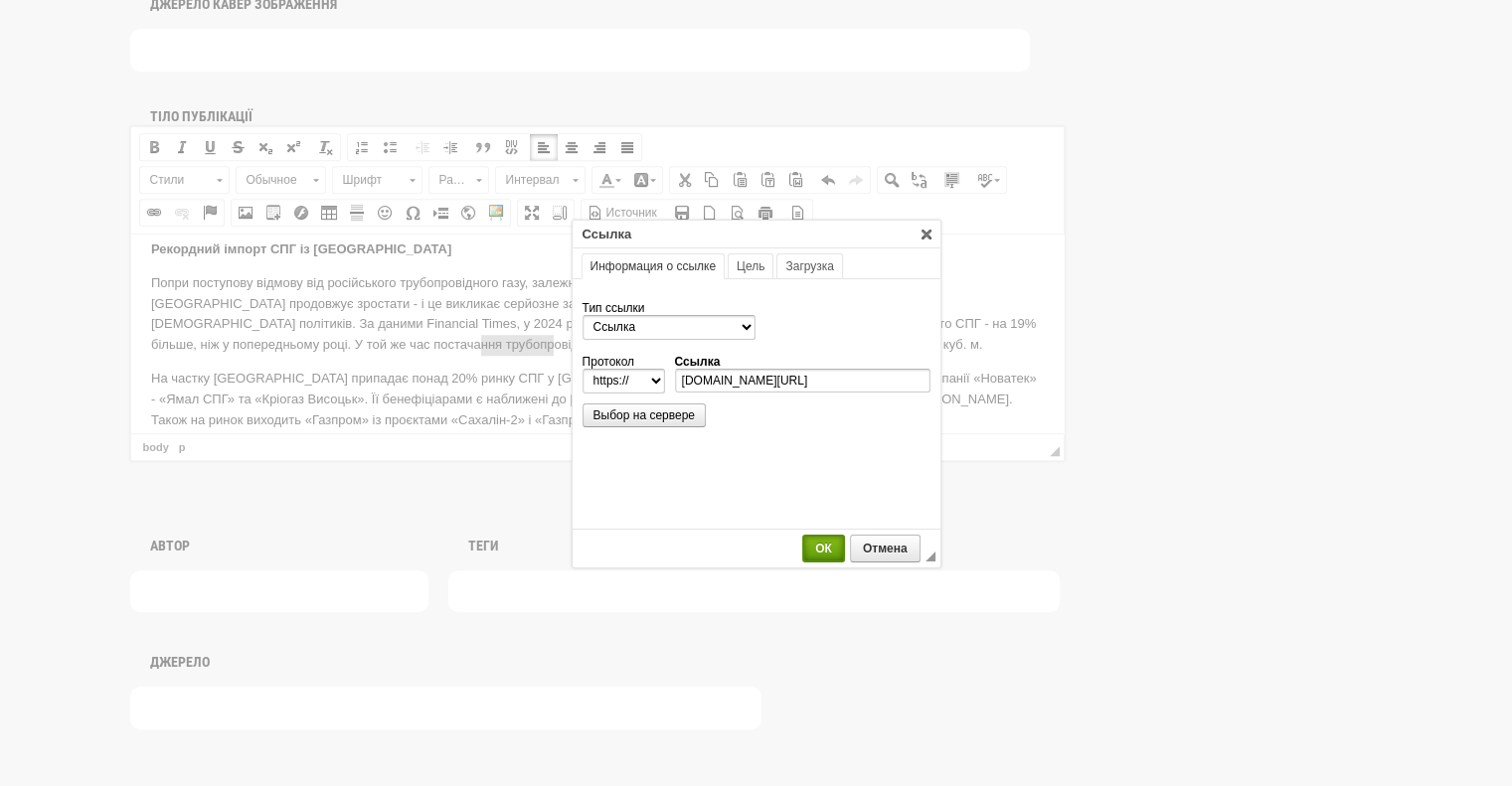 click on "ОК" at bounding box center (823, 549) 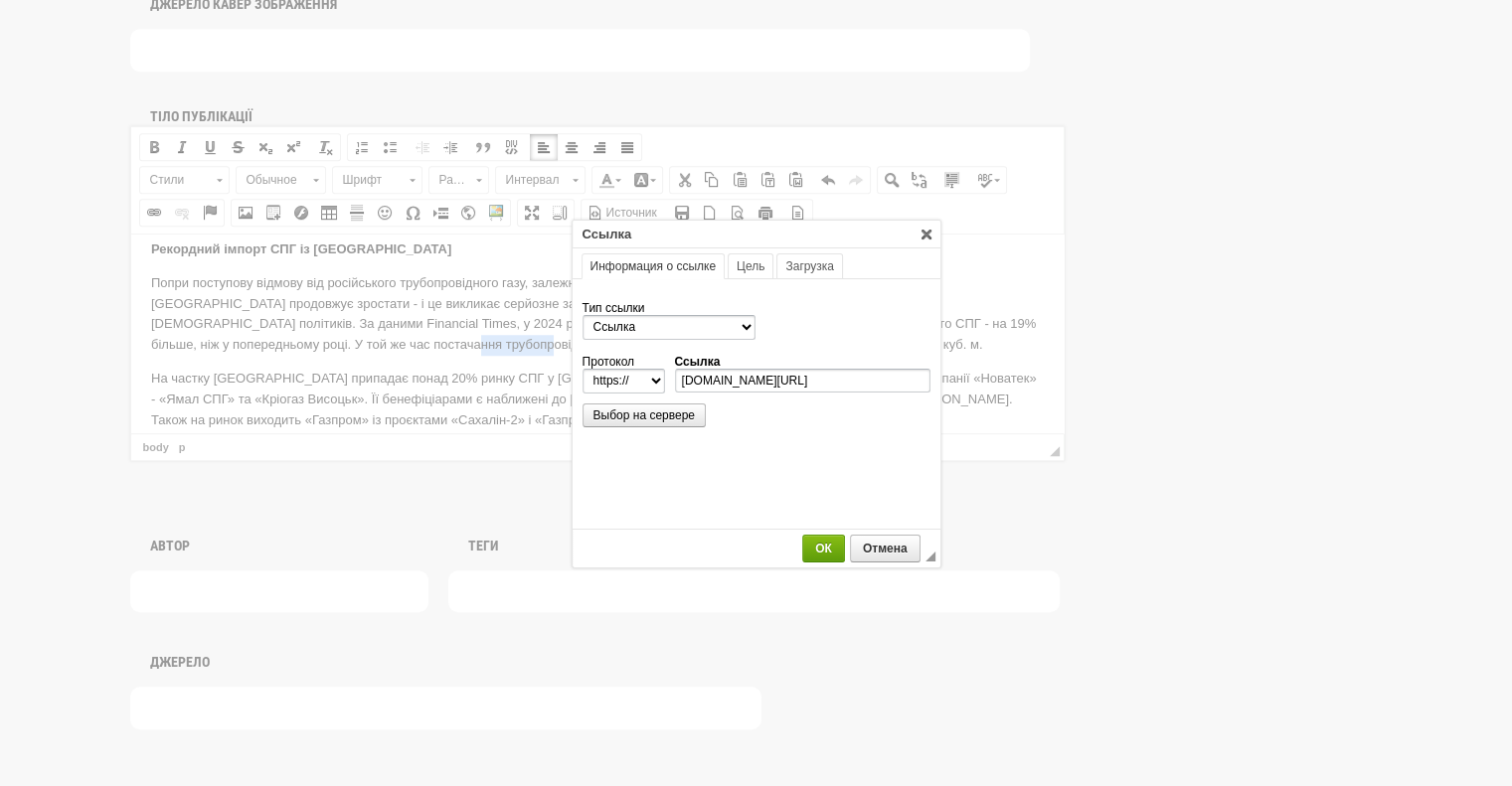 scroll, scrollTop: 0, scrollLeft: 0, axis: both 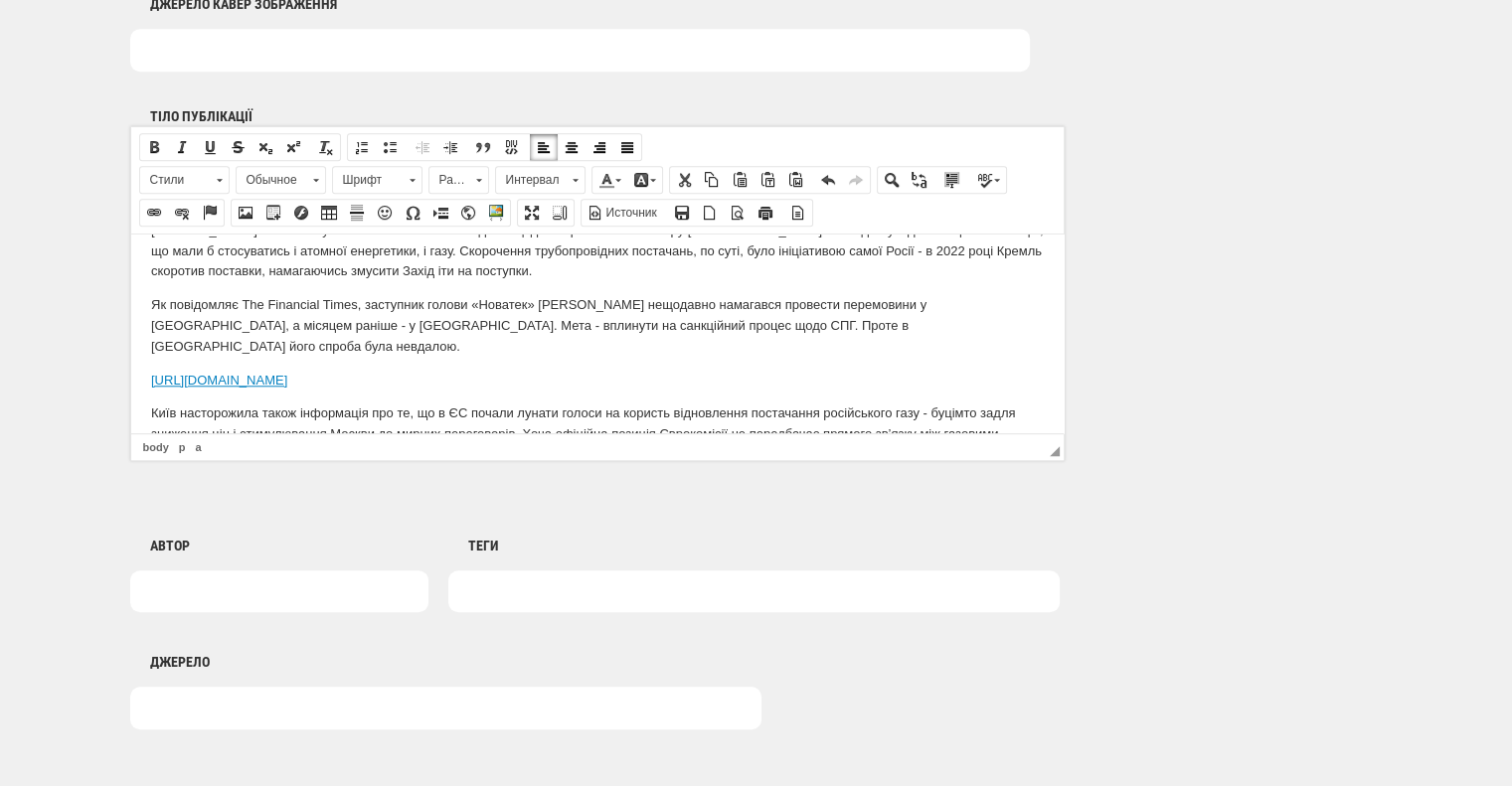 drag, startPoint x: 567, startPoint y: 298, endPoint x: 135, endPoint y: 296, distance: 432.0046 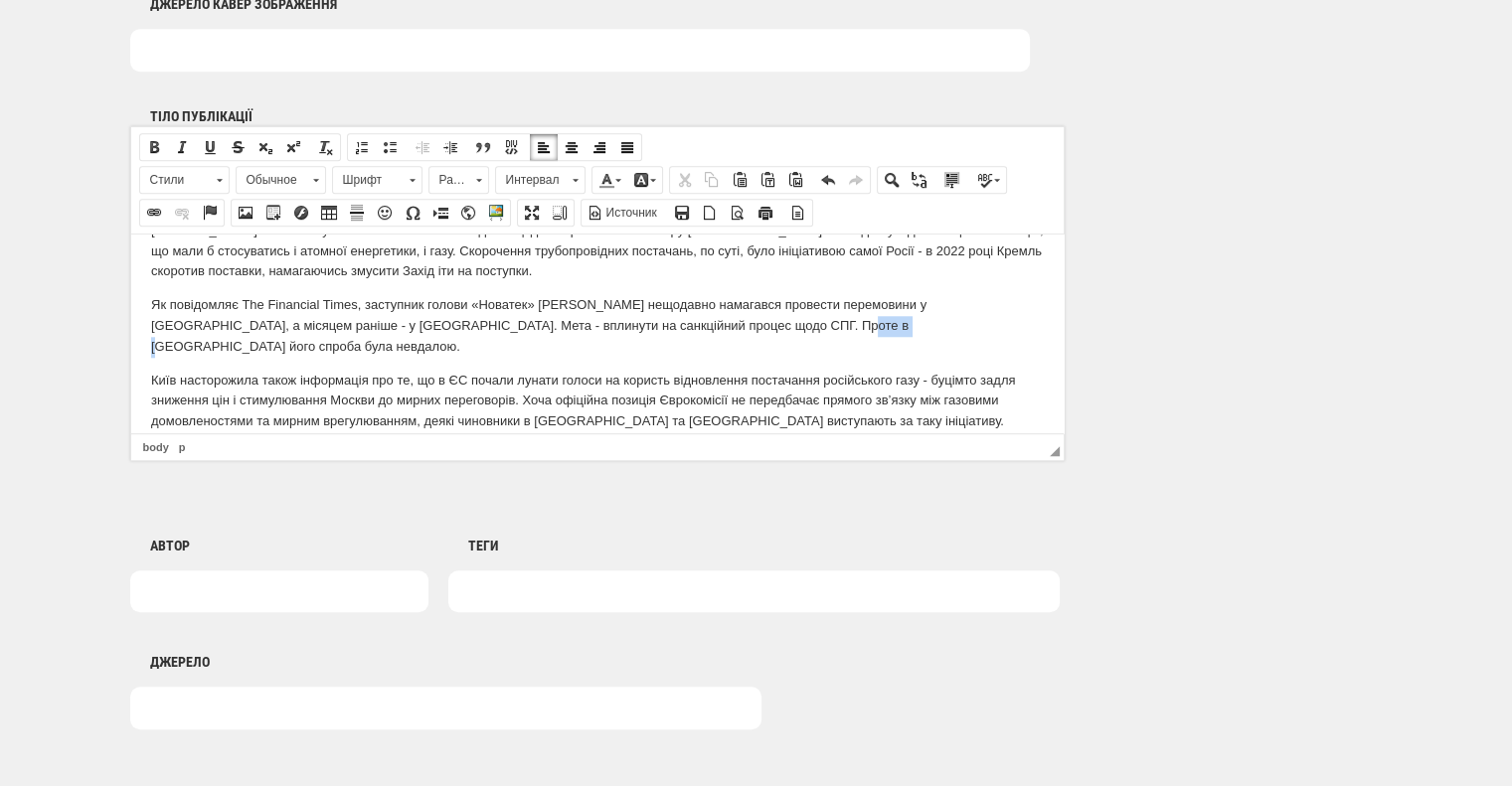 drag, startPoint x: 755, startPoint y: 266, endPoint x: 800, endPoint y: 261, distance: 45.276926 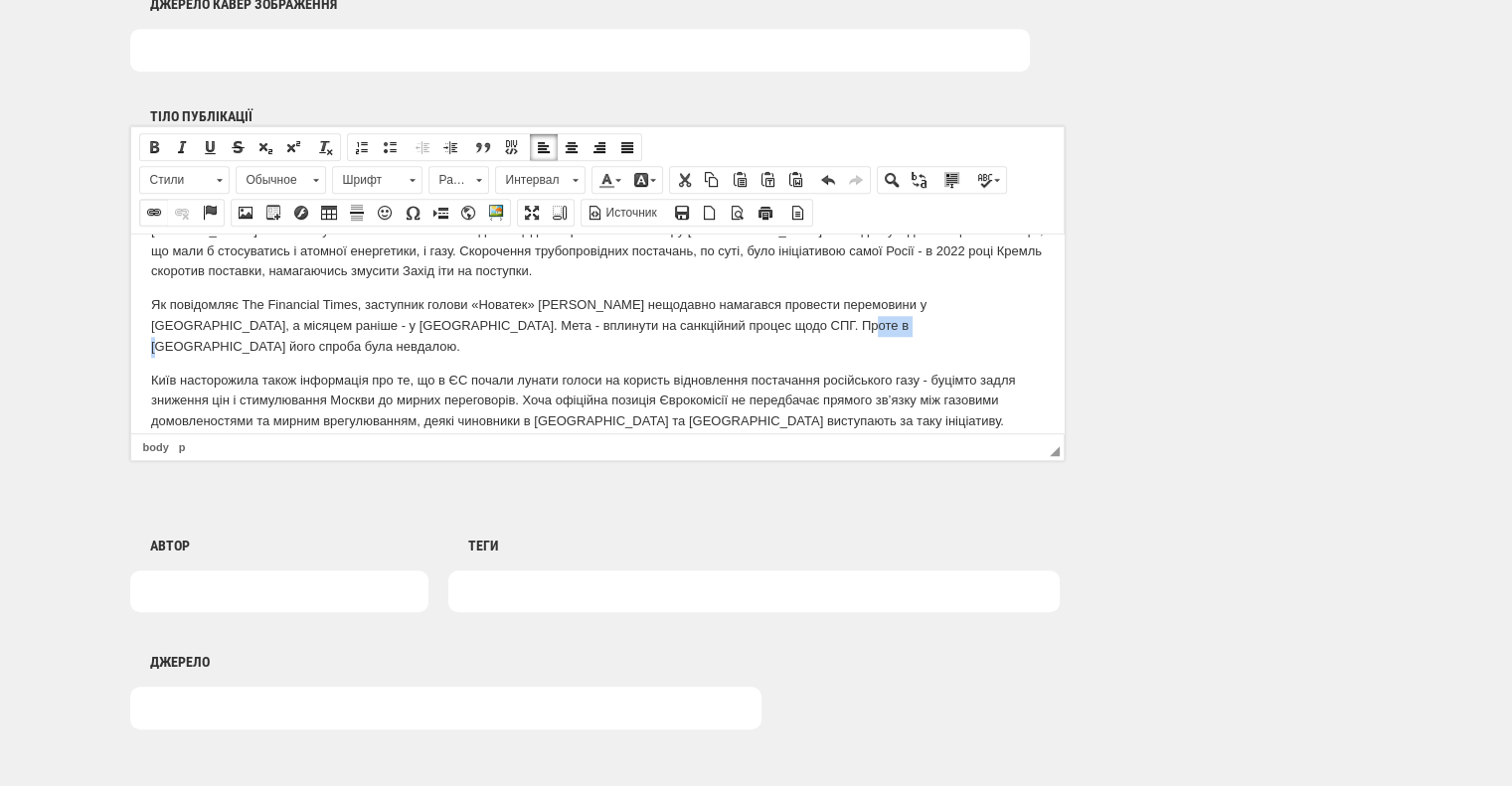 click at bounding box center (154, 213) 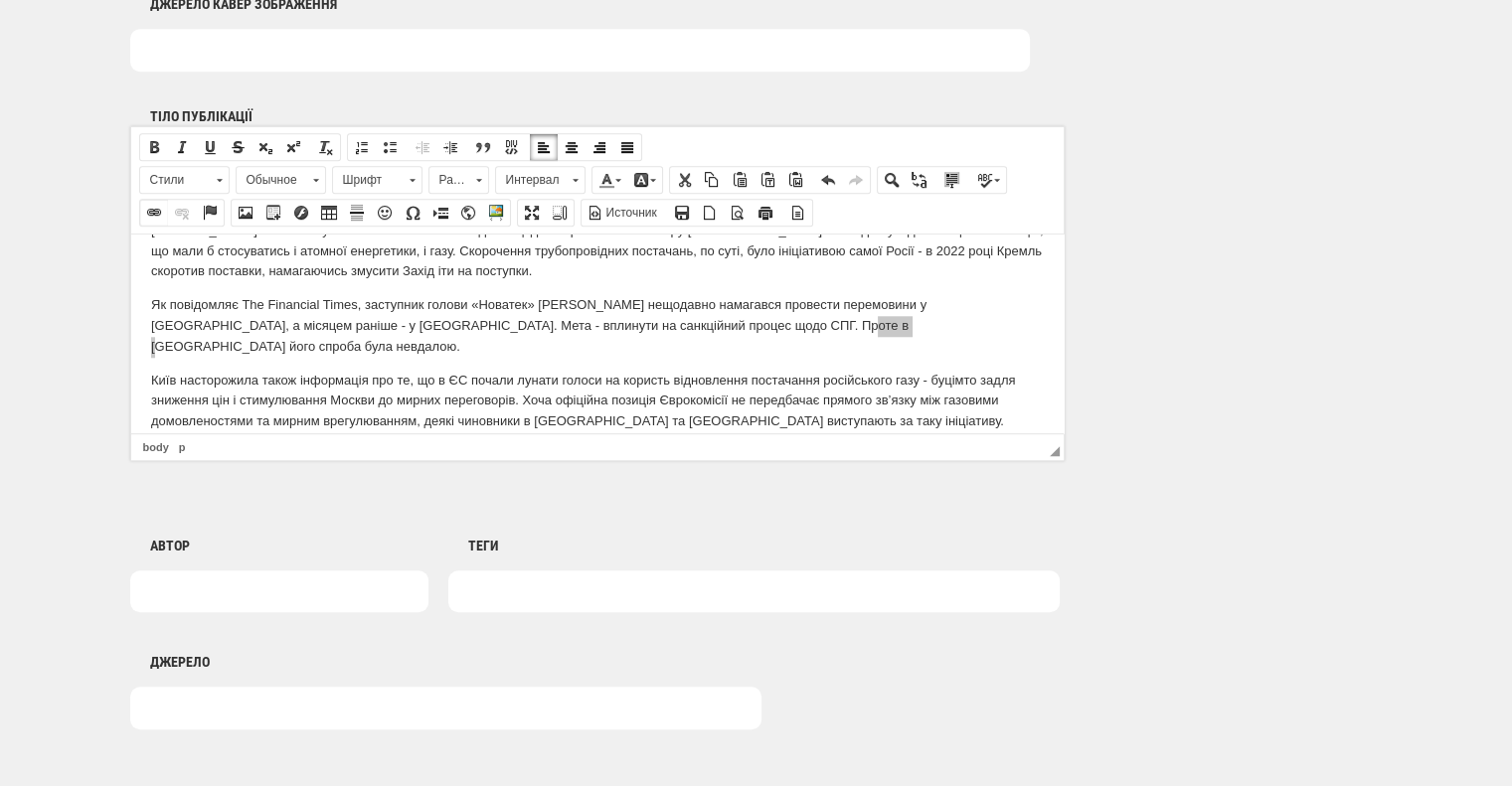 select on "http://" 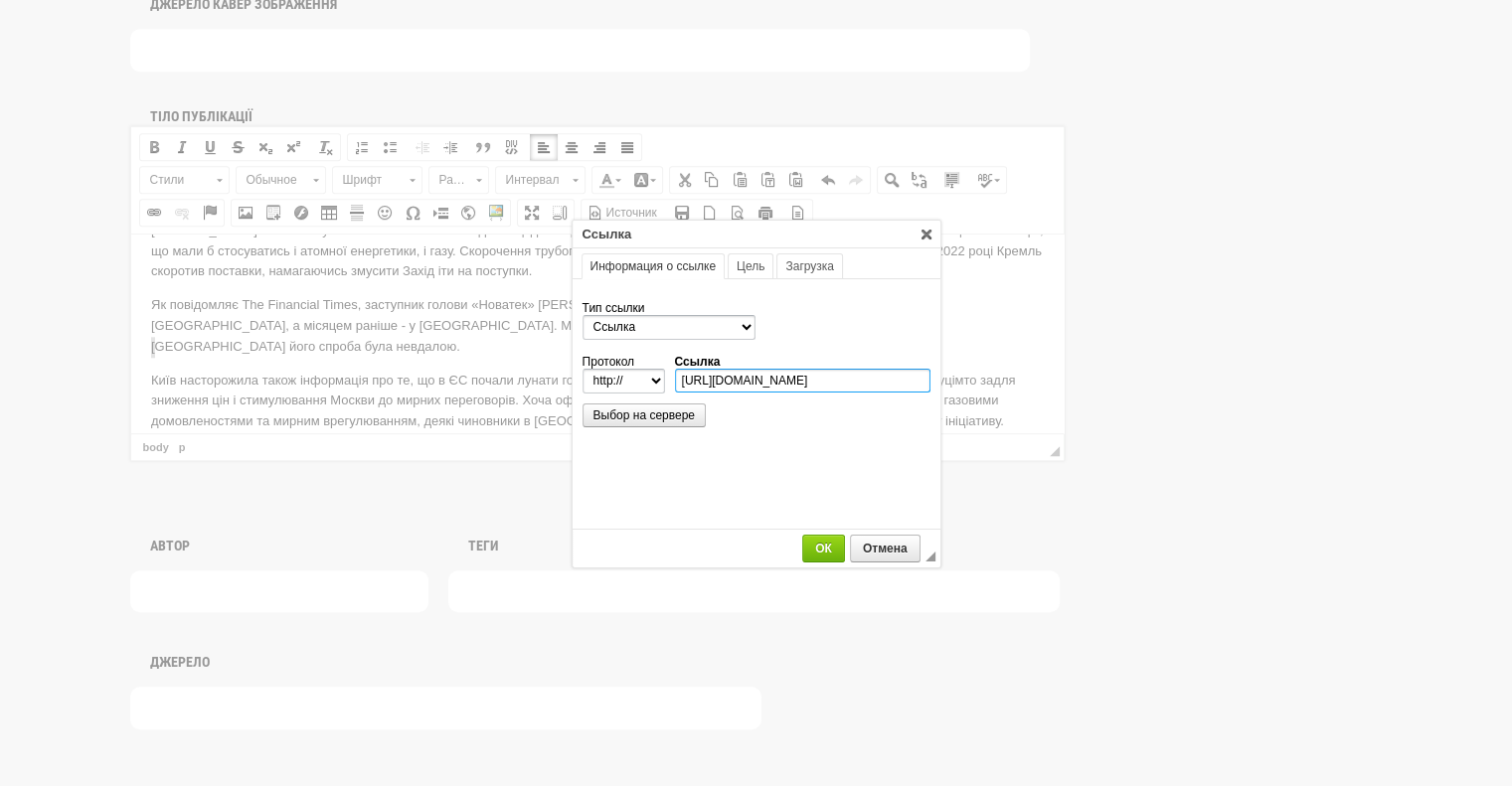 type on "www.ft.com/content/3c7a1fa2-44da-451d-9615-36ad04a0cde3" 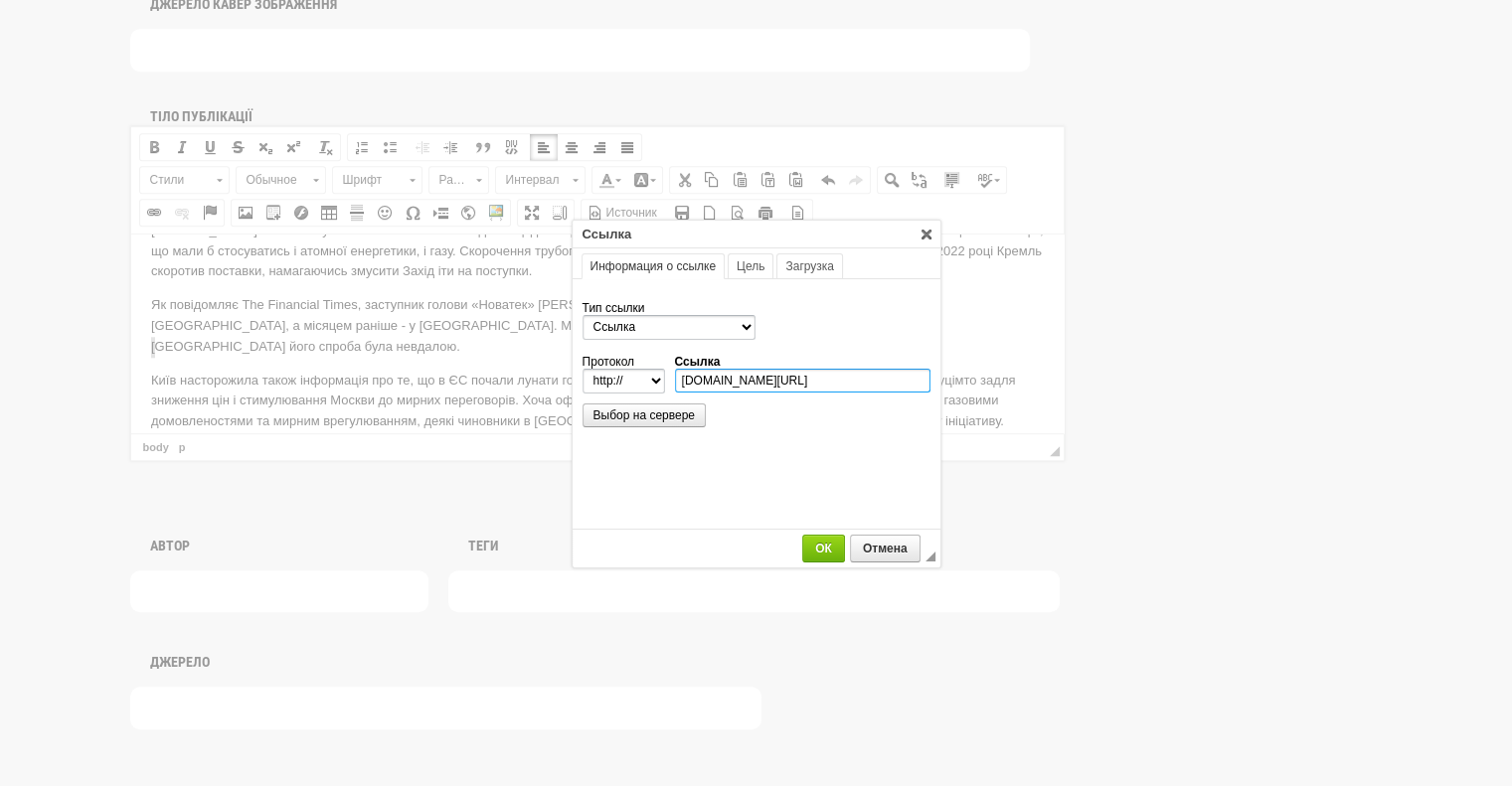 select on "https://" 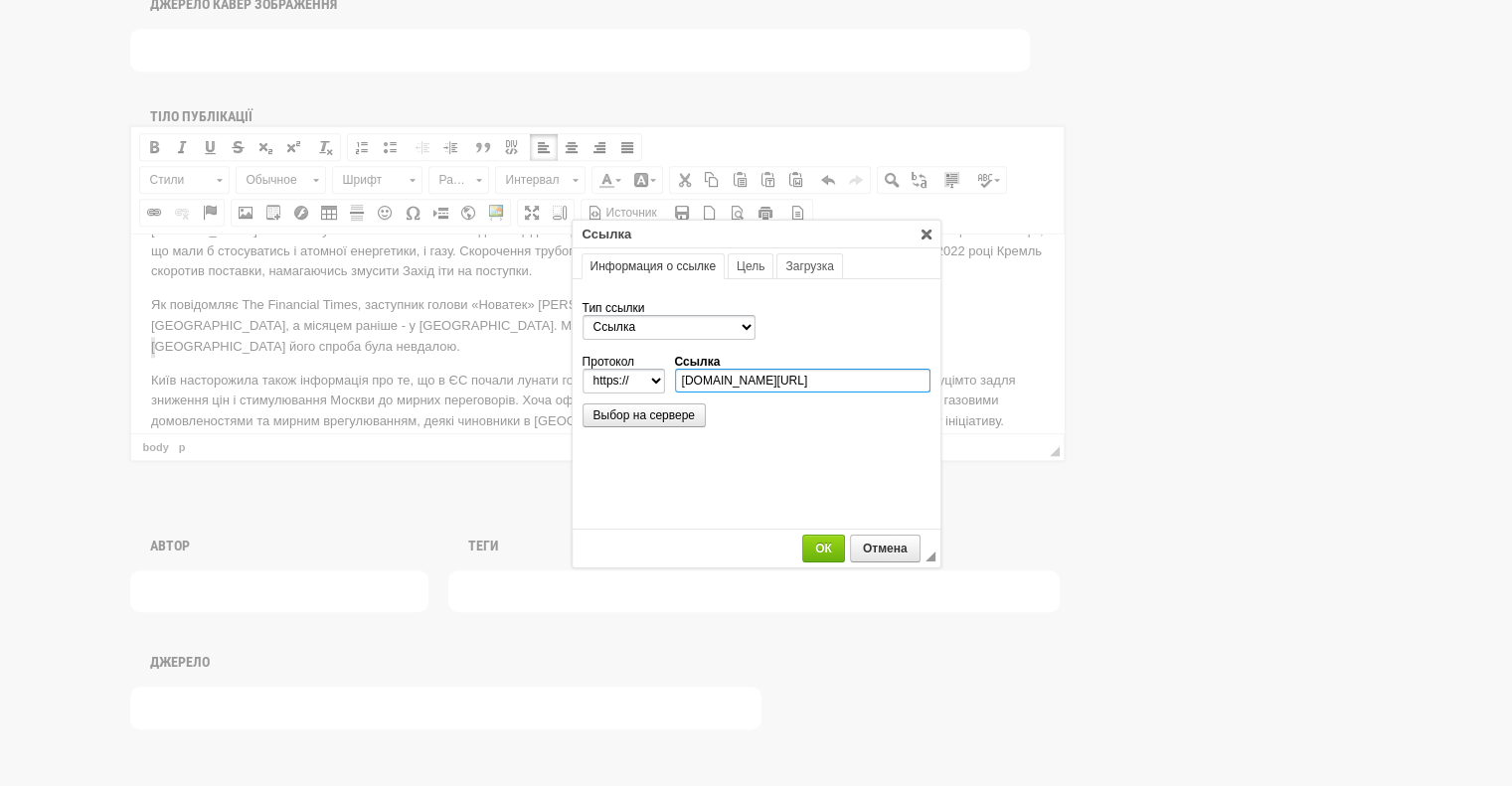 scroll, scrollTop: 0, scrollLeft: 86, axis: horizontal 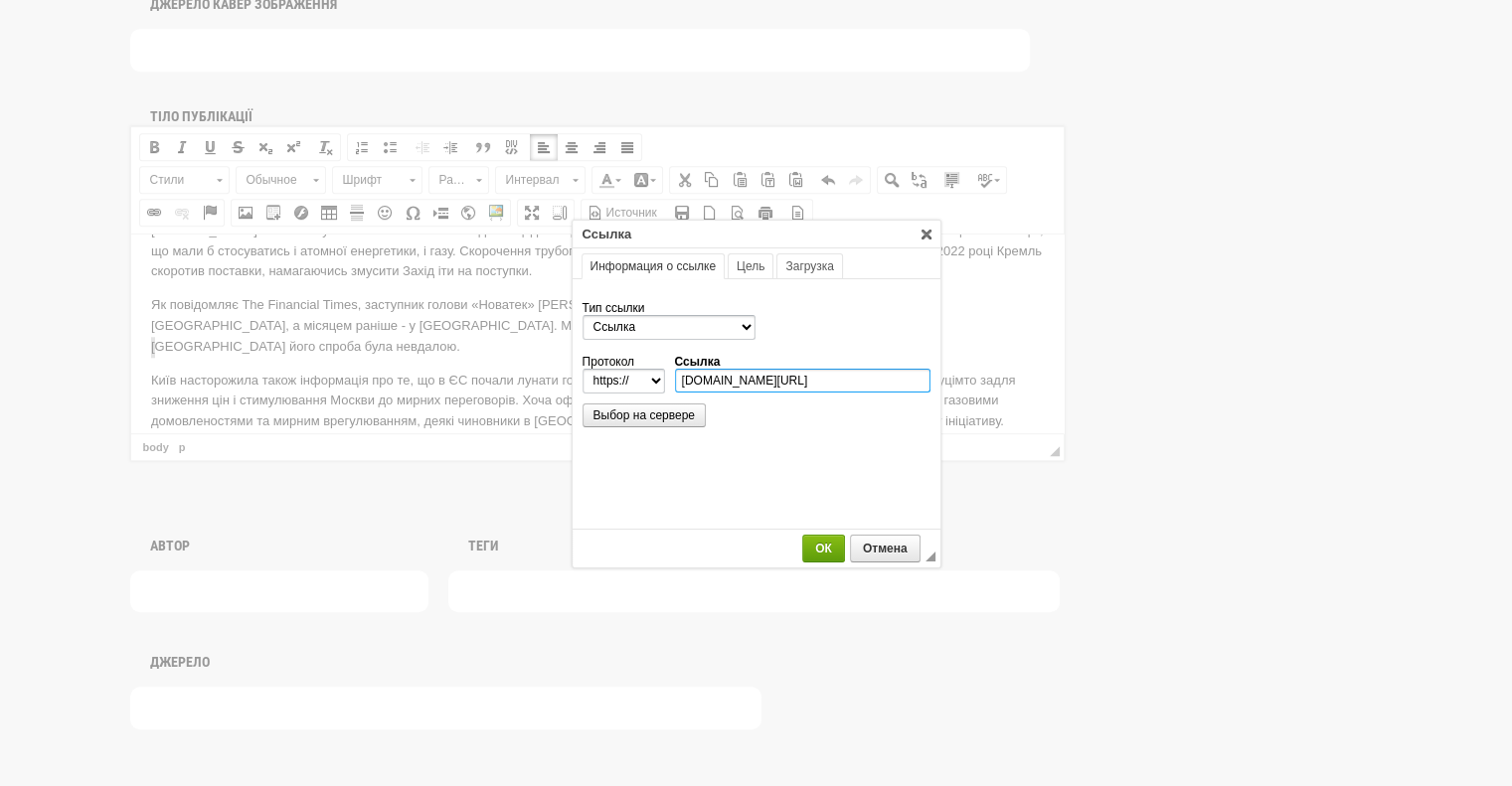 type on "www.ft.com/content/3c7a1fa2-44da-451d-9615-36ad04a0cde3" 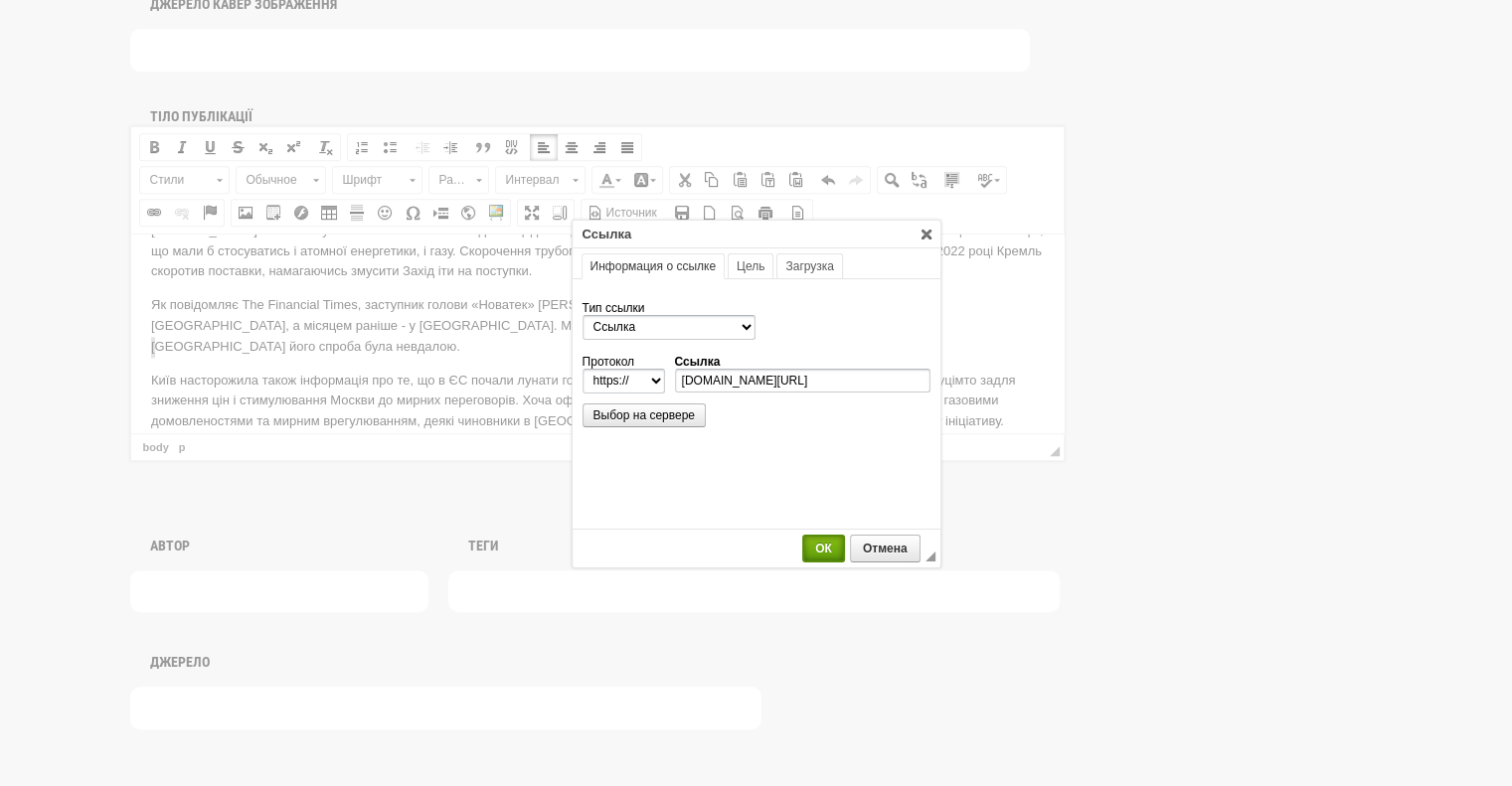 click on "ОК" at bounding box center (823, 549) 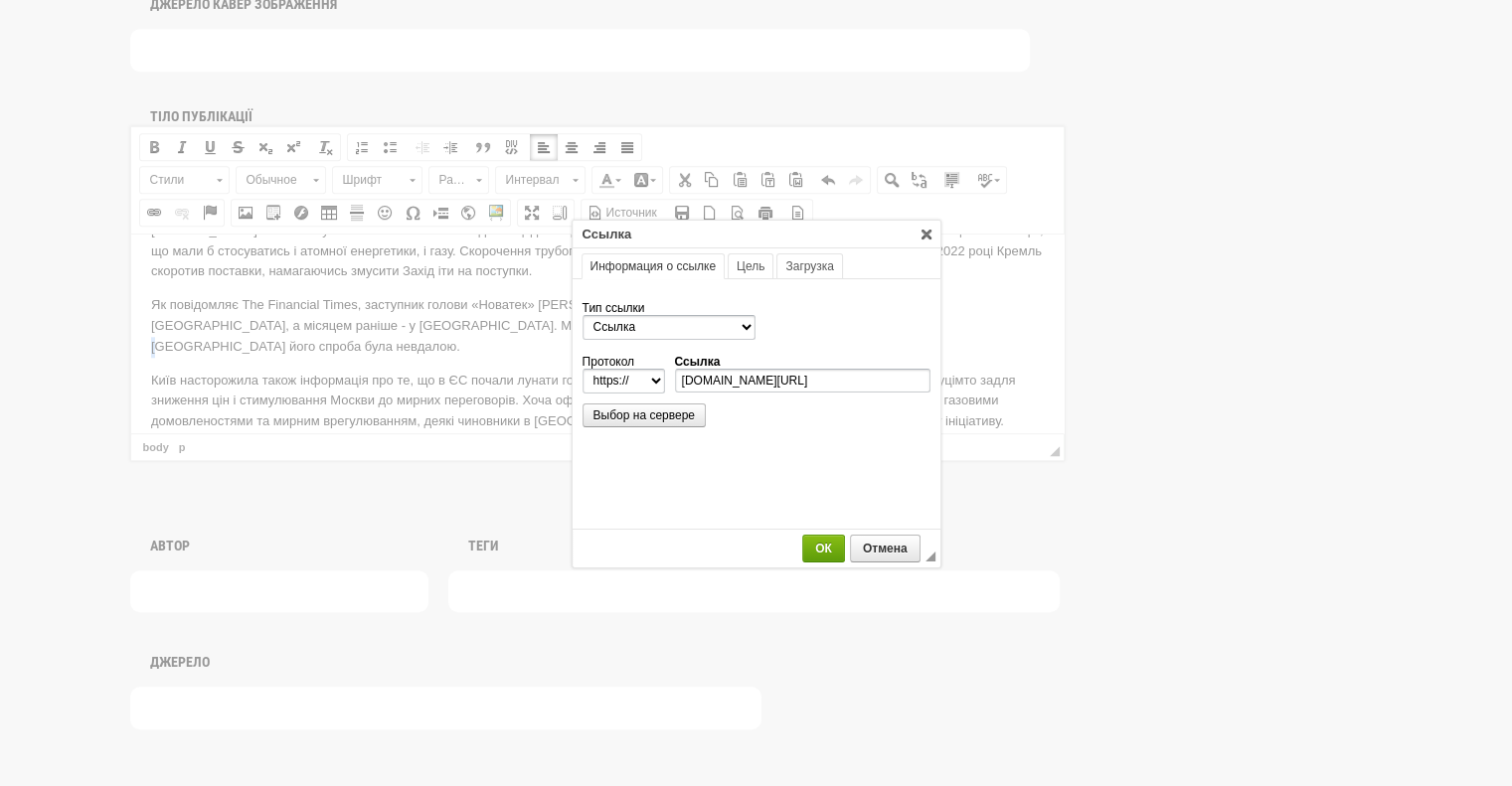 scroll, scrollTop: 0, scrollLeft: 0, axis: both 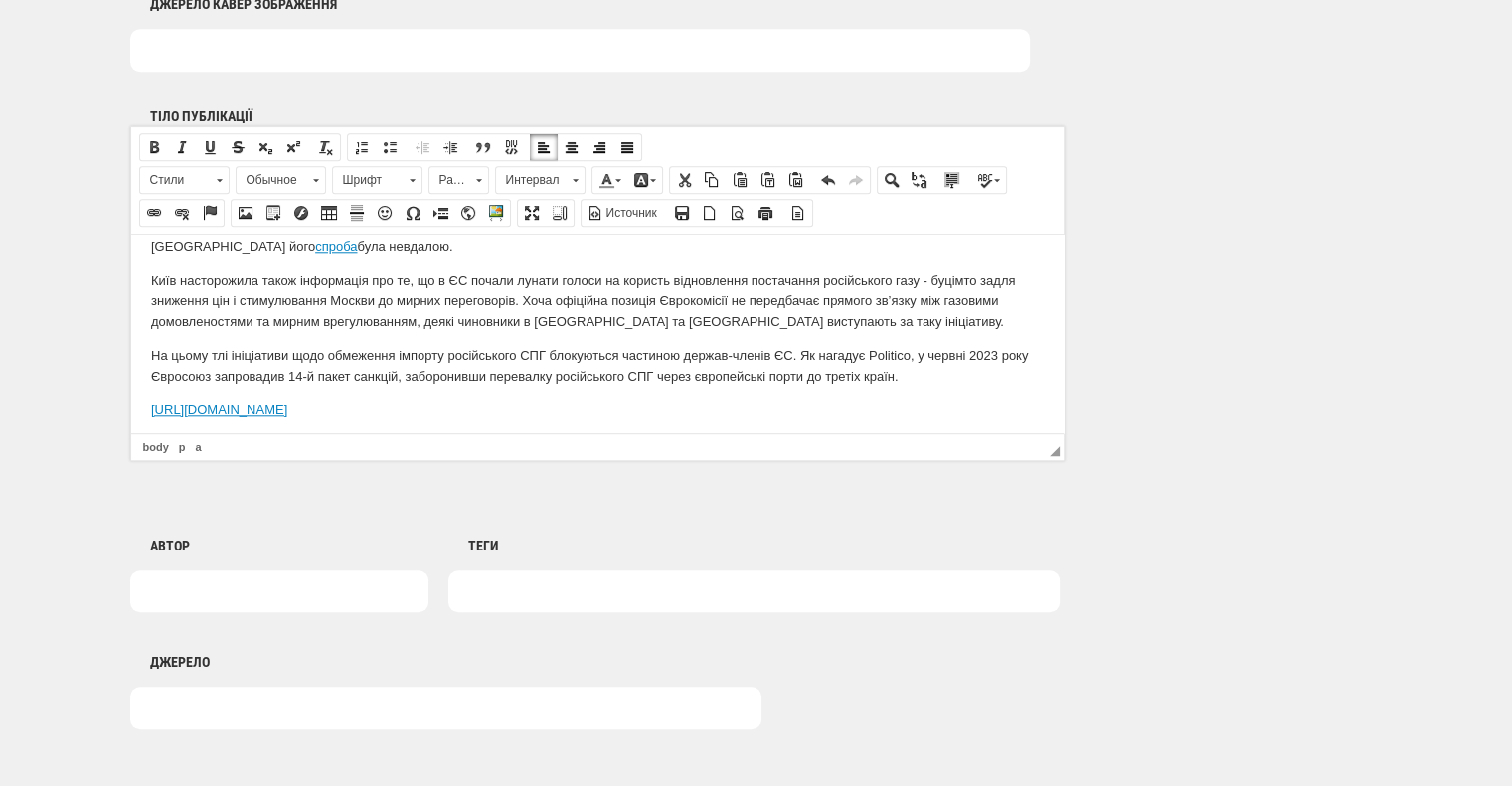 drag, startPoint x: 625, startPoint y: 349, endPoint x: 144, endPoint y: 326, distance: 481.54958 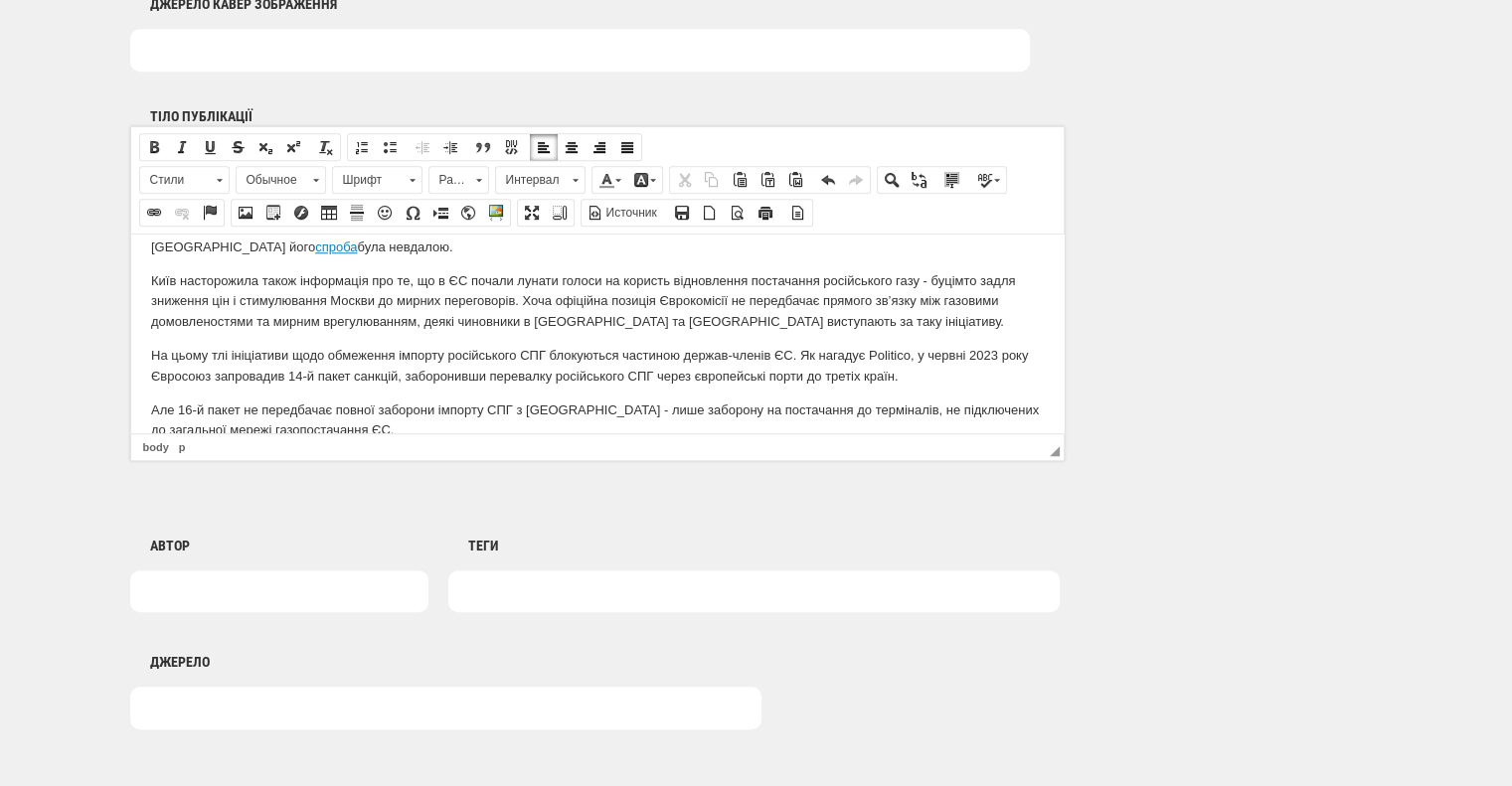 click on "На цьому тлі ініціативи щодо обмеження імпорту російського СПГ блокуються частиною держав-членів ЄС. Як нагадує Politico, у червні 2023 року Євросоюз запровадив 14-й пакет санкцій, заборонивши перевалку російського СПГ через європейські порти до третіх країн." at bounding box center (596, 366) 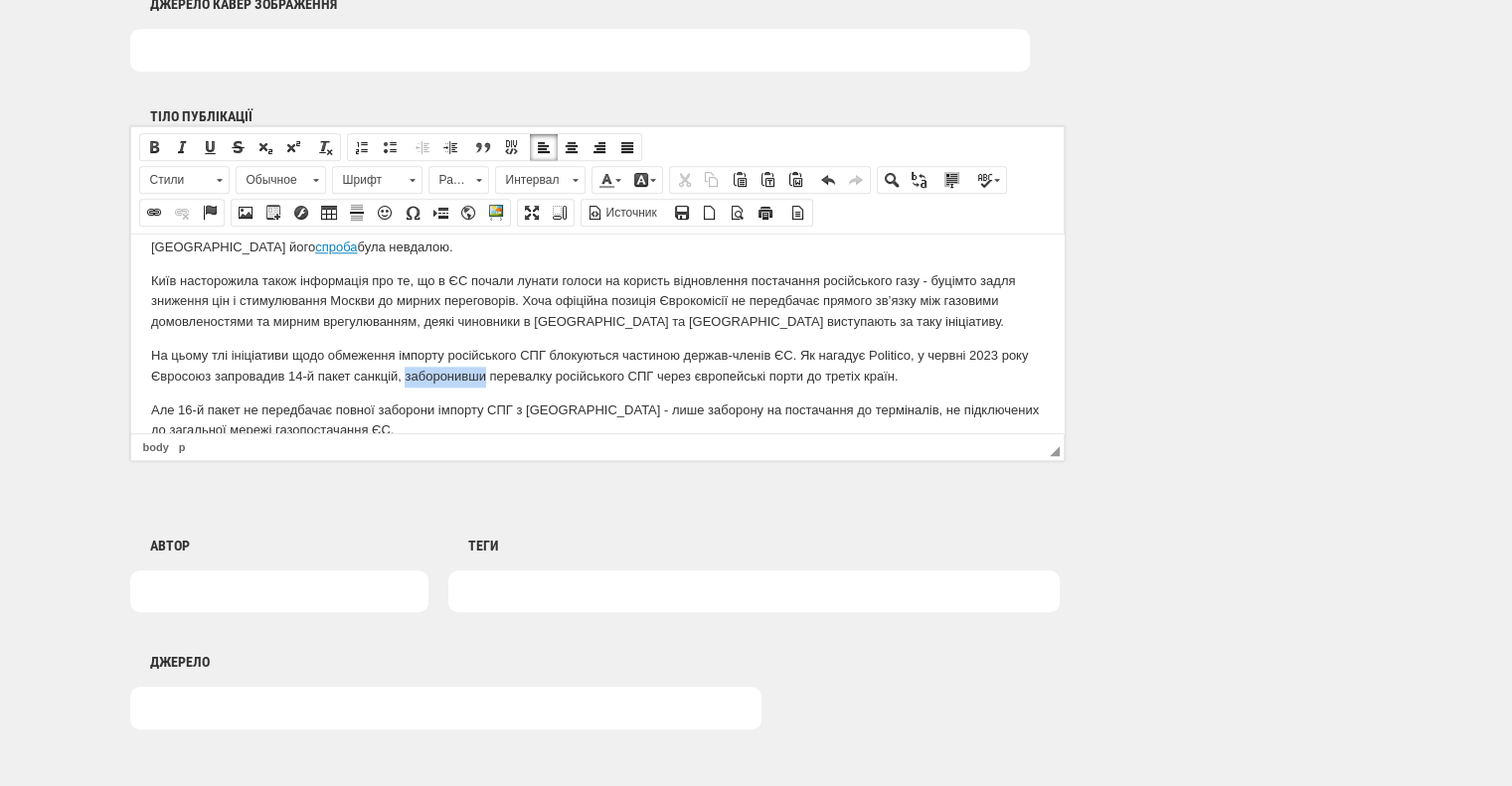 drag, startPoint x: 405, startPoint y: 297, endPoint x: 485, endPoint y: 291, distance: 80.22468 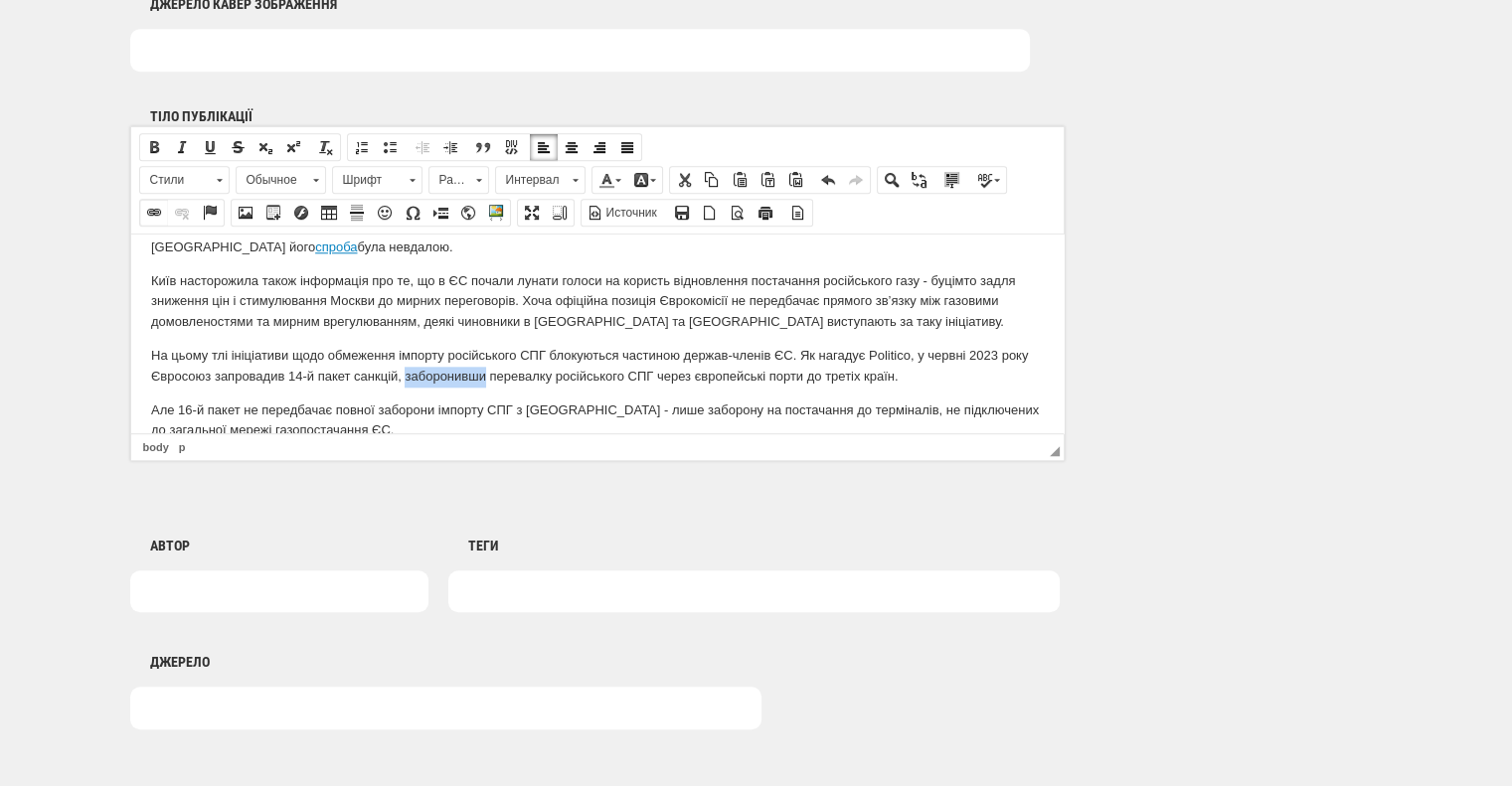 click on "Вставить/Редактировать ссылку" at bounding box center (154, 213) 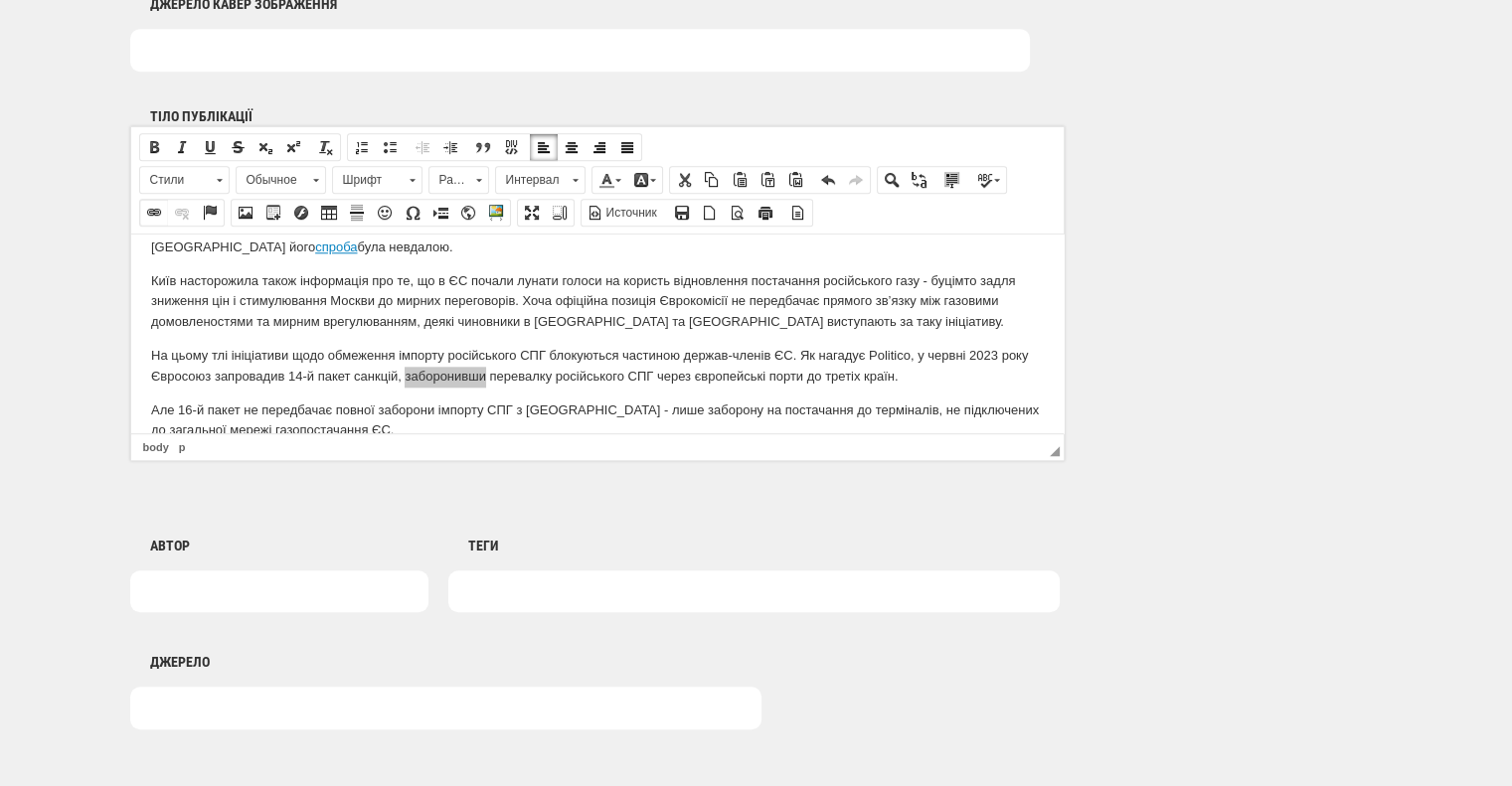 select on "http://" 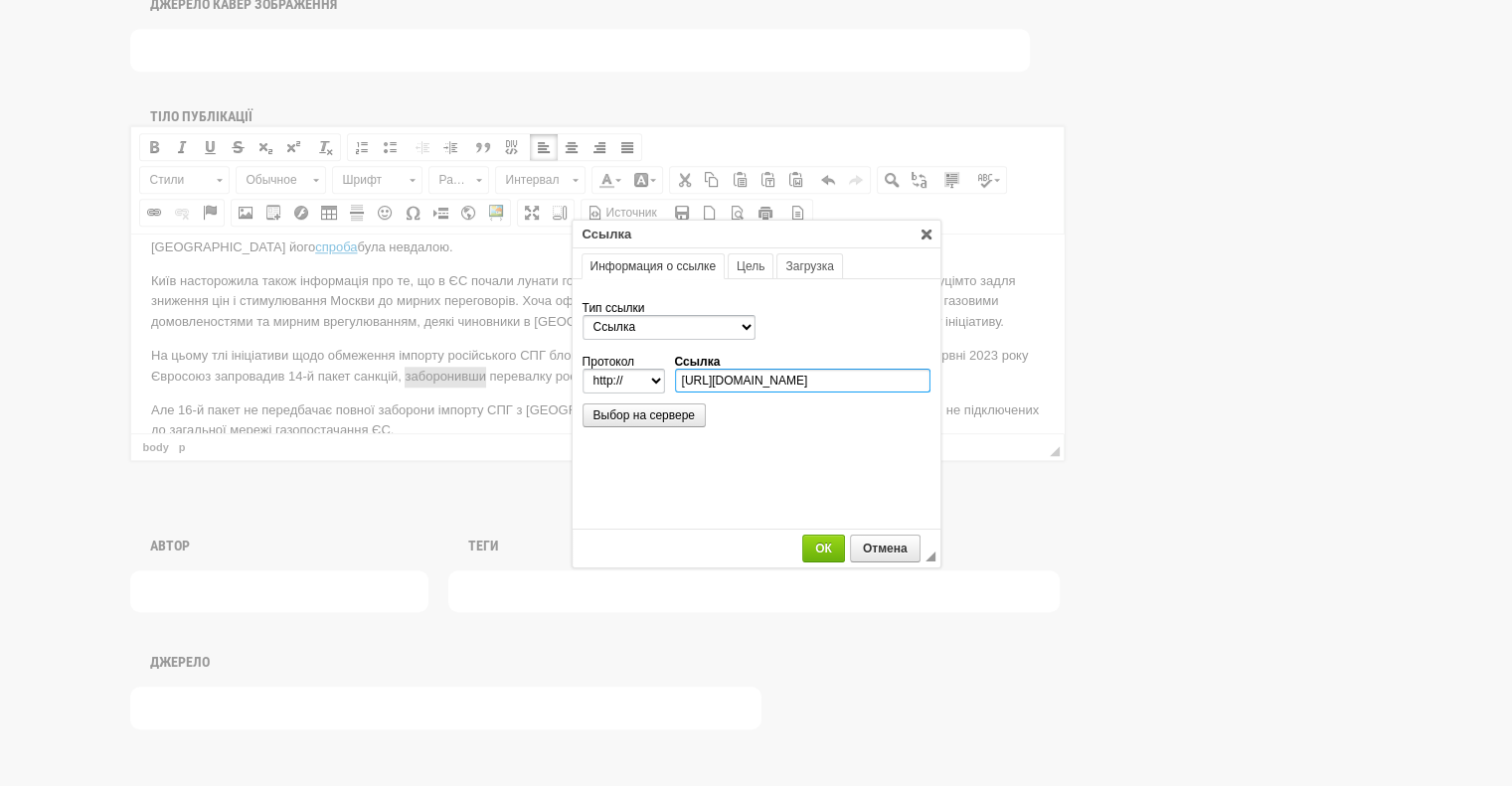 type on "www.politico.eu/article/eu-weighs-sanctions-on-russian-liquefied-natural-gas/?utm_source=RSS_Feed&utm_medium=RSS&utm_campaign=RSS_Syndication" 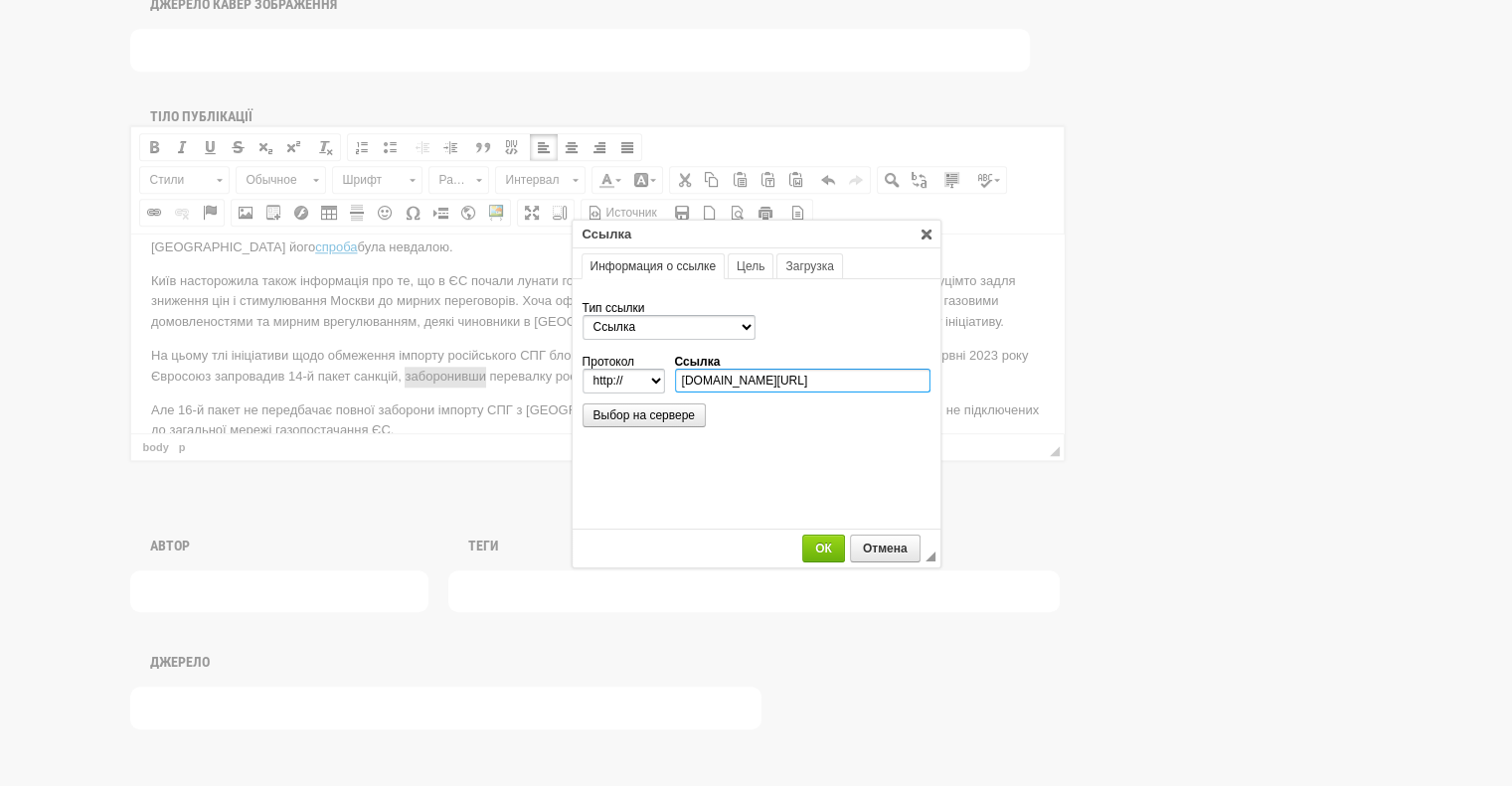 select on "https://" 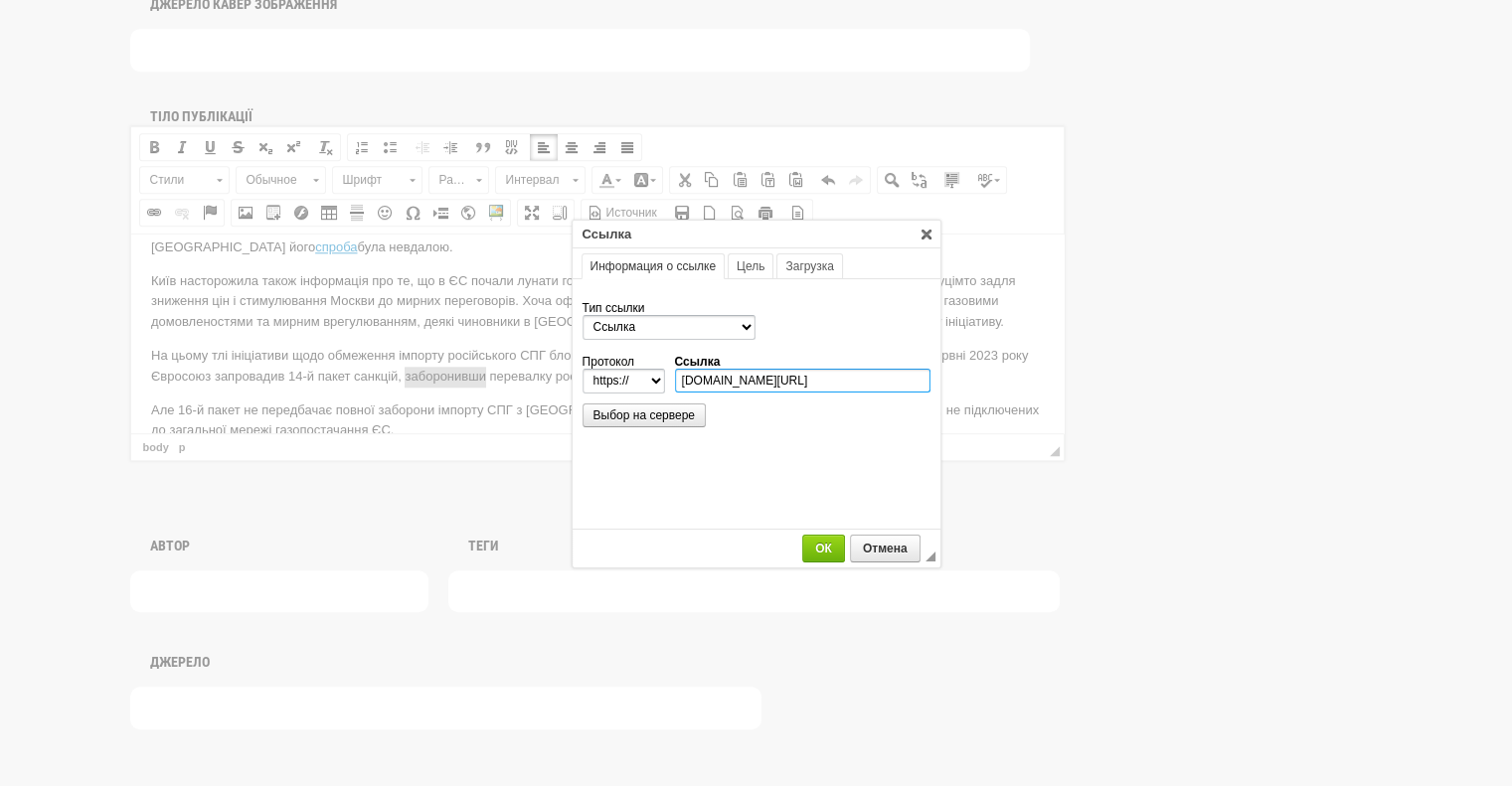 scroll, scrollTop: 0, scrollLeft: 589, axis: horizontal 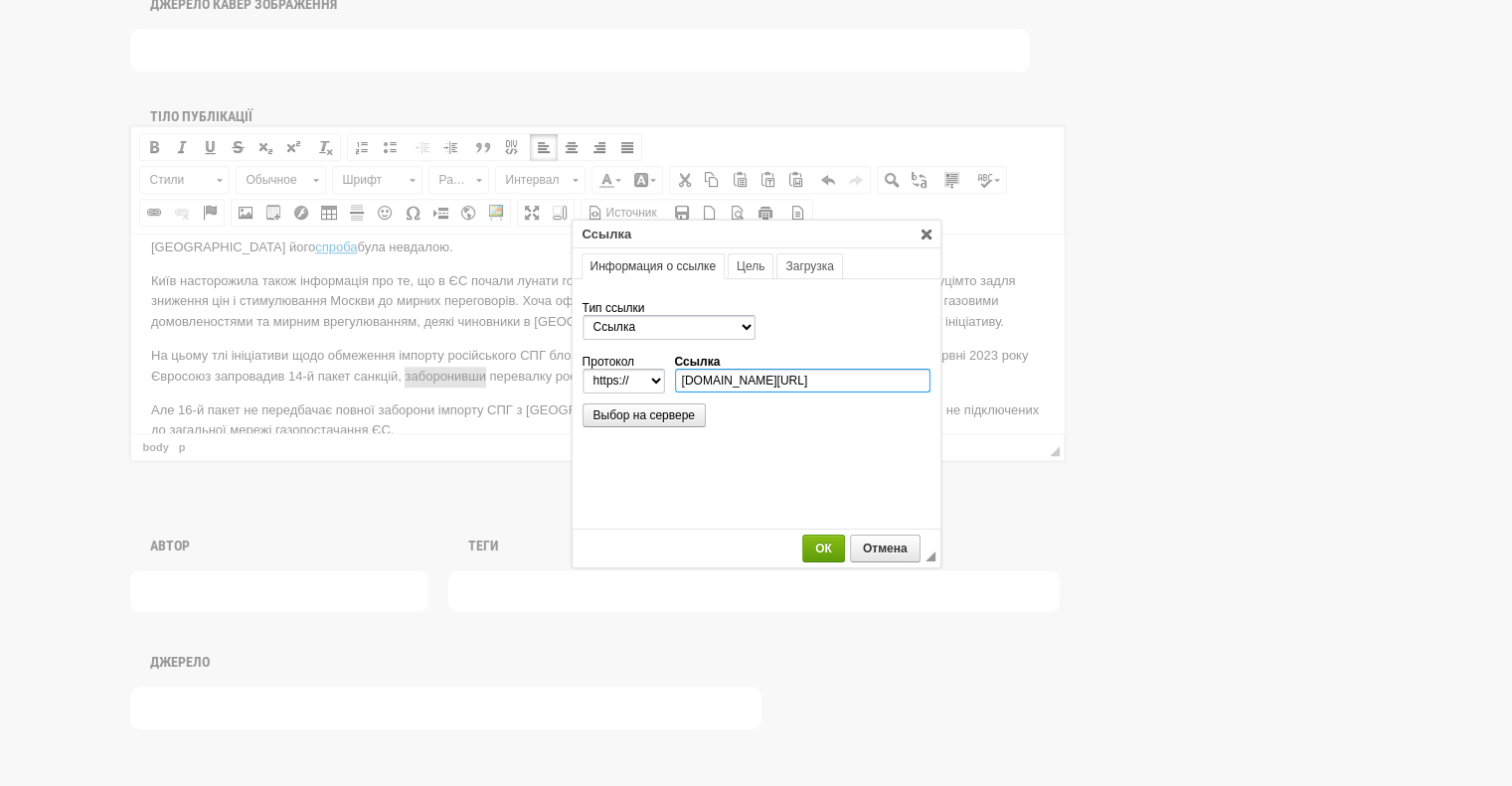 type on "www.politico.eu/article/eu-weighs-sanctions-on-russian-liquefied-natural-gas/?utm_source=RSS_Feed&utm_medium=RSS&utm_campaign=RSS_Syndication" 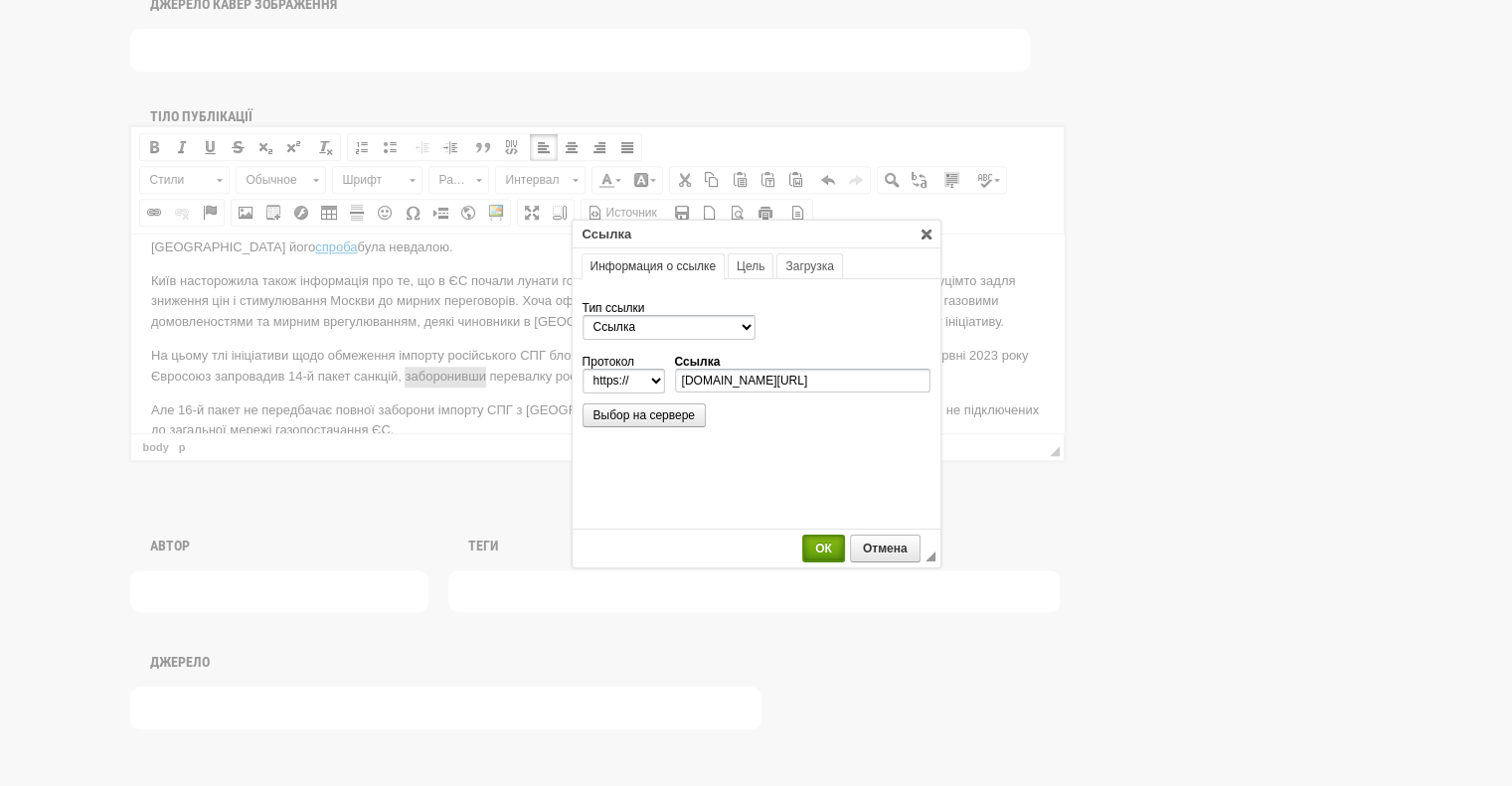 click on "ОК" at bounding box center [823, 549] 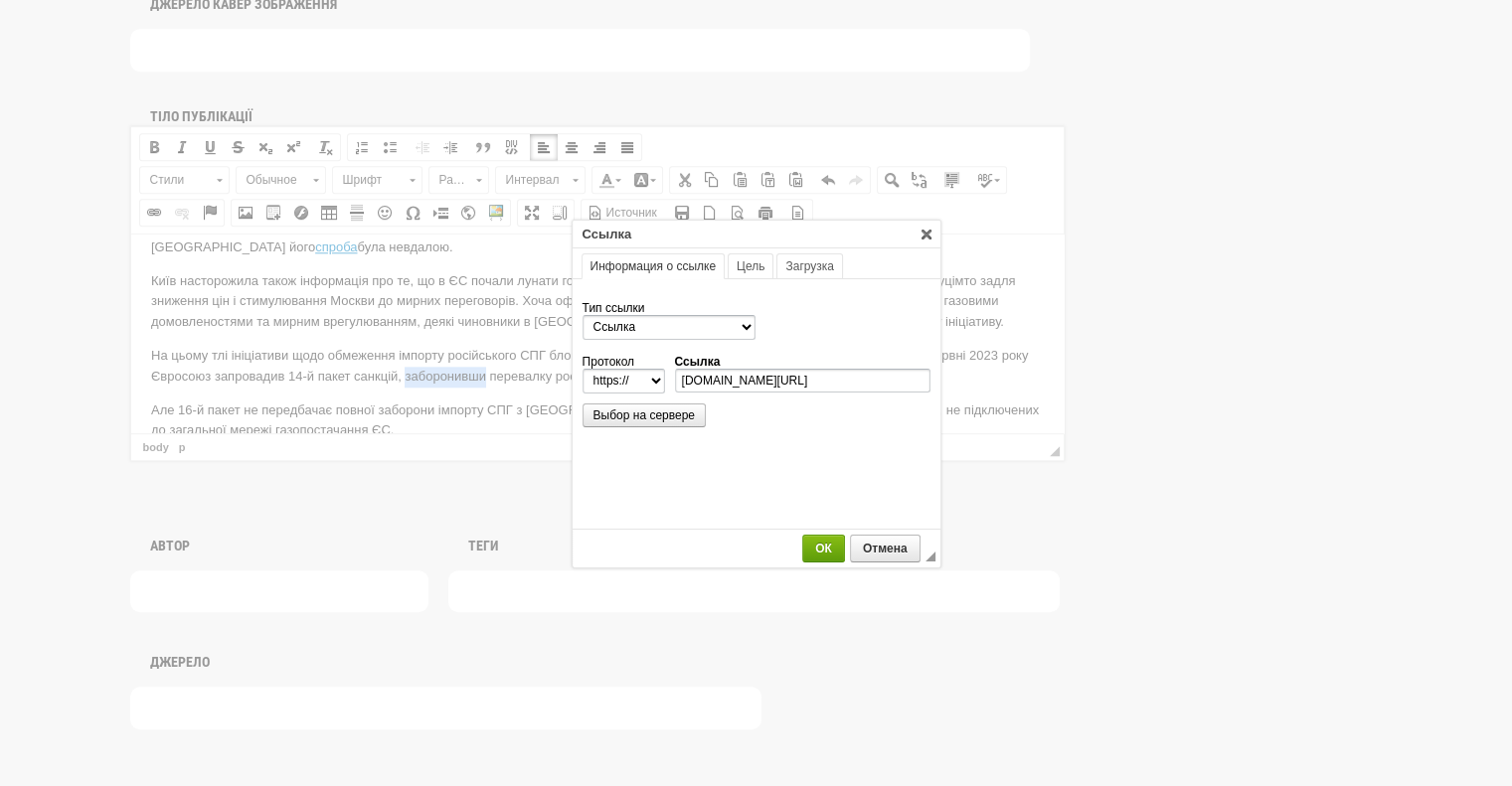 scroll, scrollTop: 0, scrollLeft: 0, axis: both 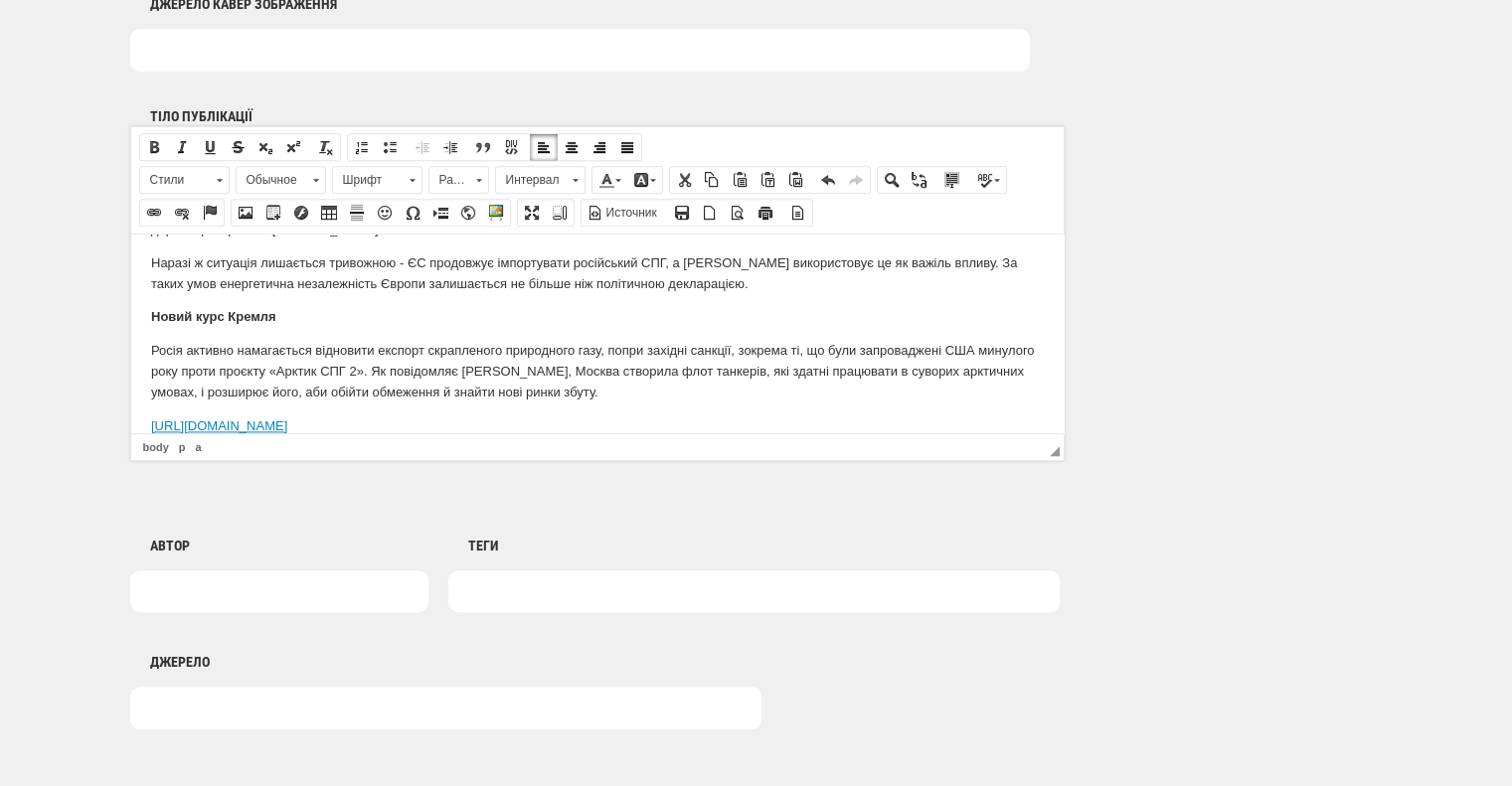 drag, startPoint x: 841, startPoint y: 327, endPoint x: 137, endPoint y: 321, distance: 704.02557 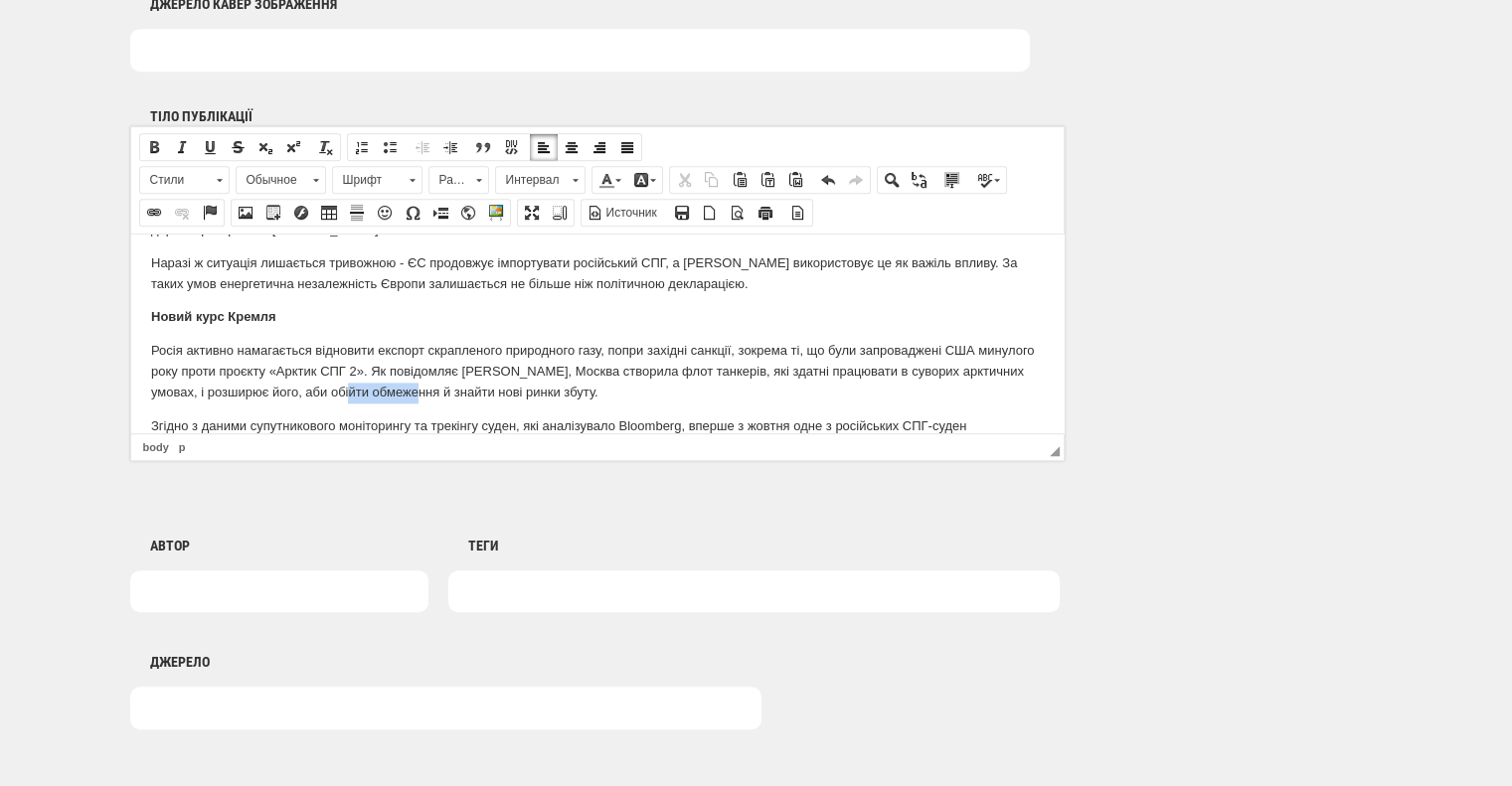 drag, startPoint x: 436, startPoint y: 290, endPoint x: 507, endPoint y: 290, distance: 71 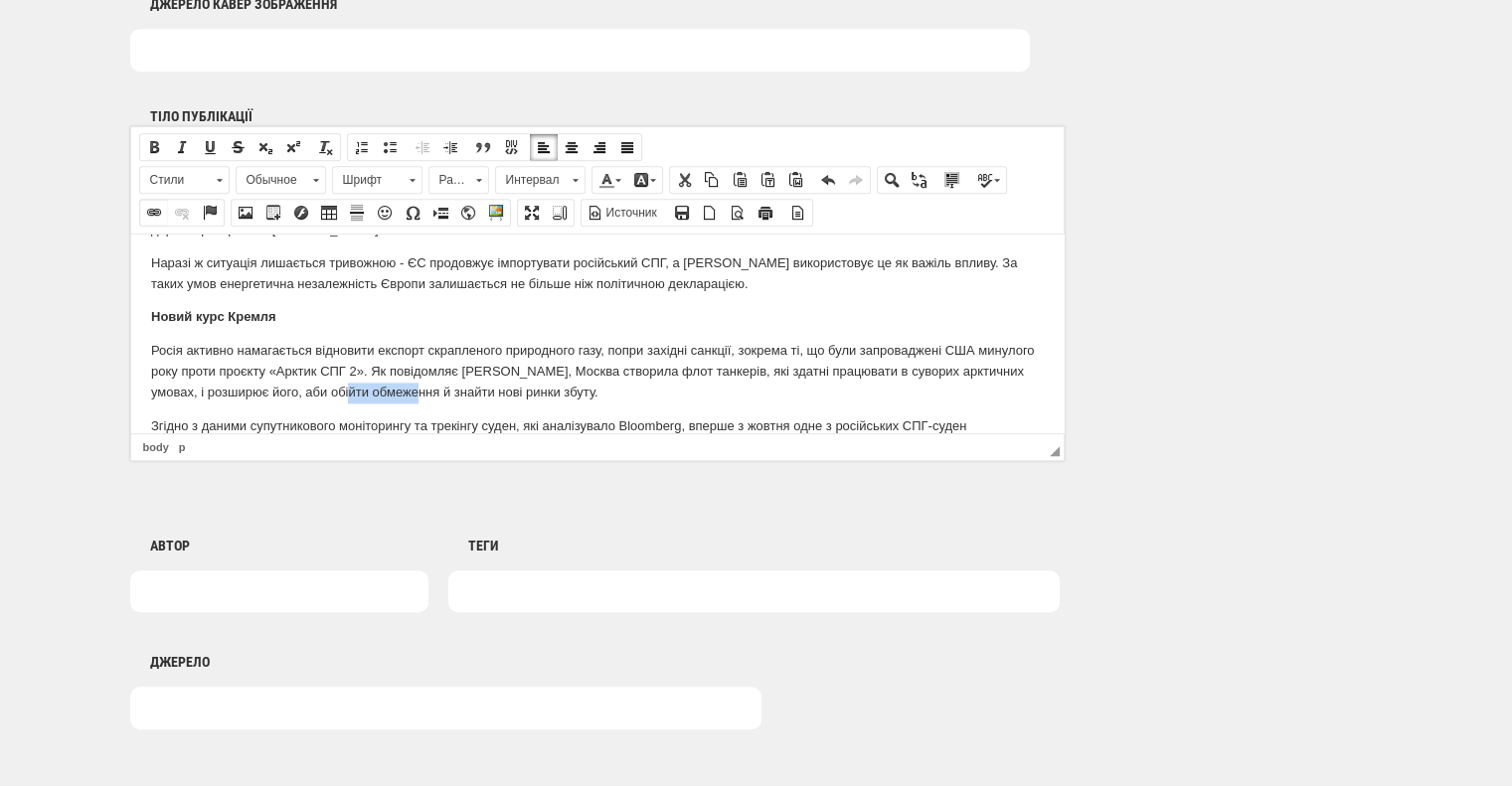 click at bounding box center [154, 213] 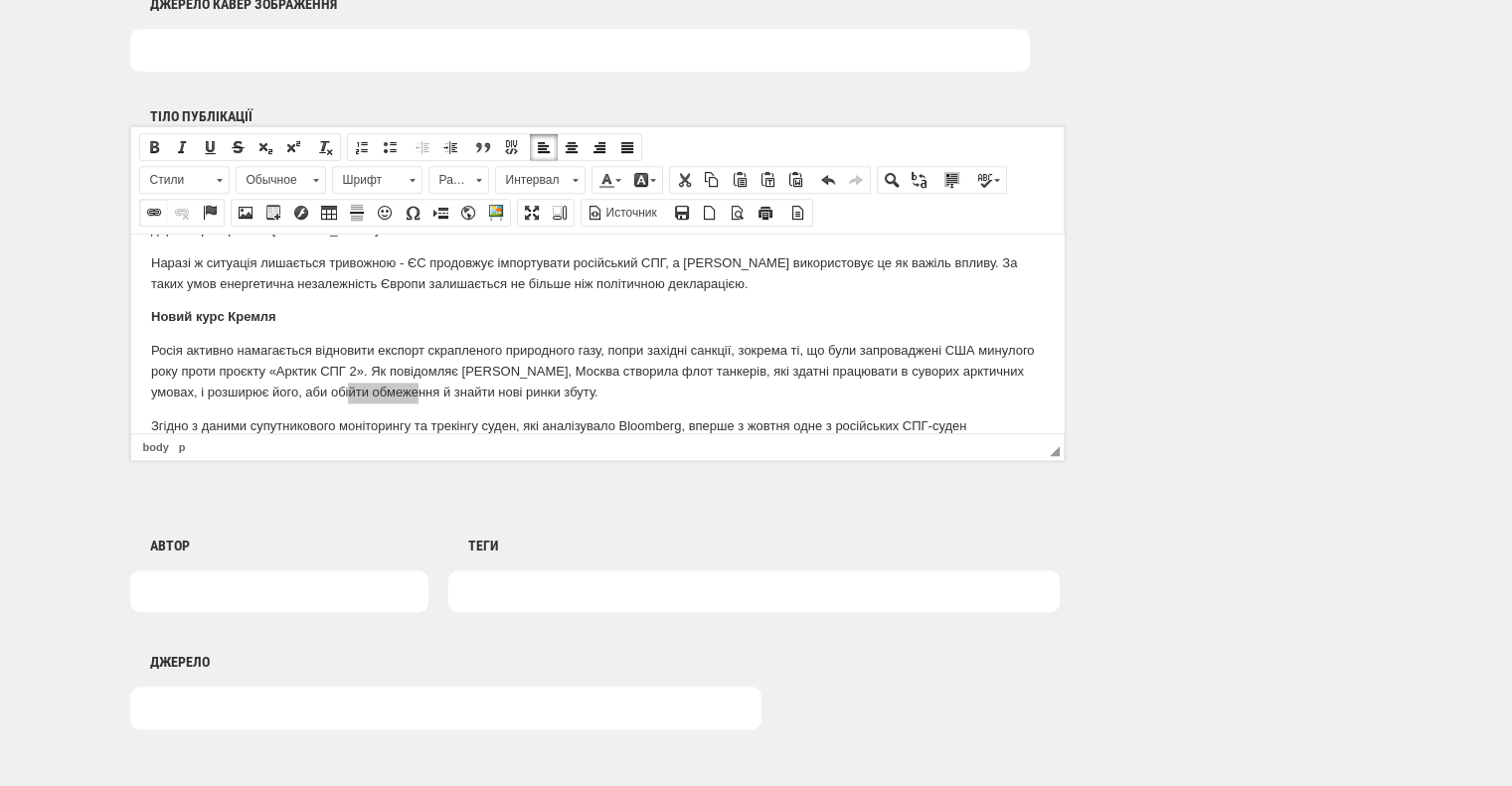 select on "http://" 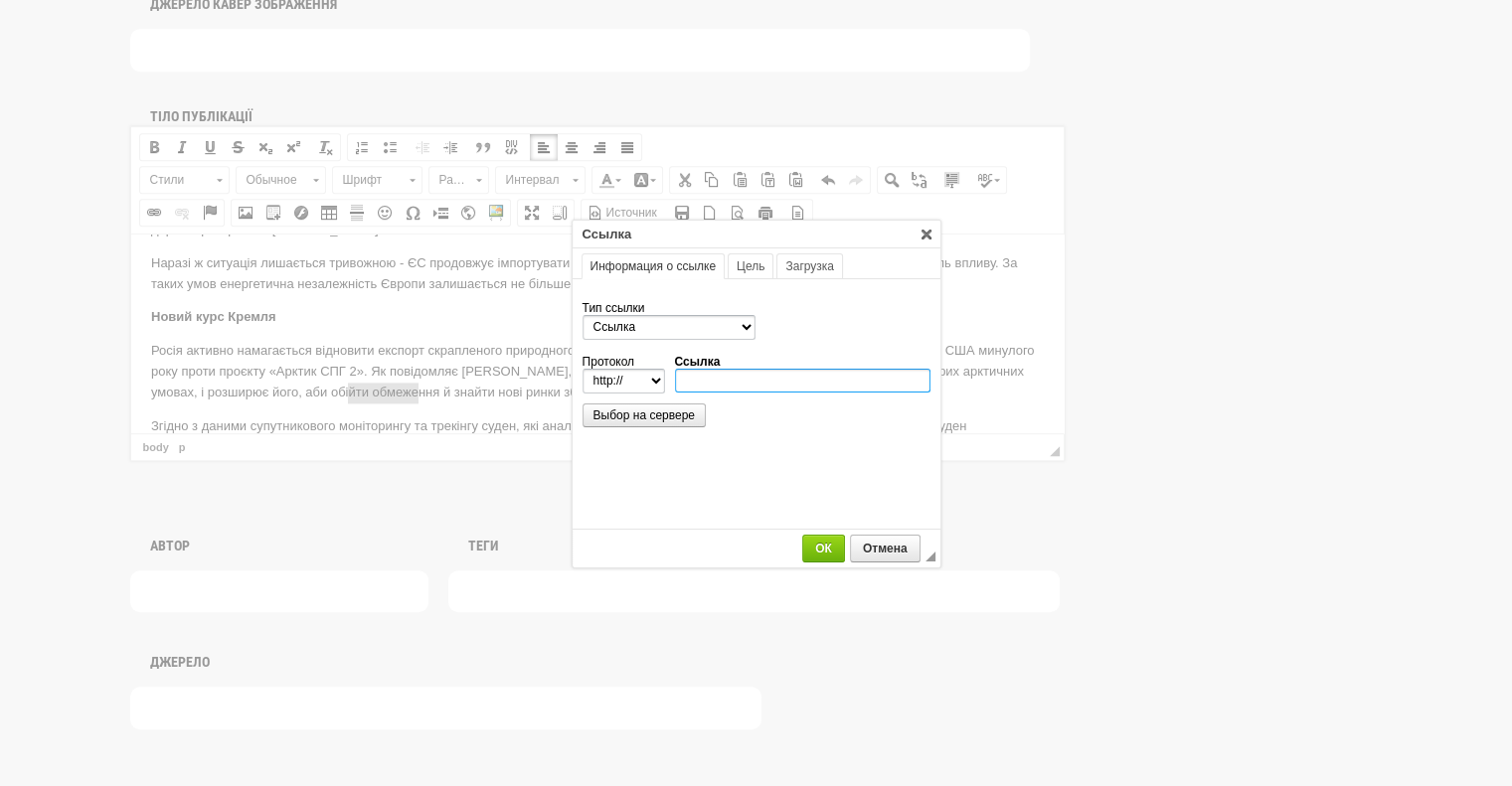 paste on "https://www.bloomberg.com/news/articles/2025-06-29/russia-tries-again-to-expand-lng-exports-upended-by-sanctions" 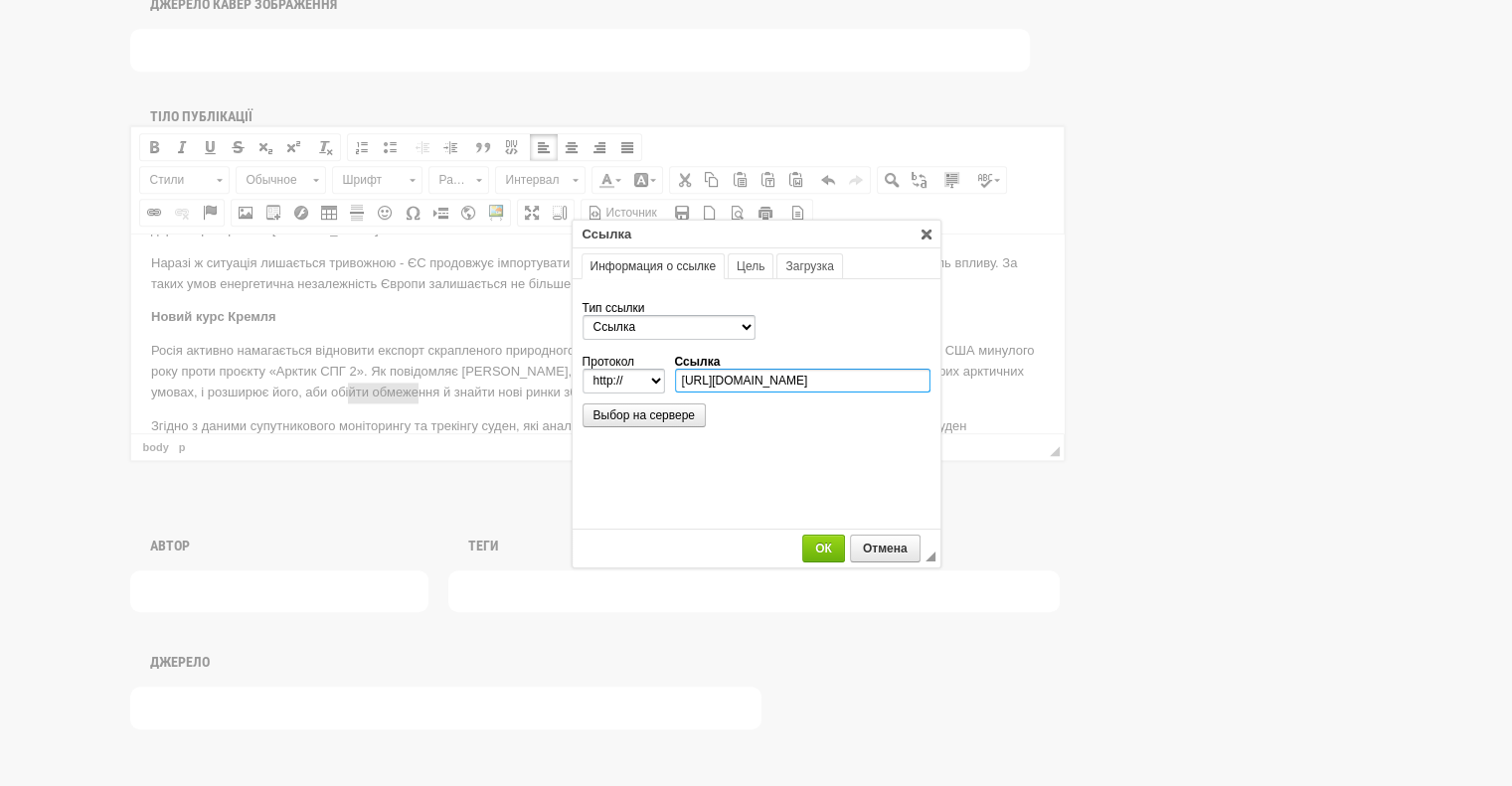 type on "www.bloomberg.com/news/articles/2025-06-29/russia-tries-again-to-expand-lng-exports-upended-by-sanctions" 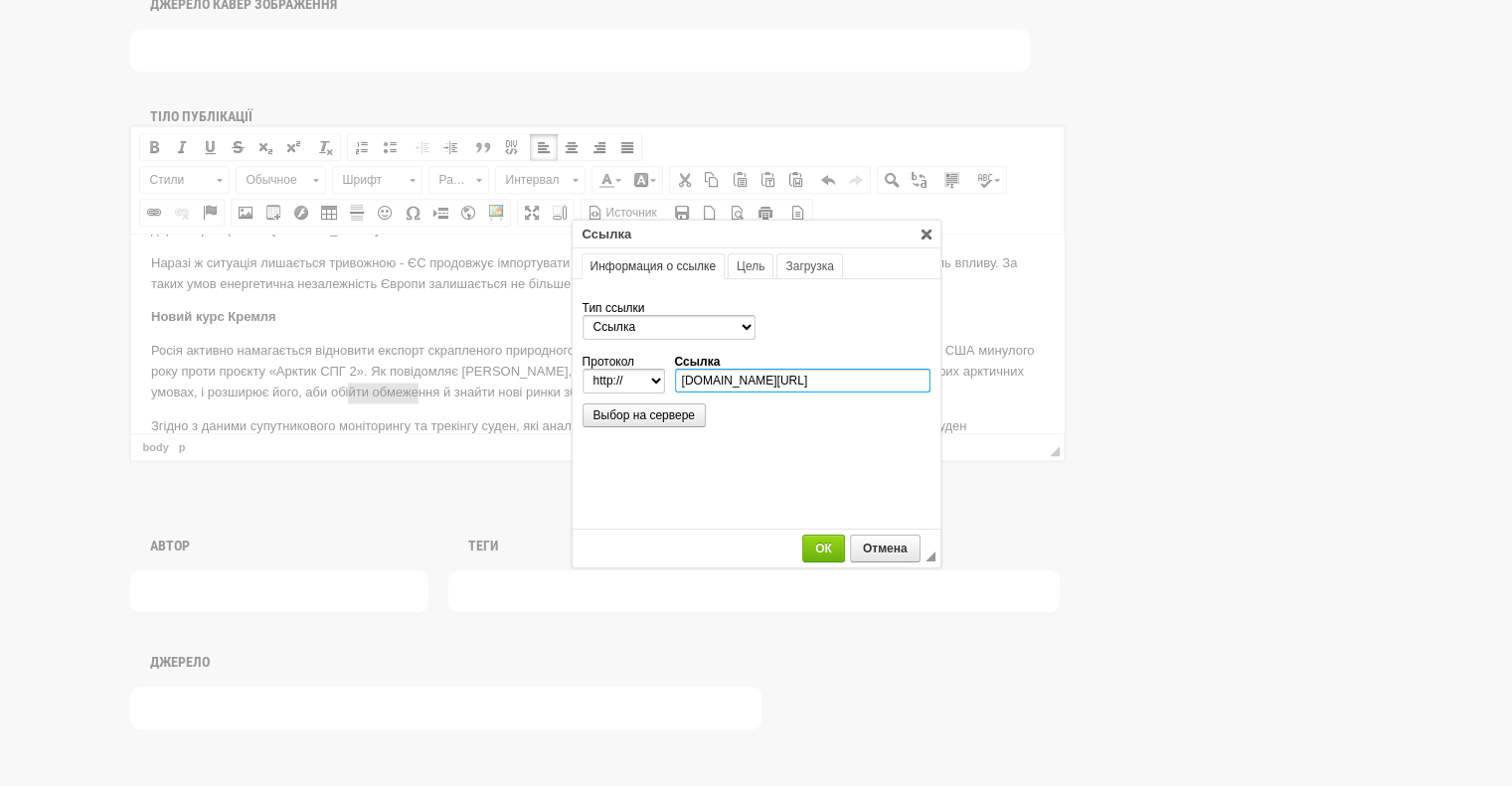 select on "https://" 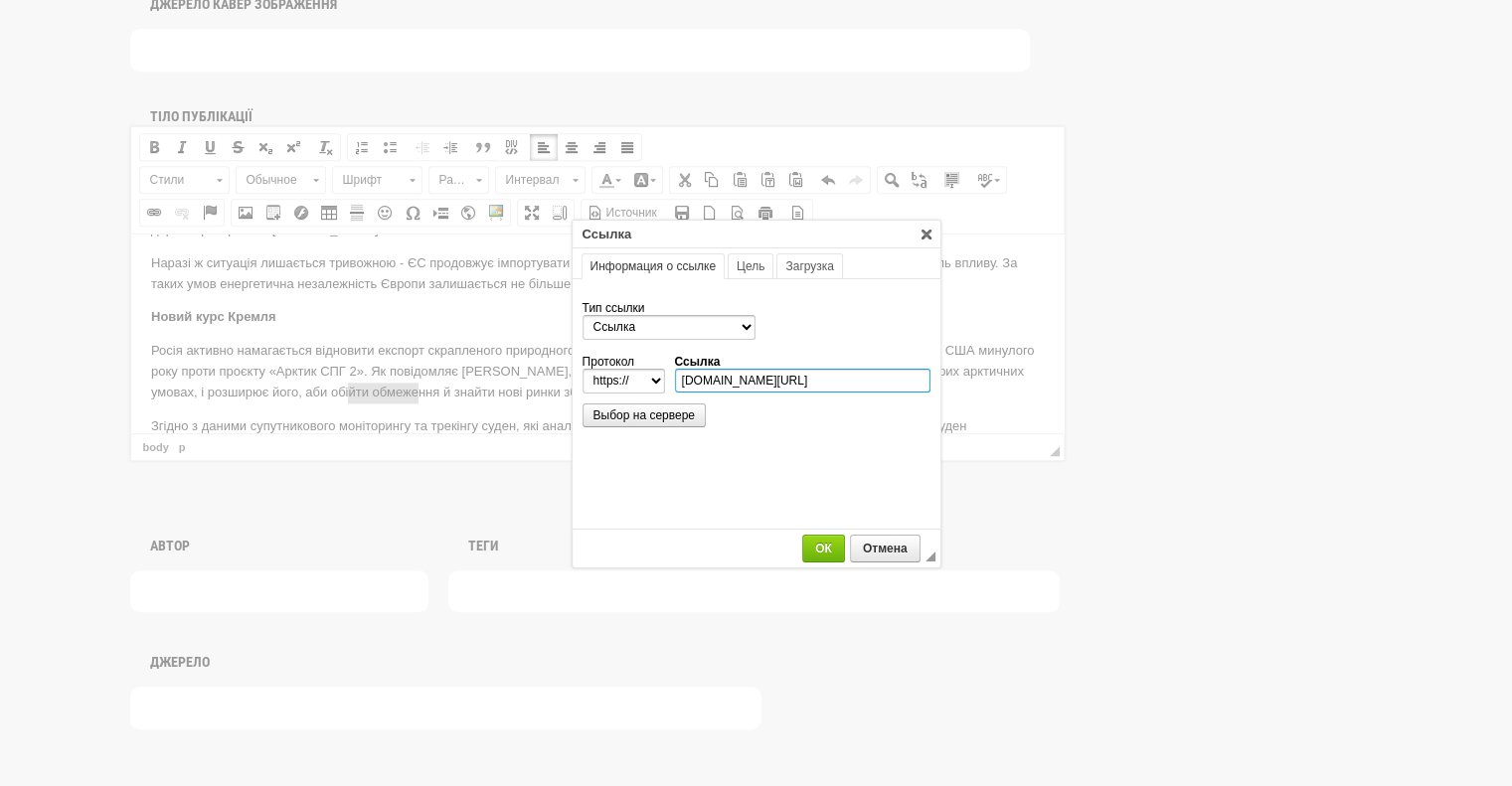 scroll, scrollTop: 0, scrollLeft: 340, axis: horizontal 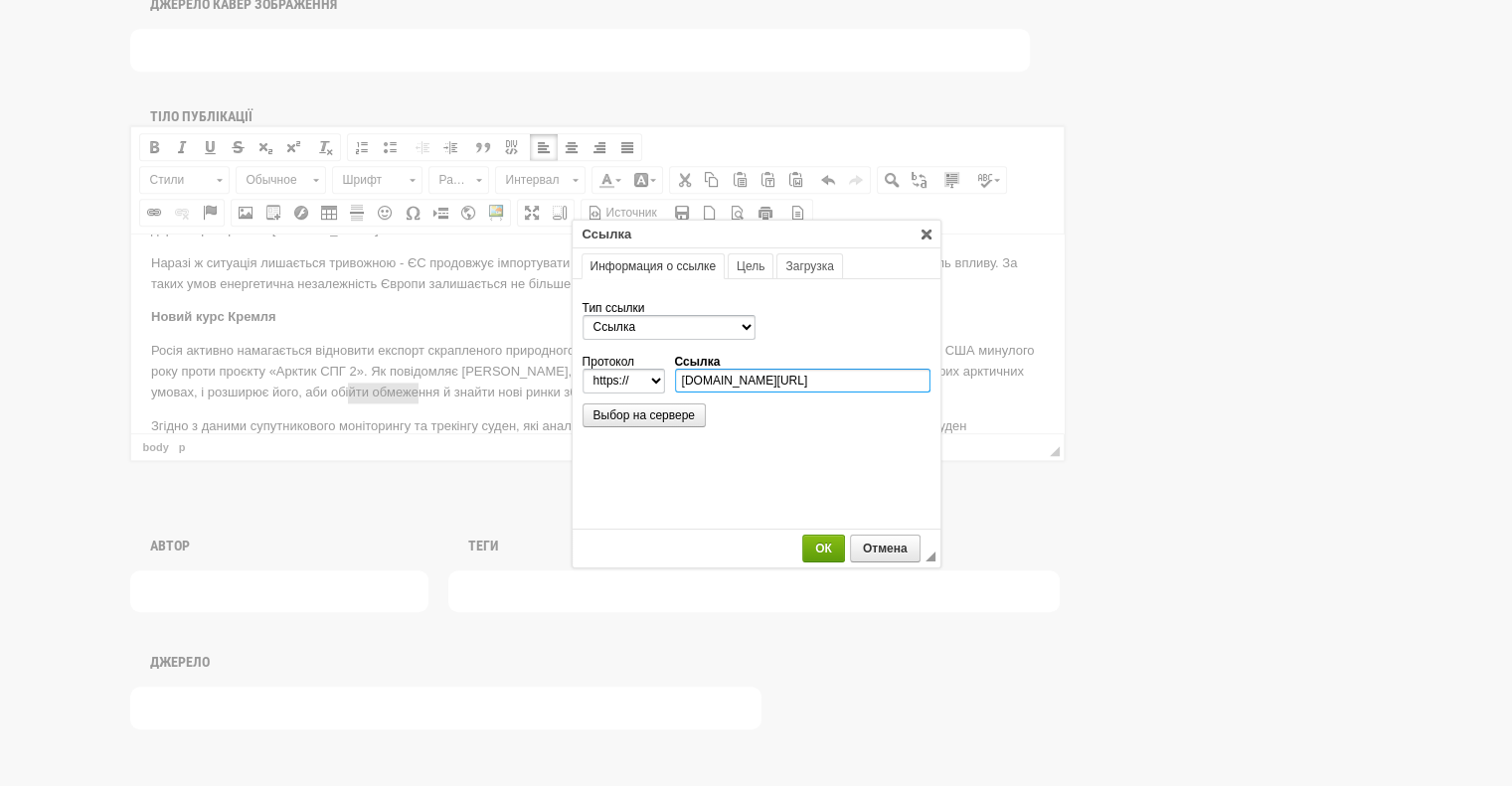 type on "www.bloomberg.com/news/articles/2025-06-29/russia-tries-again-to-expand-lng-exports-upended-by-sanctions" 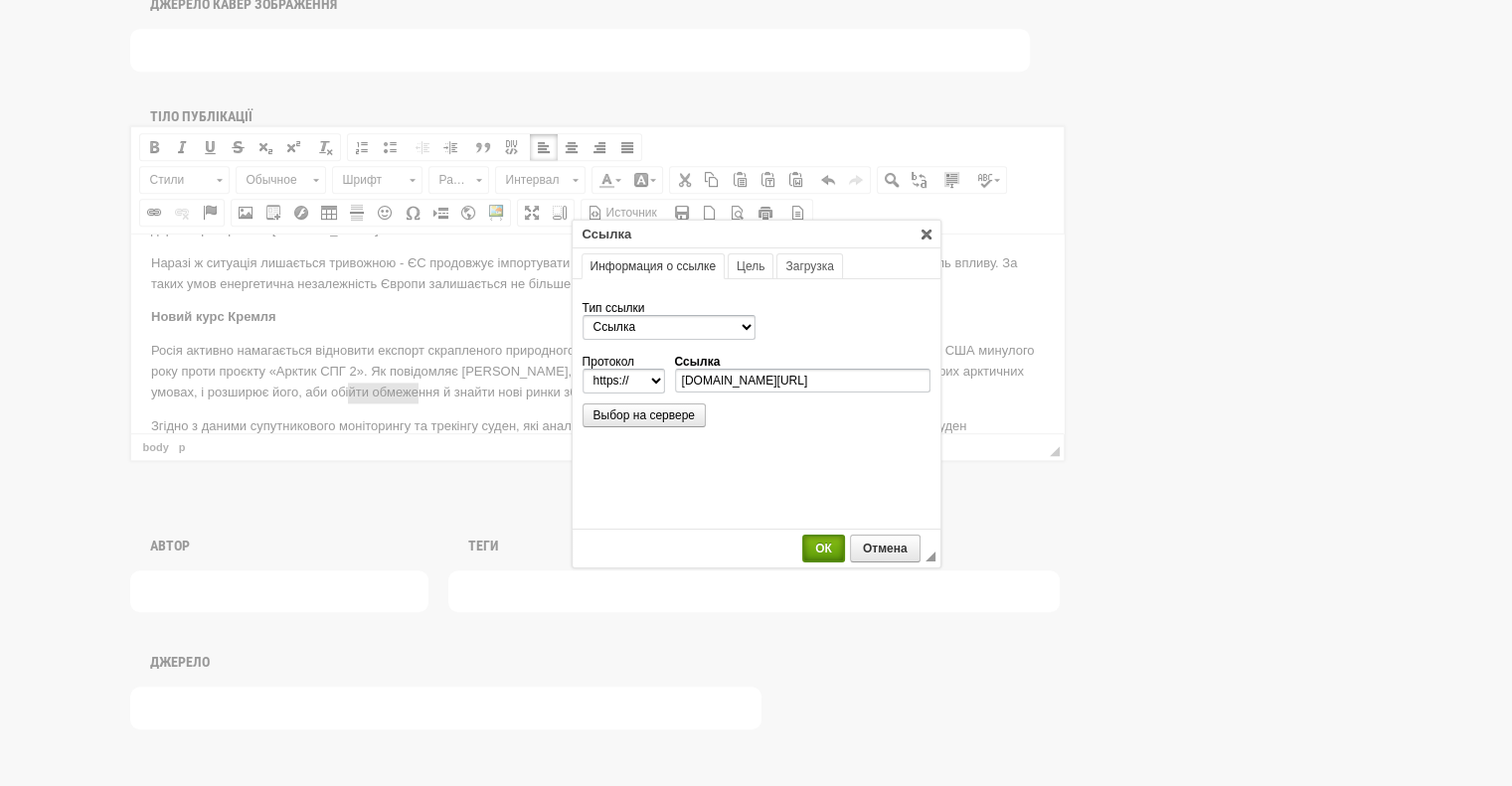 scroll, scrollTop: 0, scrollLeft: 0, axis: both 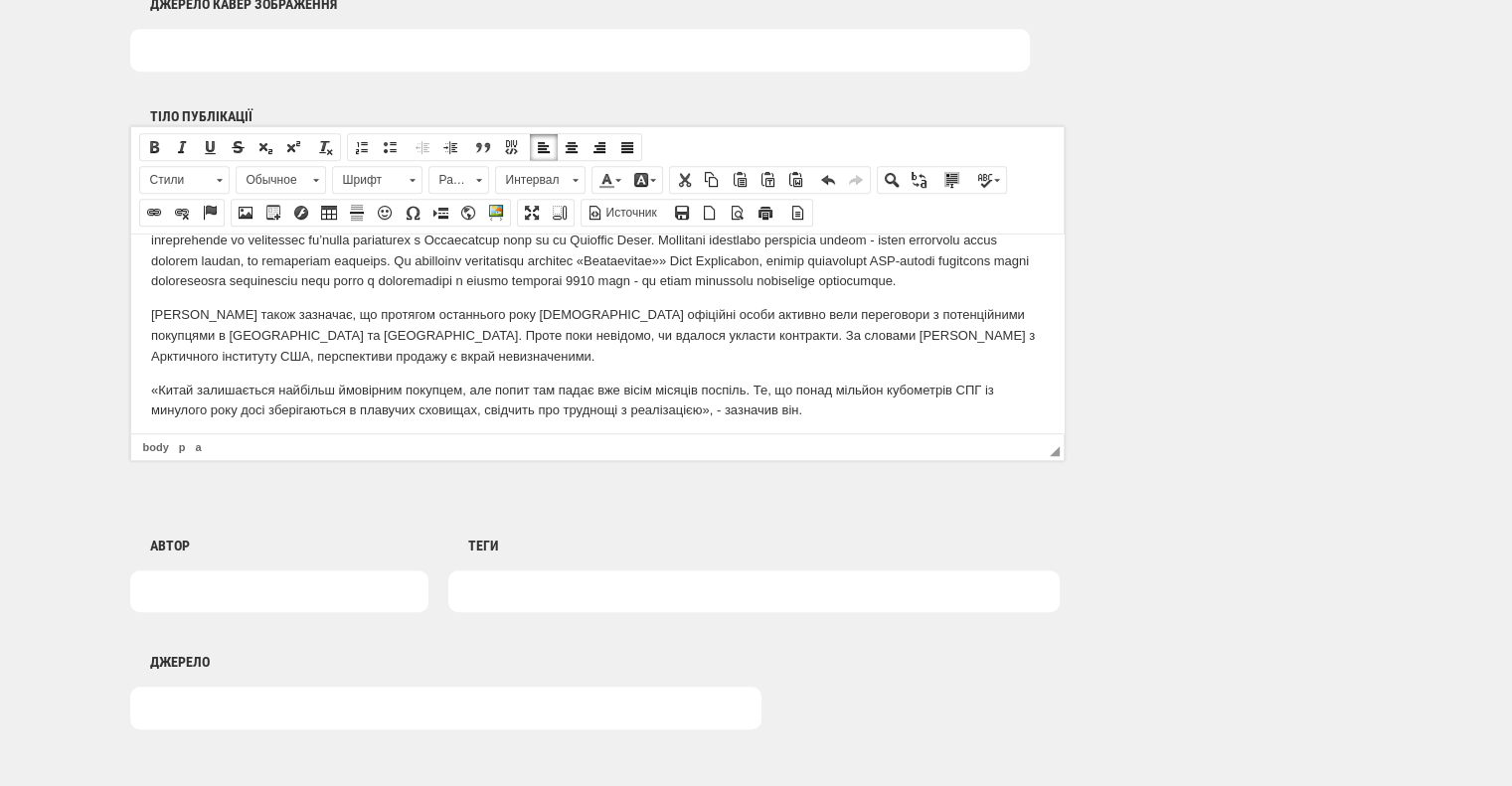 click on "«Китай залишається найбільш ймовірним покупцем, але попит там падає вже вісім місяців поспіль. Те, що понад мільйон кубометрів СПГ із минулого року досі зберігаються в плавучих сховищах, свідчить про труднощі з реалізацією», - зазначив він." at bounding box center [596, 400] 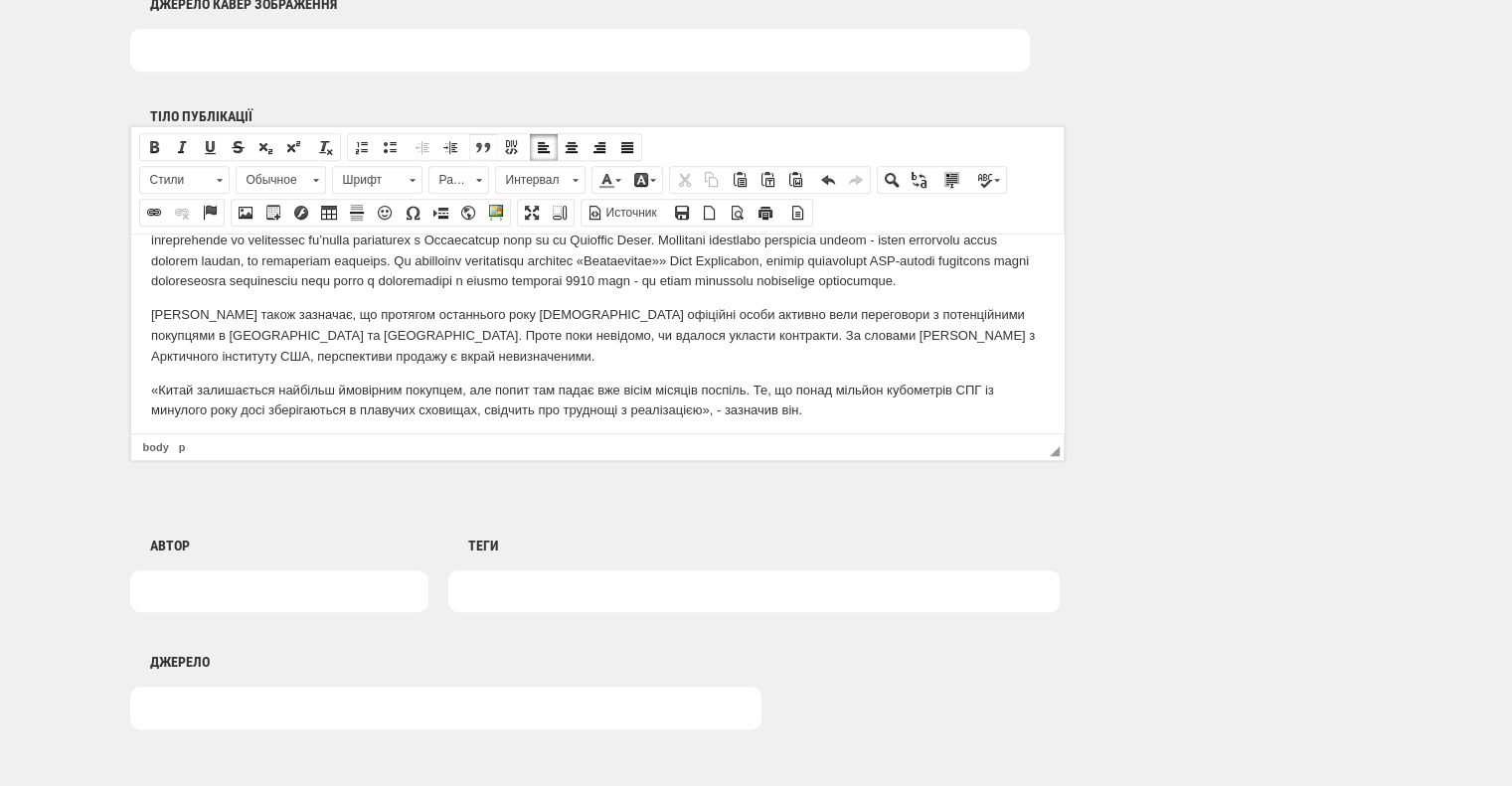 click at bounding box center [483, 147] 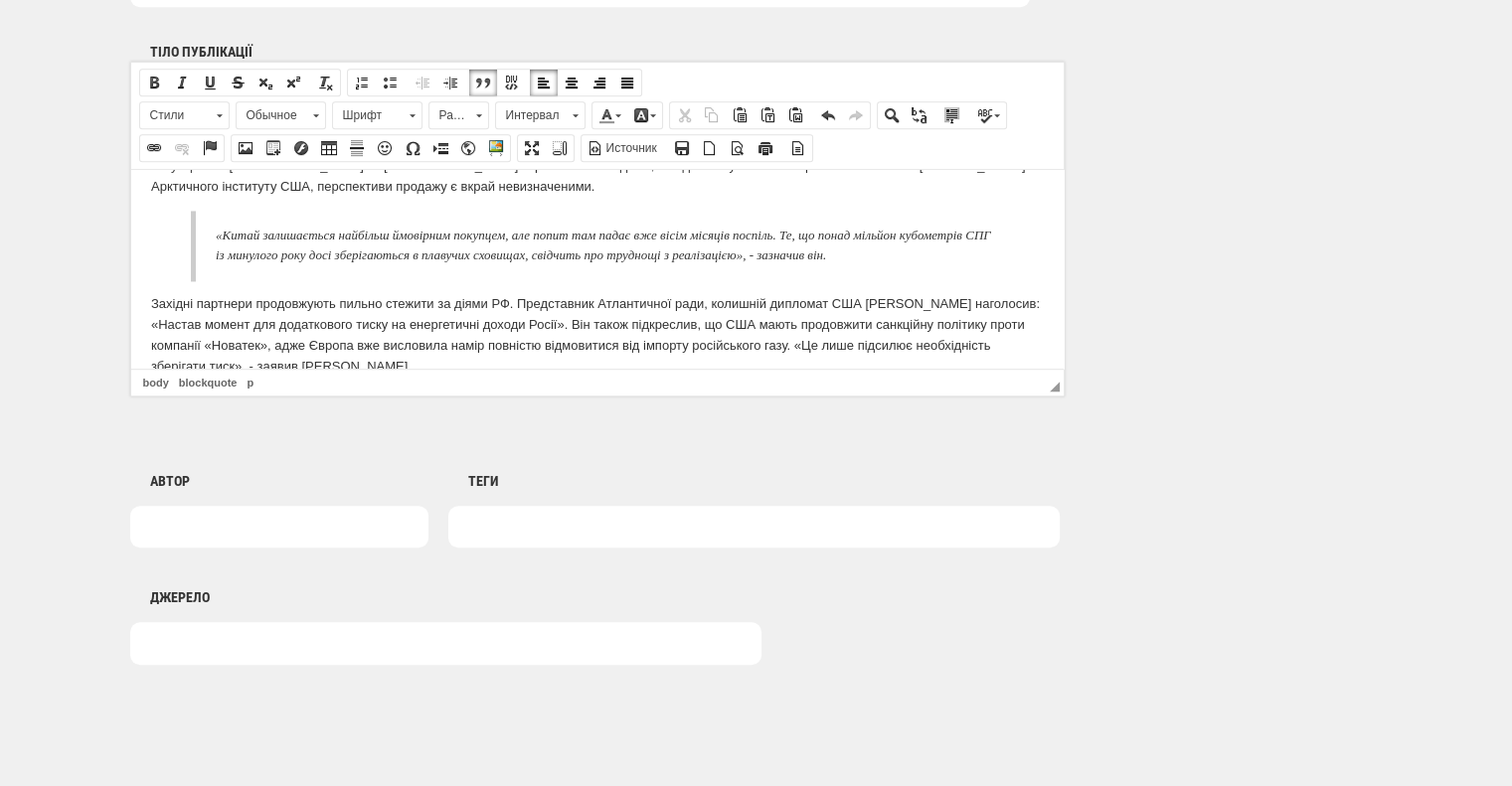 scroll, scrollTop: 1361, scrollLeft: 0, axis: vertical 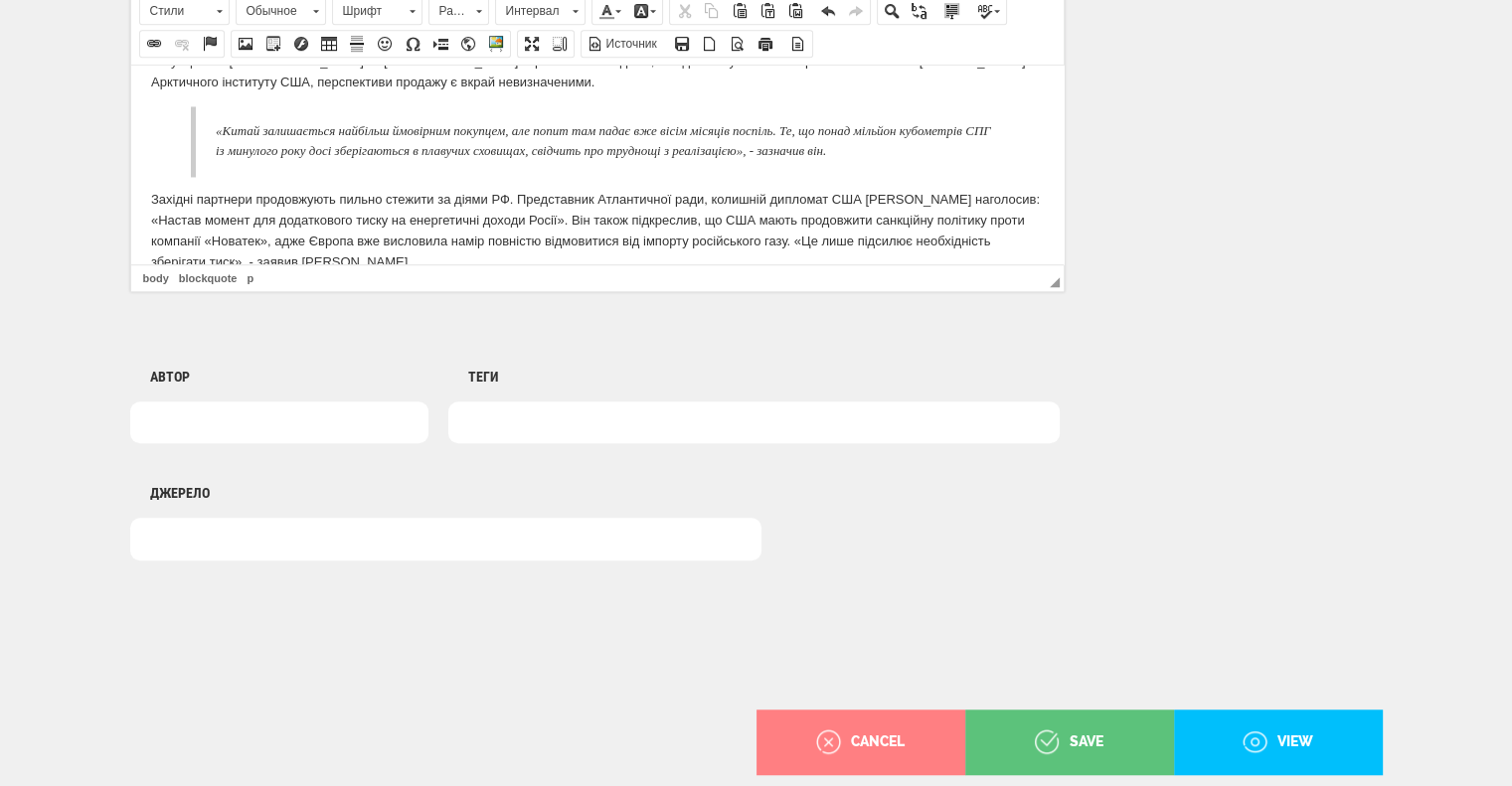 drag, startPoint x: 546, startPoint y: 230, endPoint x: 192, endPoint y: 289, distance: 358.88299 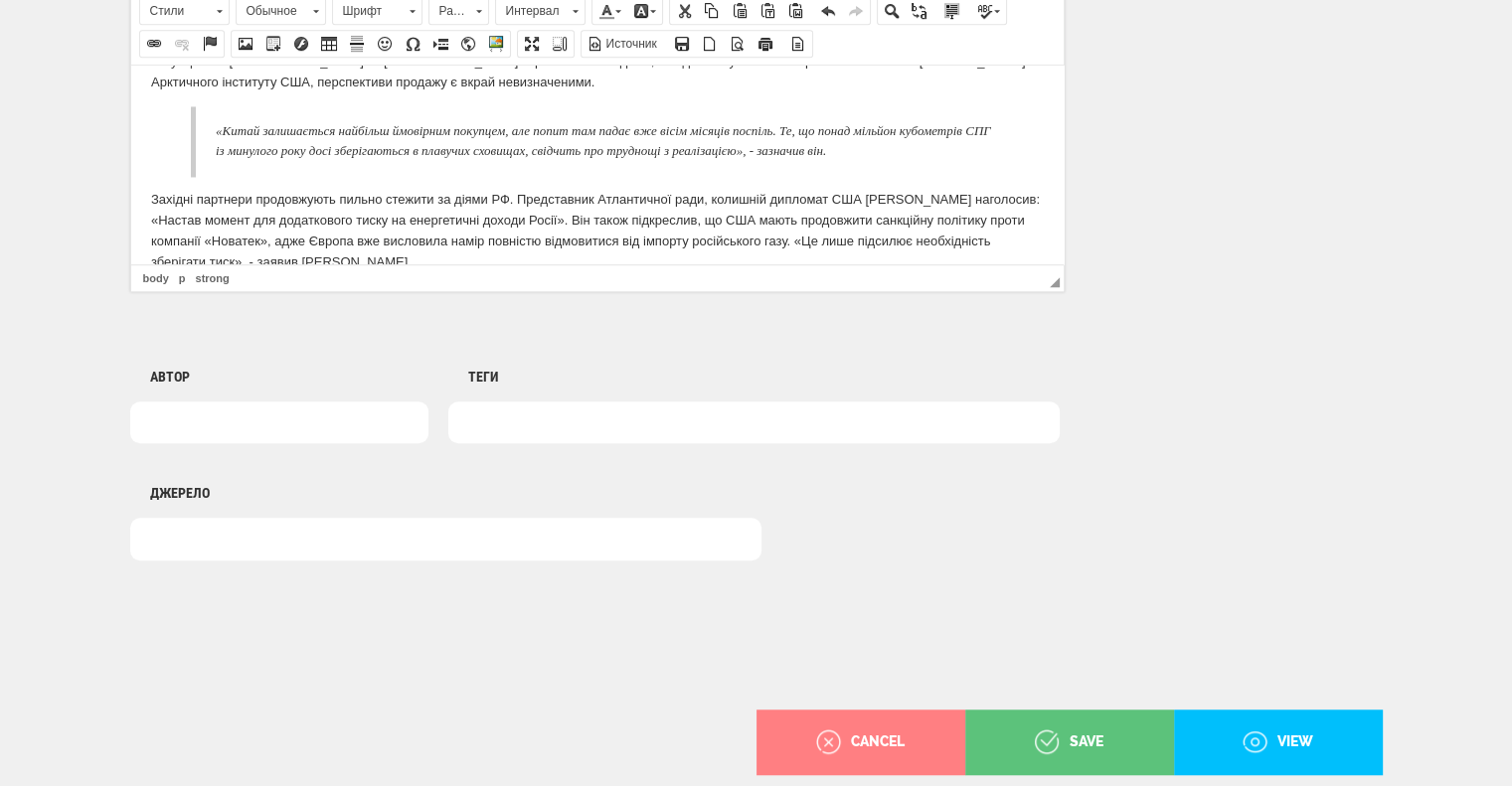 scroll, scrollTop: 1262, scrollLeft: 0, axis: vertical 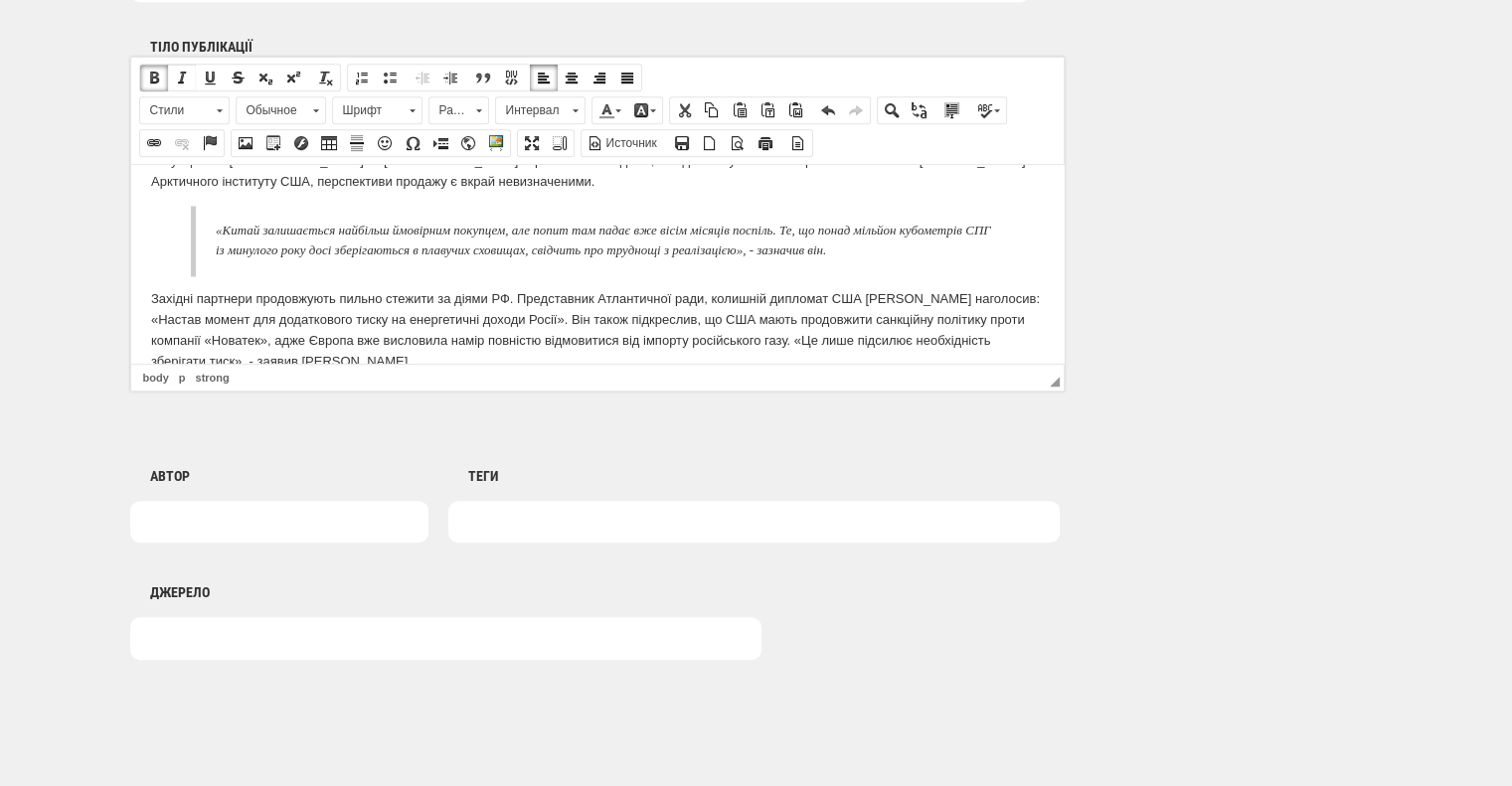 click at bounding box center (182, 78) 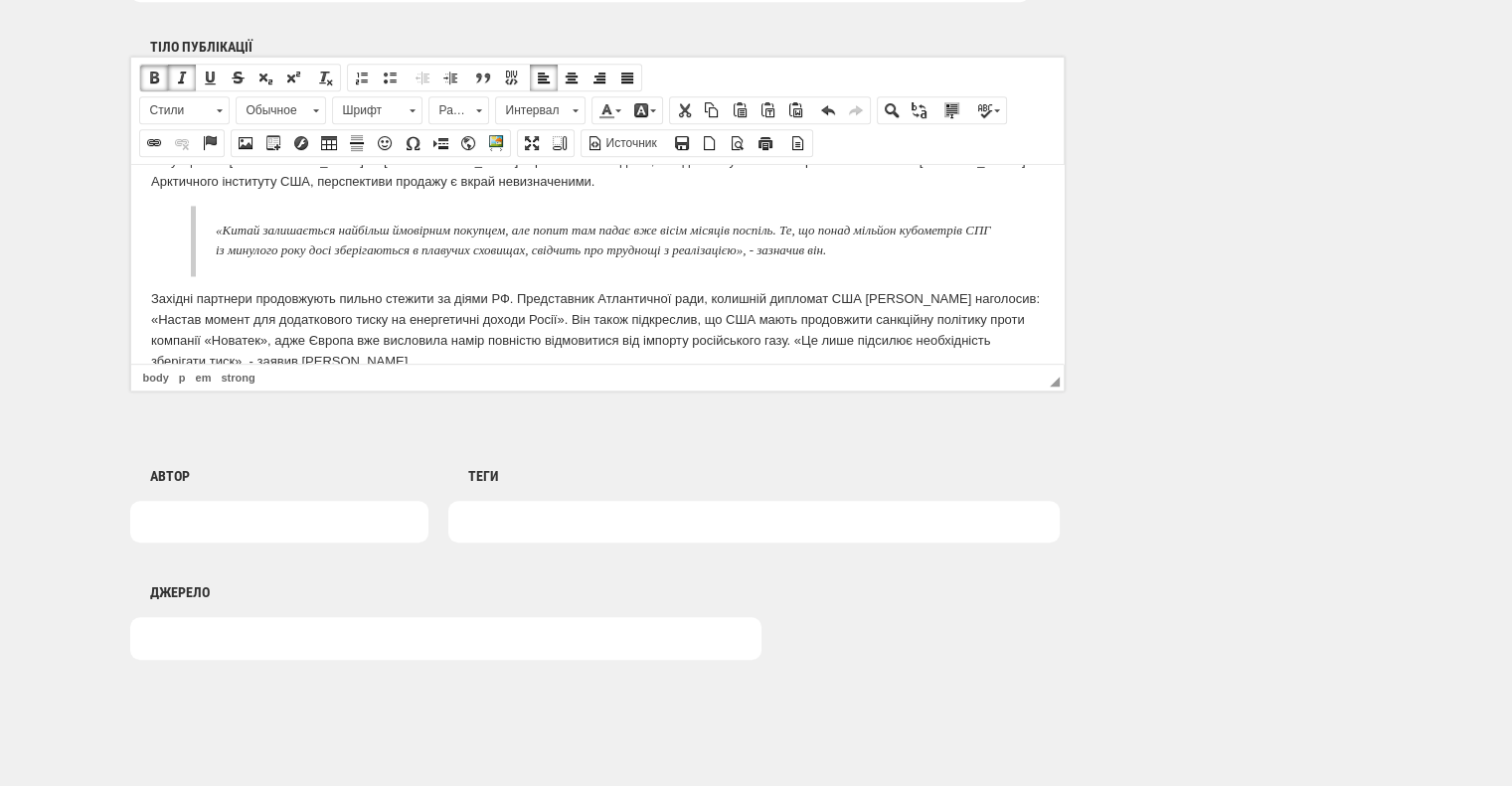 click on "Олена Марченко, спеціально для «Української енергетики»" at bounding box center [596, 393] 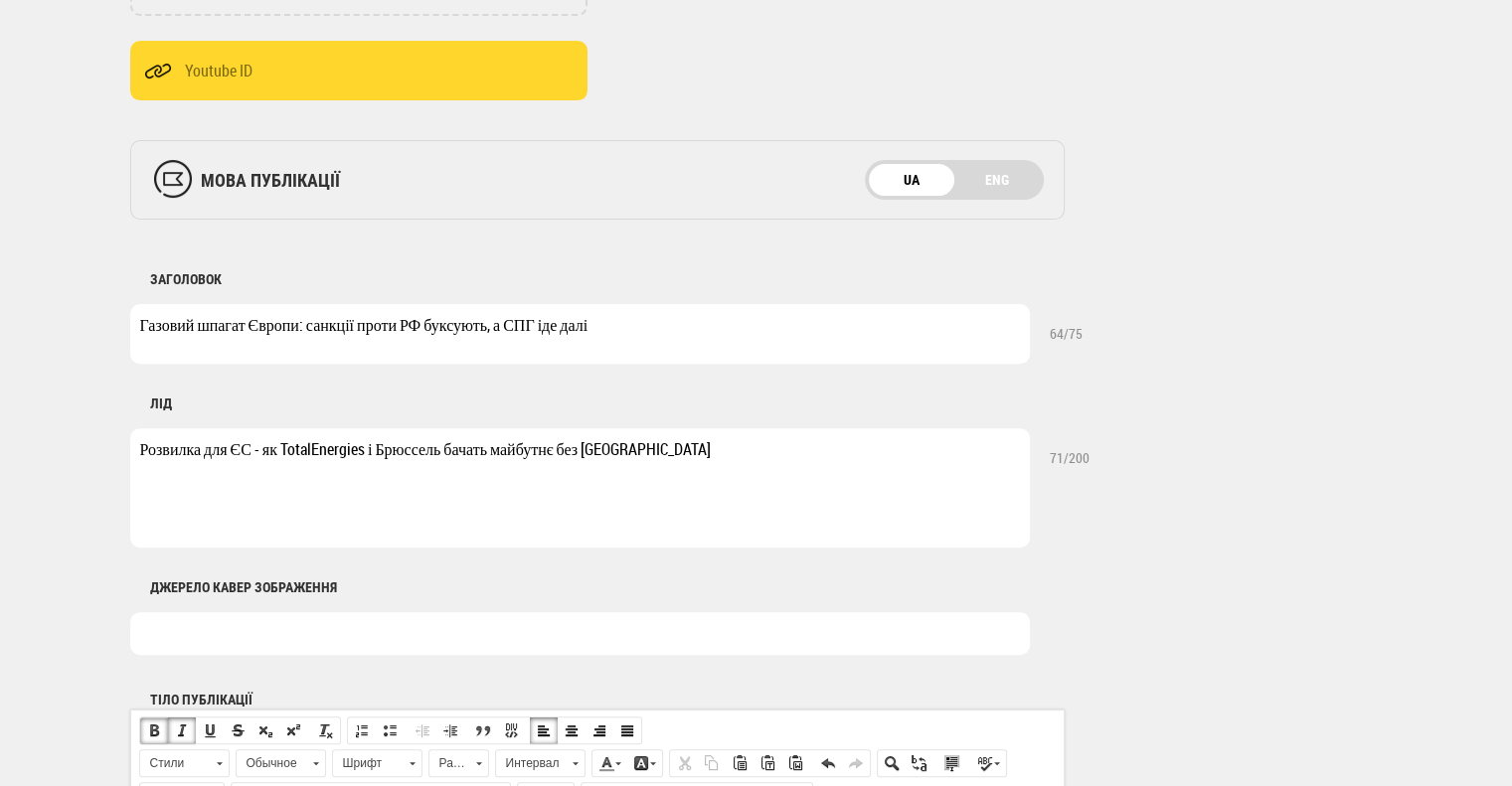 scroll, scrollTop: 713, scrollLeft: 0, axis: vertical 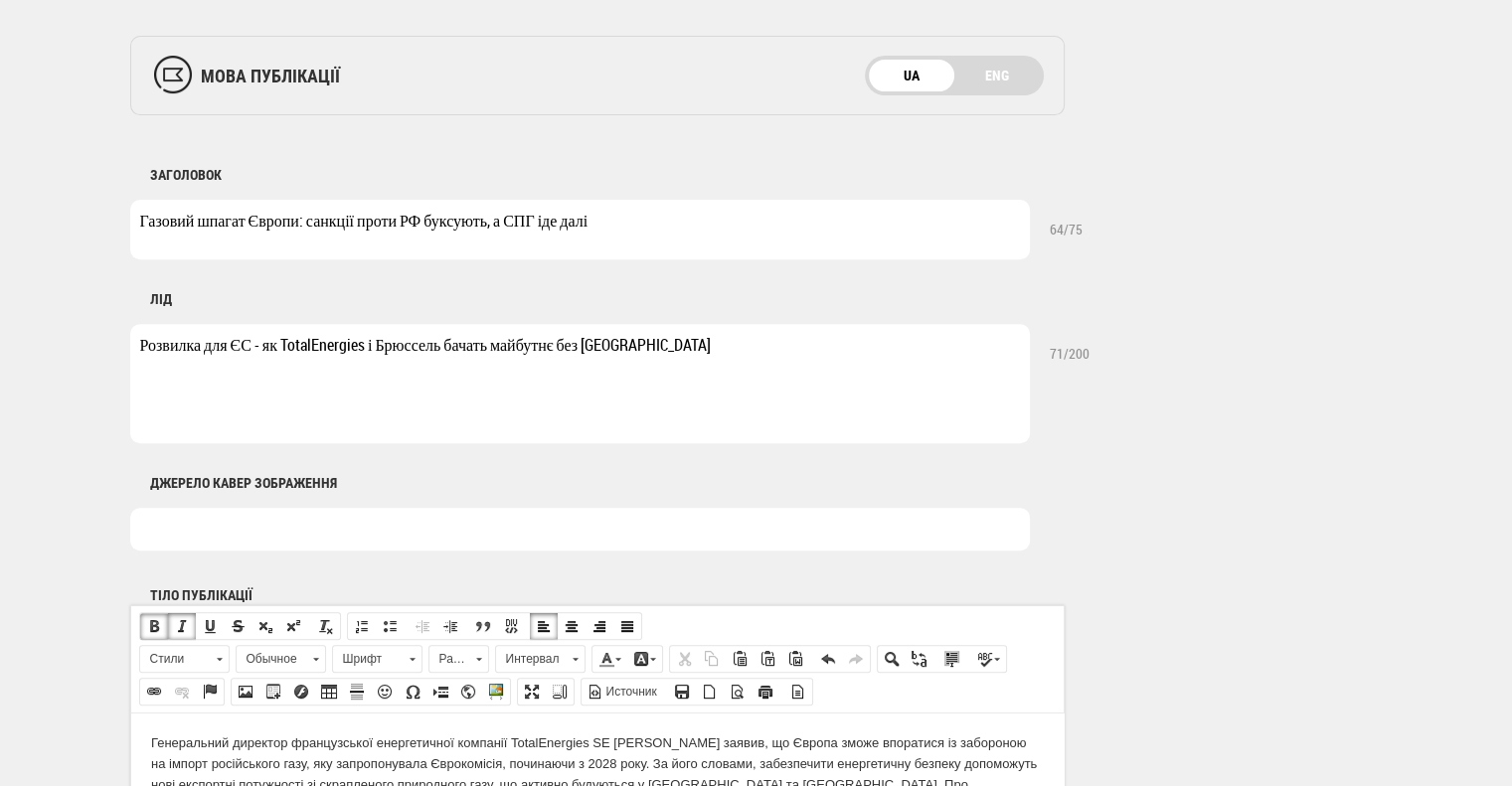 drag, startPoint x: 509, startPoint y: 223, endPoint x: 534, endPoint y: 222, distance: 25.019992 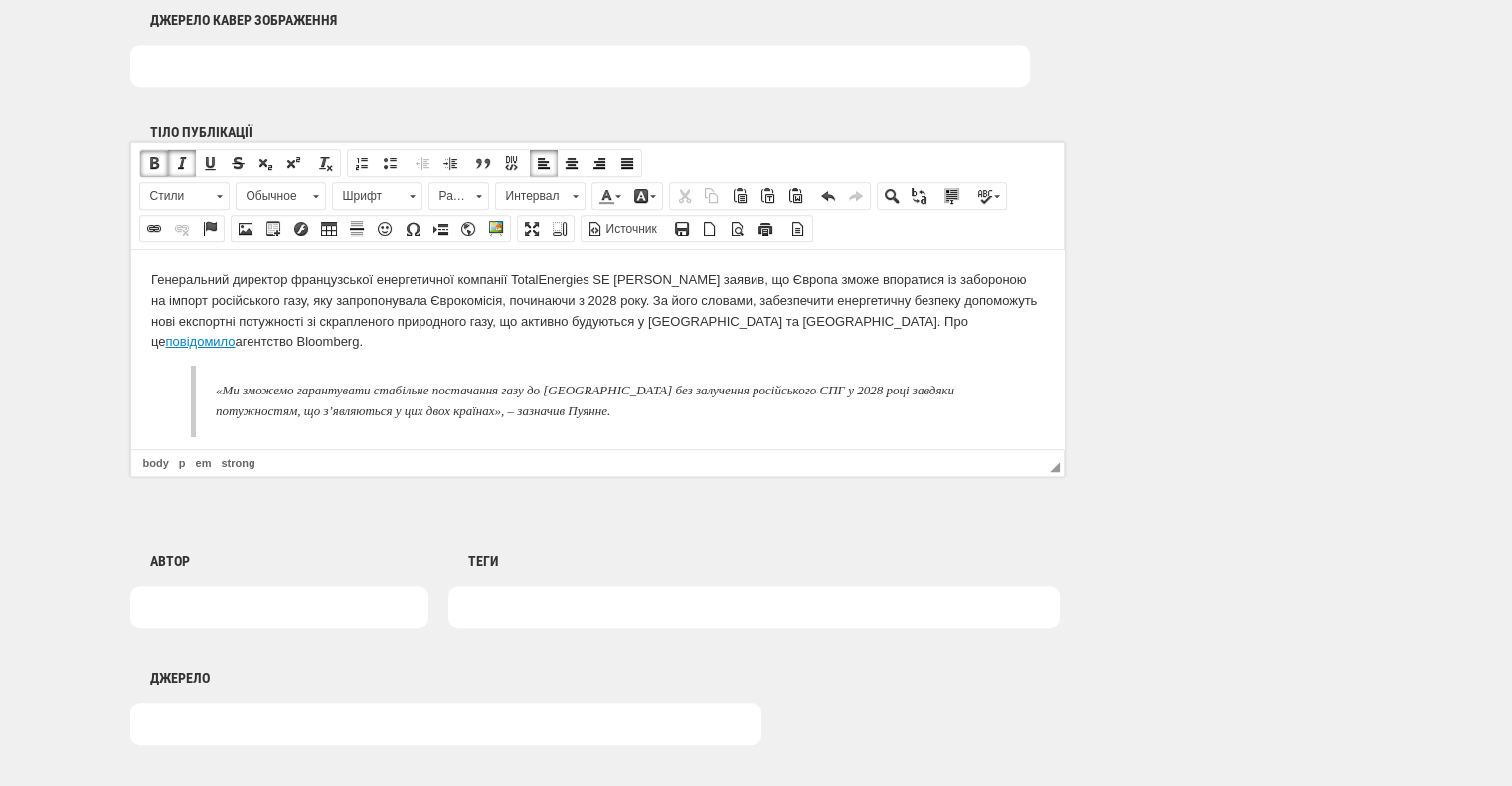 scroll, scrollTop: 1286, scrollLeft: 0, axis: vertical 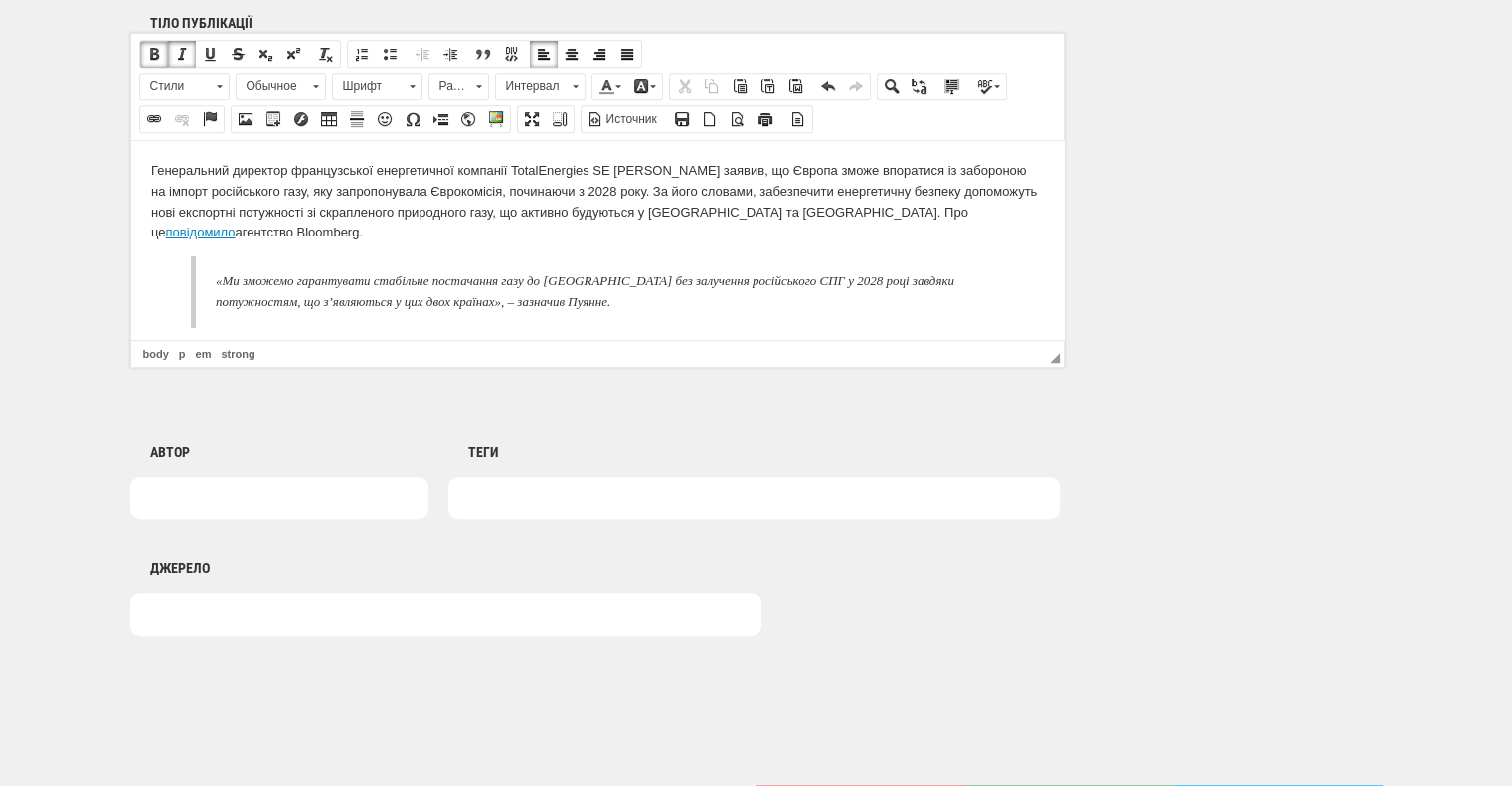click at bounding box center [754, 498] 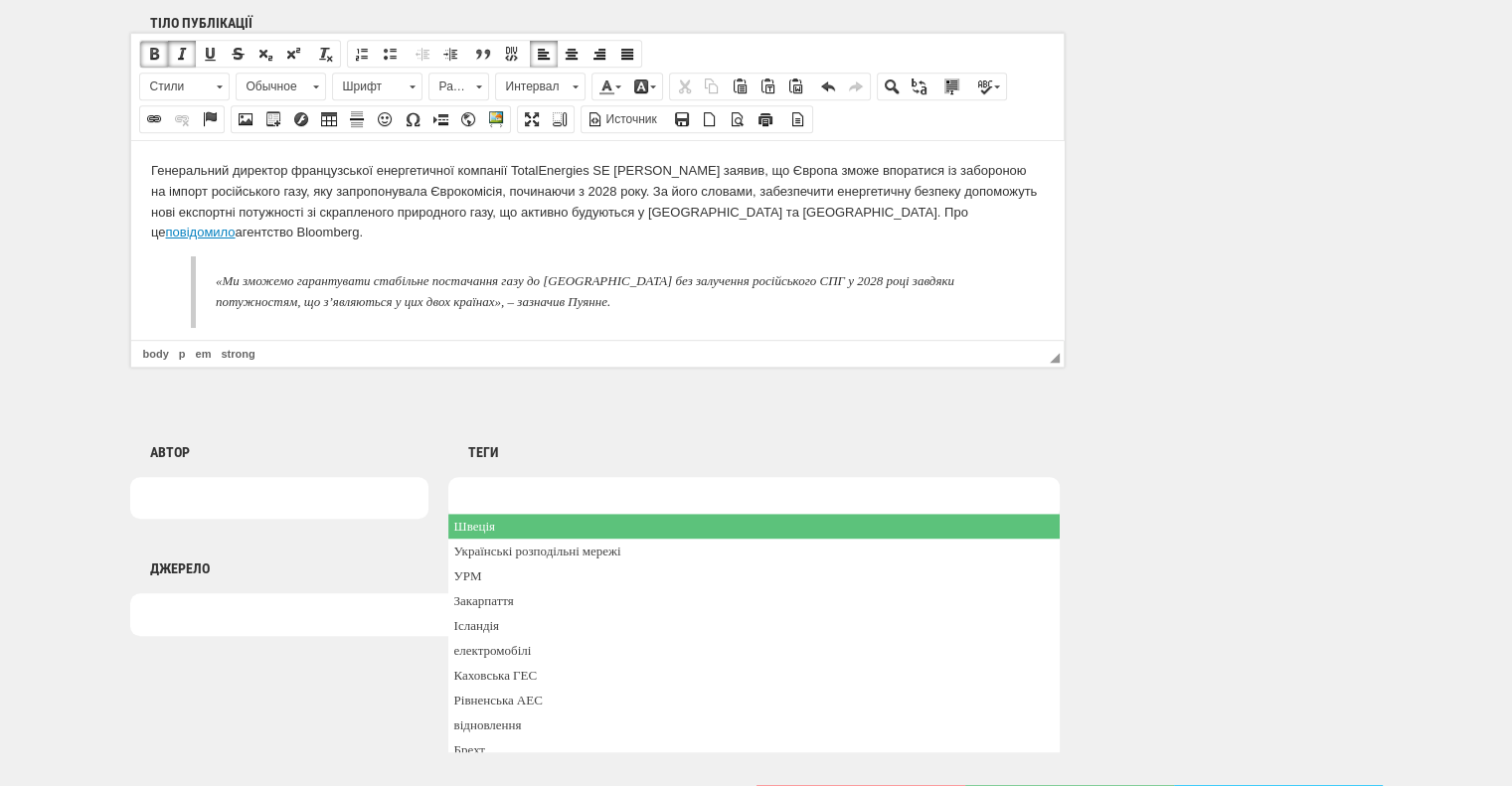 paste on "СПГ" 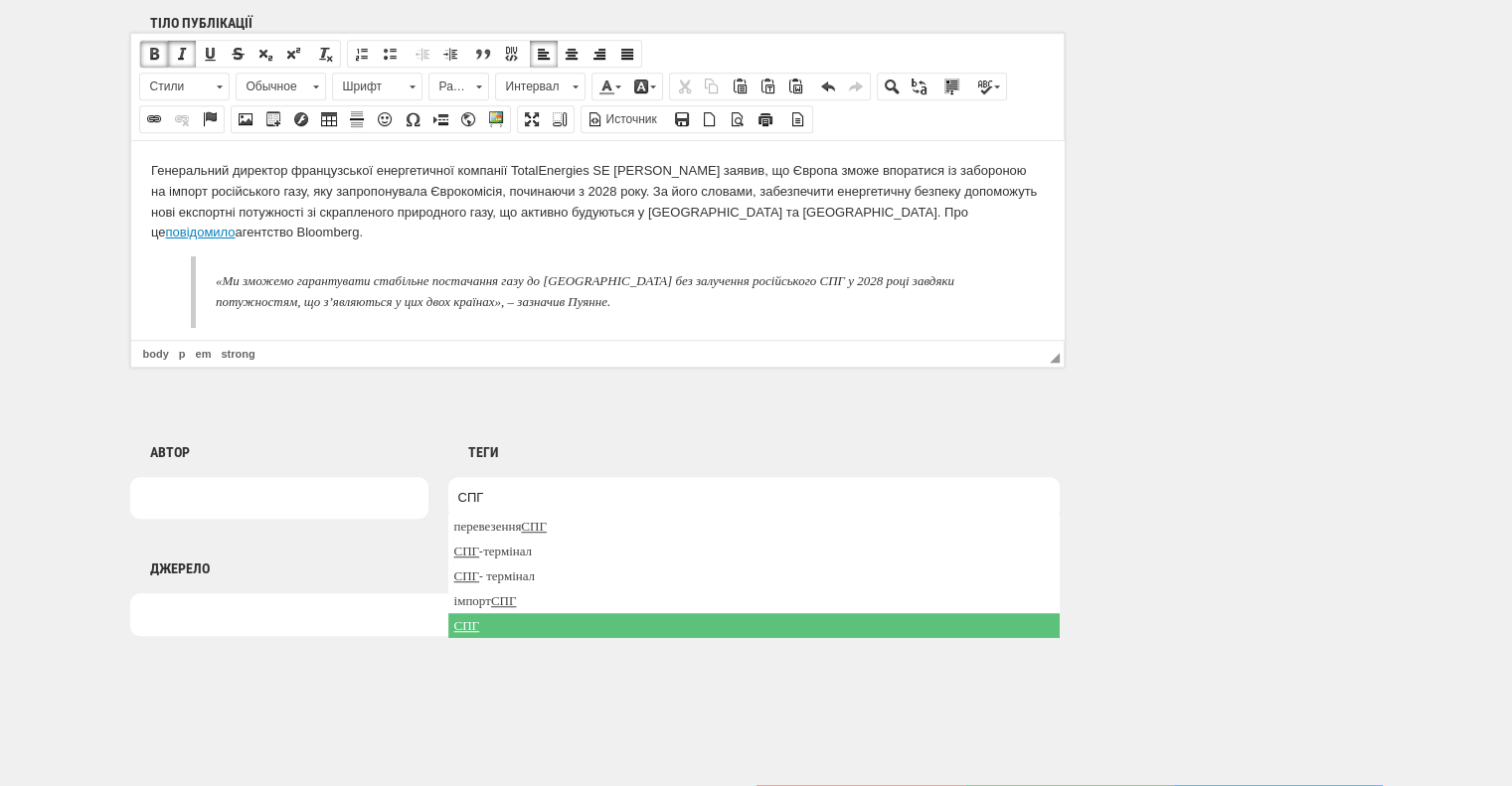 type on "СПГ" 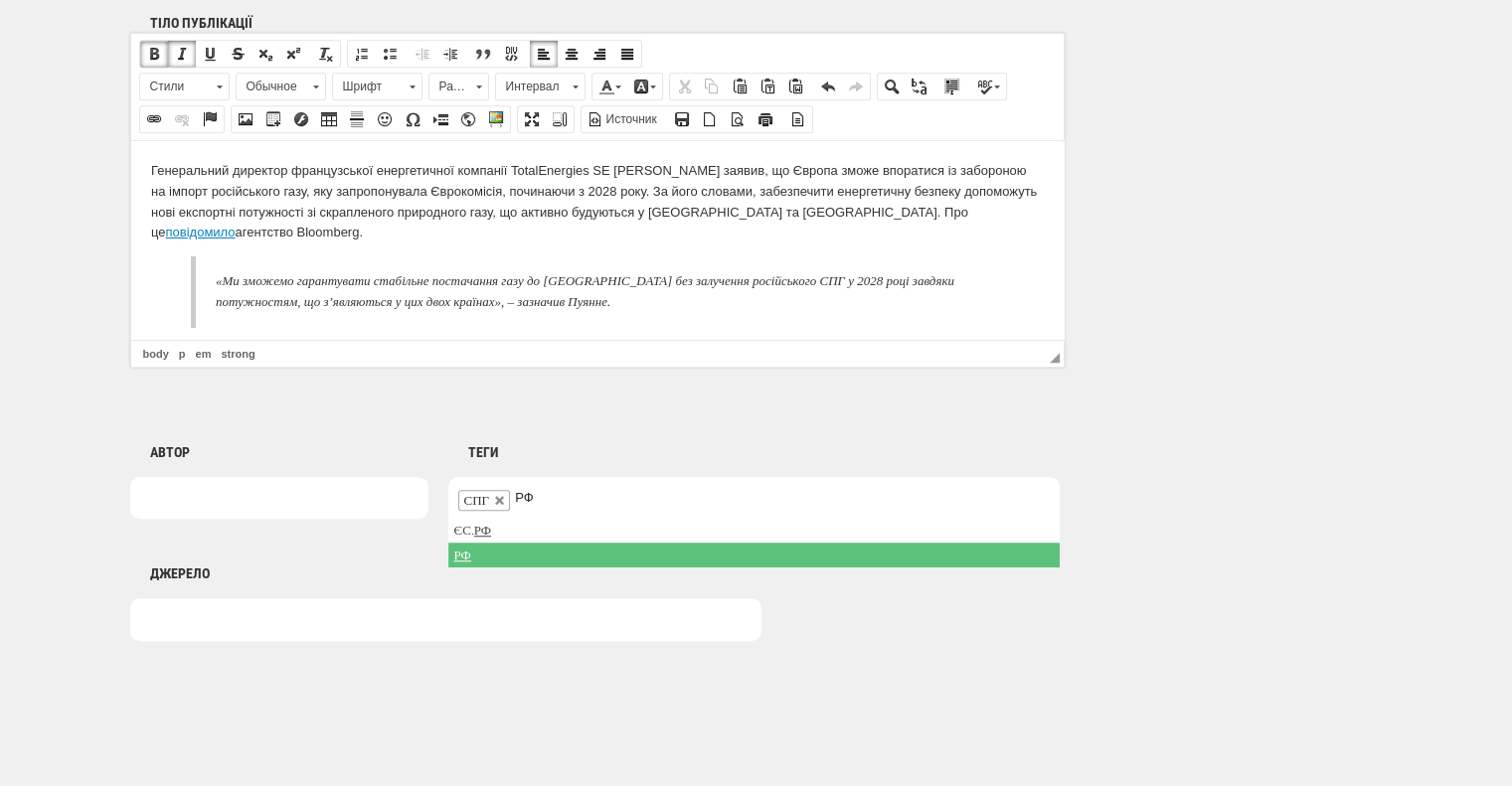 type on "РФ" 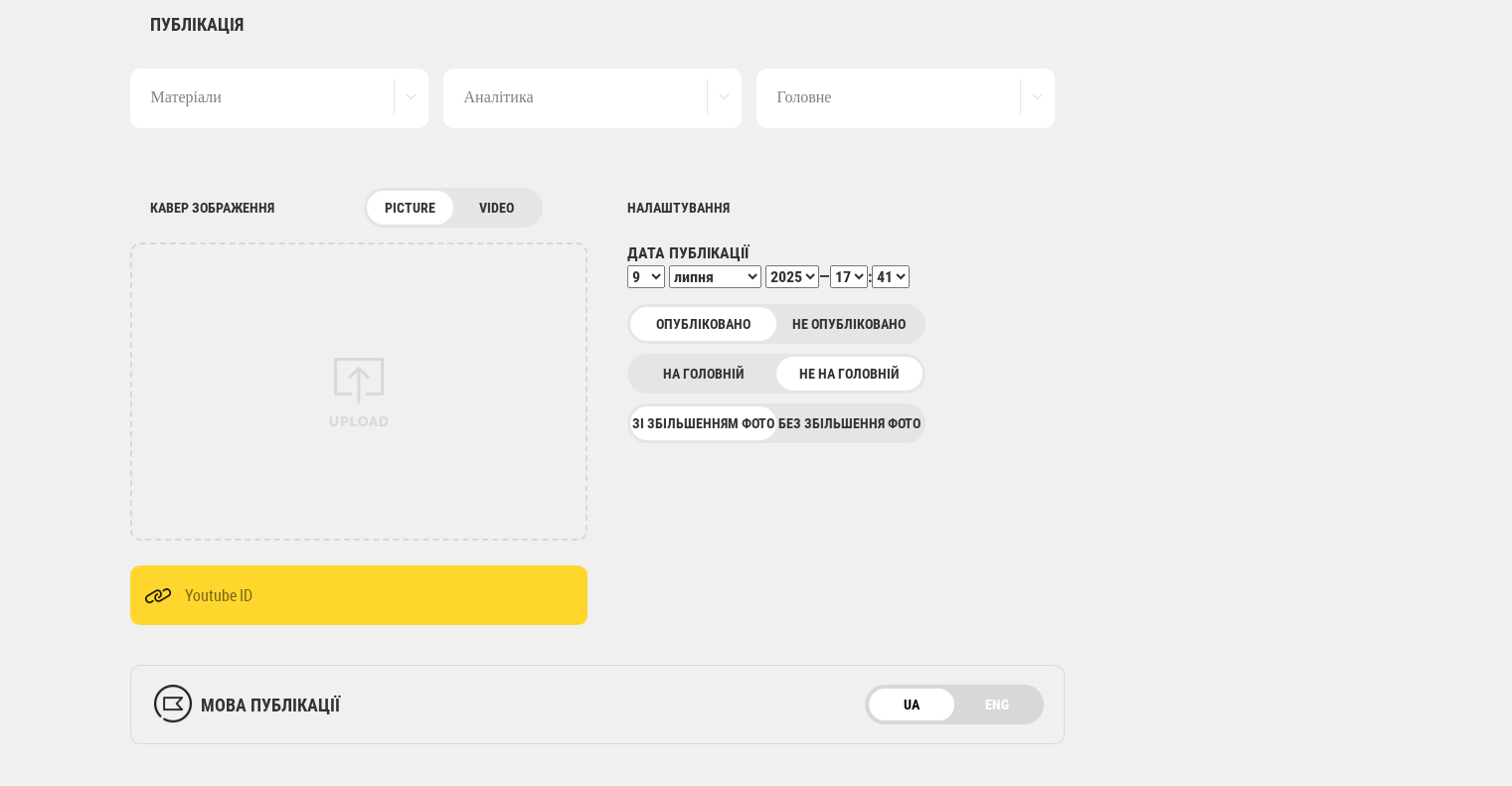 scroll, scrollTop: 0, scrollLeft: 0, axis: both 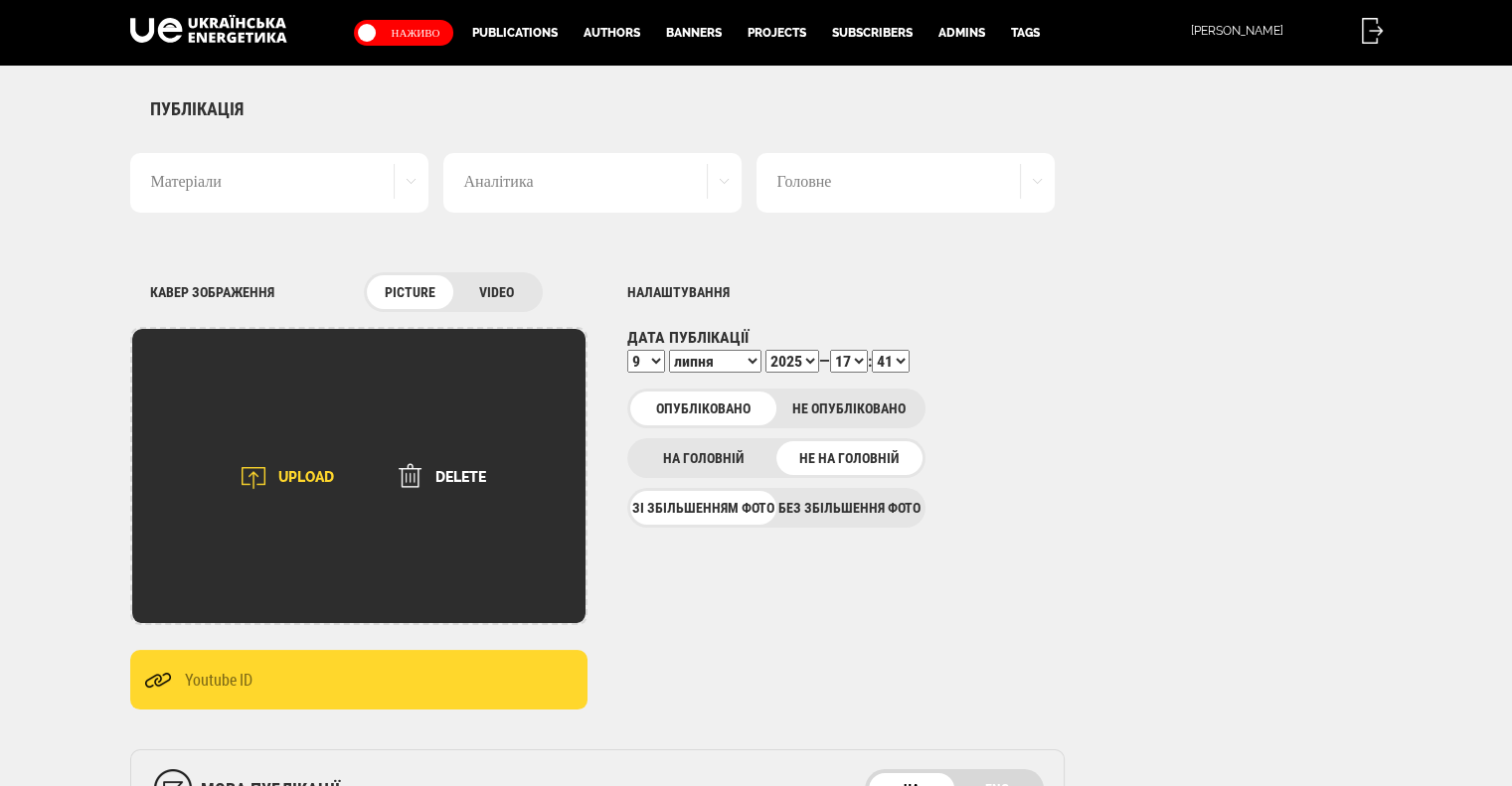 click on "UPLOAD" at bounding box center (281, 478) 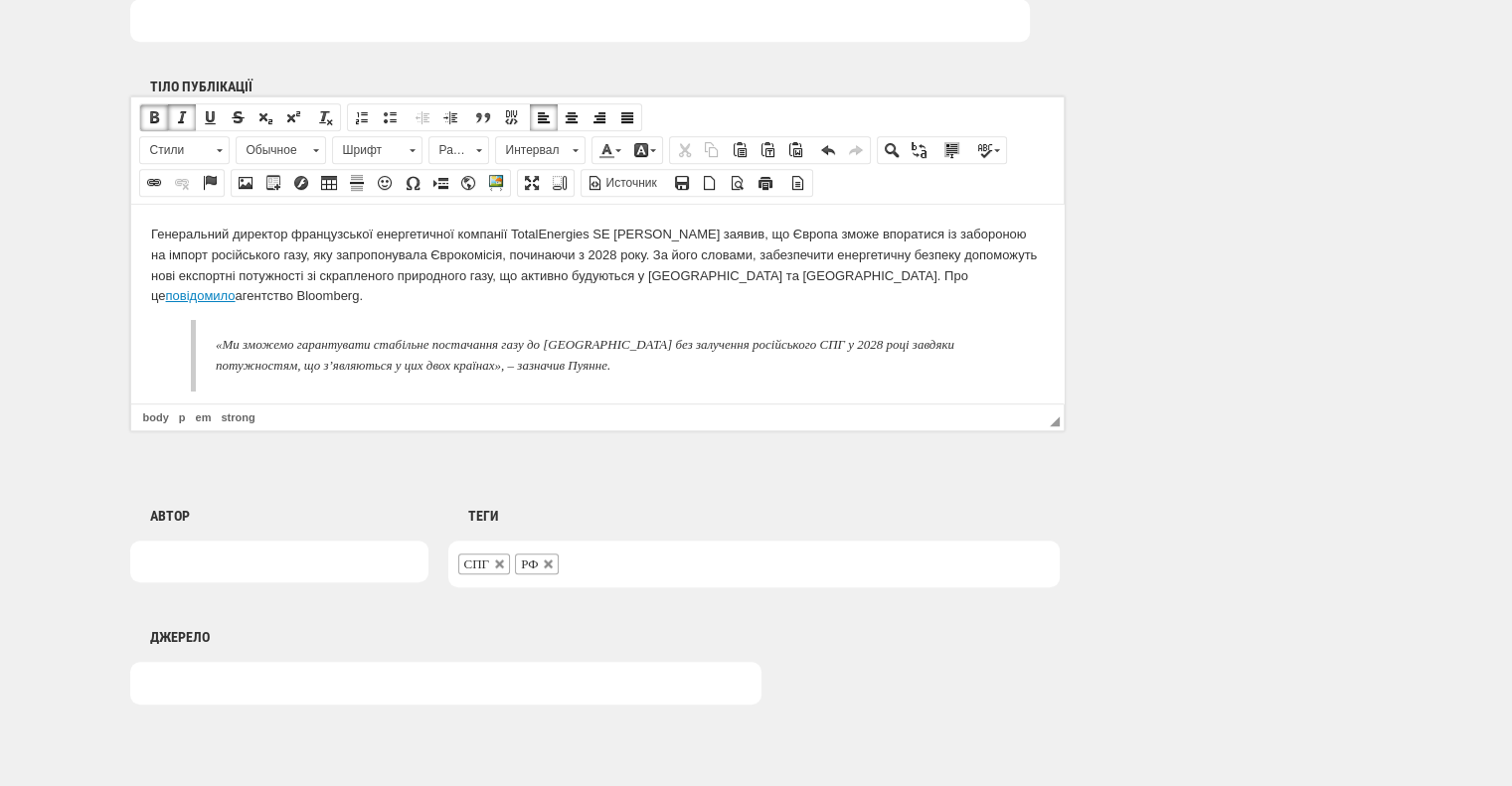 scroll, scrollTop: 1366, scrollLeft: 0, axis: vertical 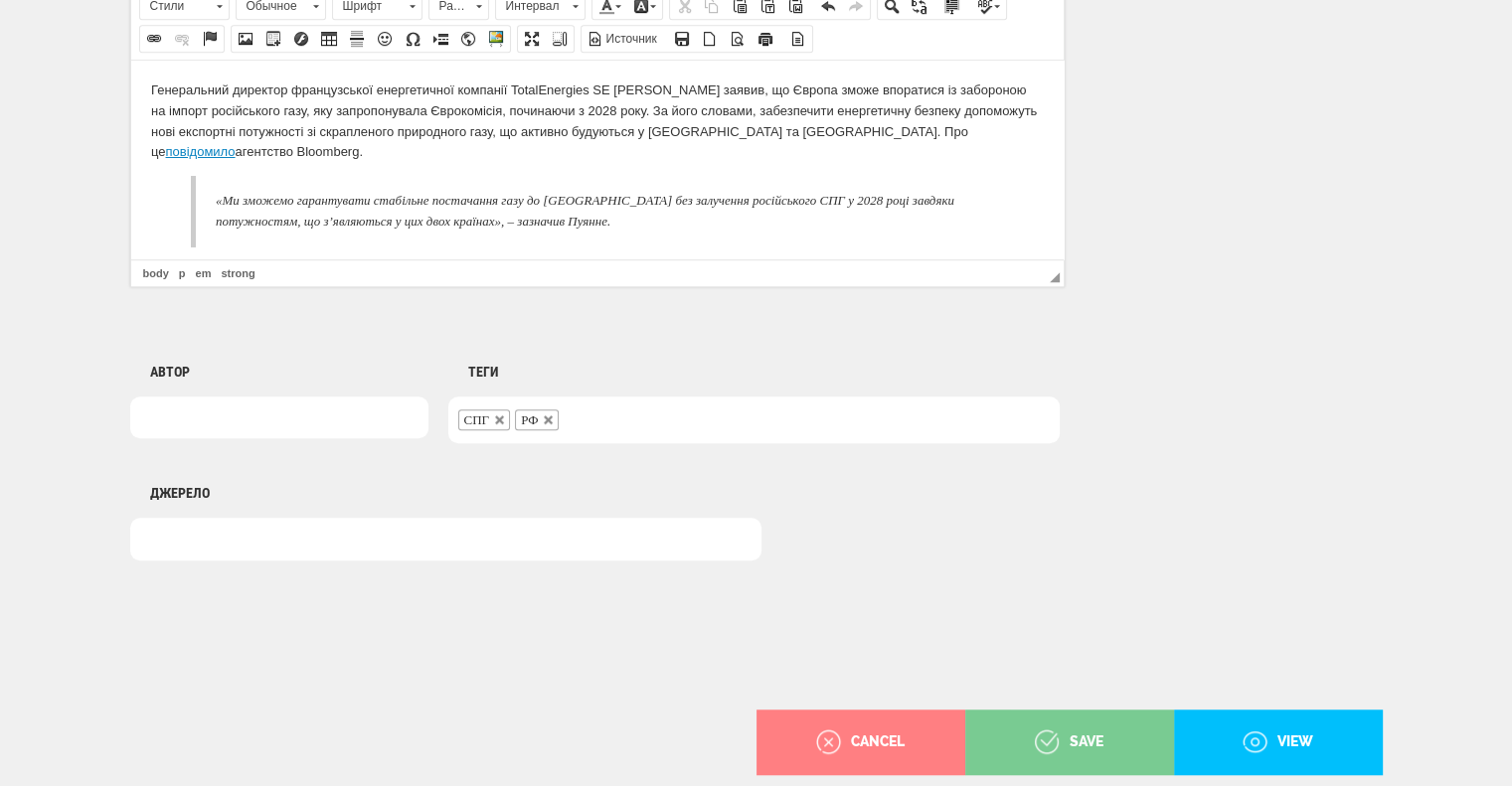 click on "save" at bounding box center (1069, 742) 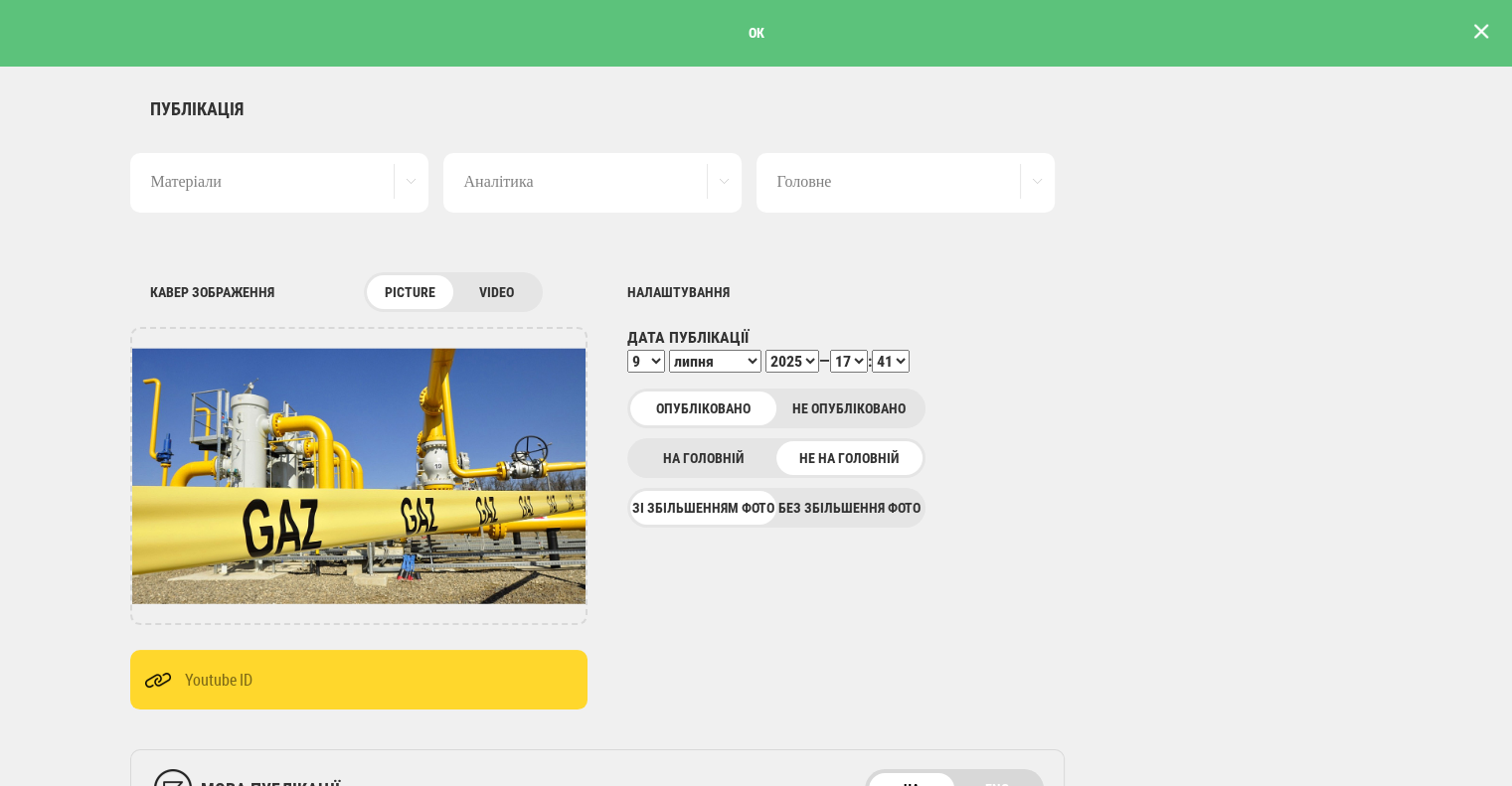 scroll, scrollTop: 596, scrollLeft: 0, axis: vertical 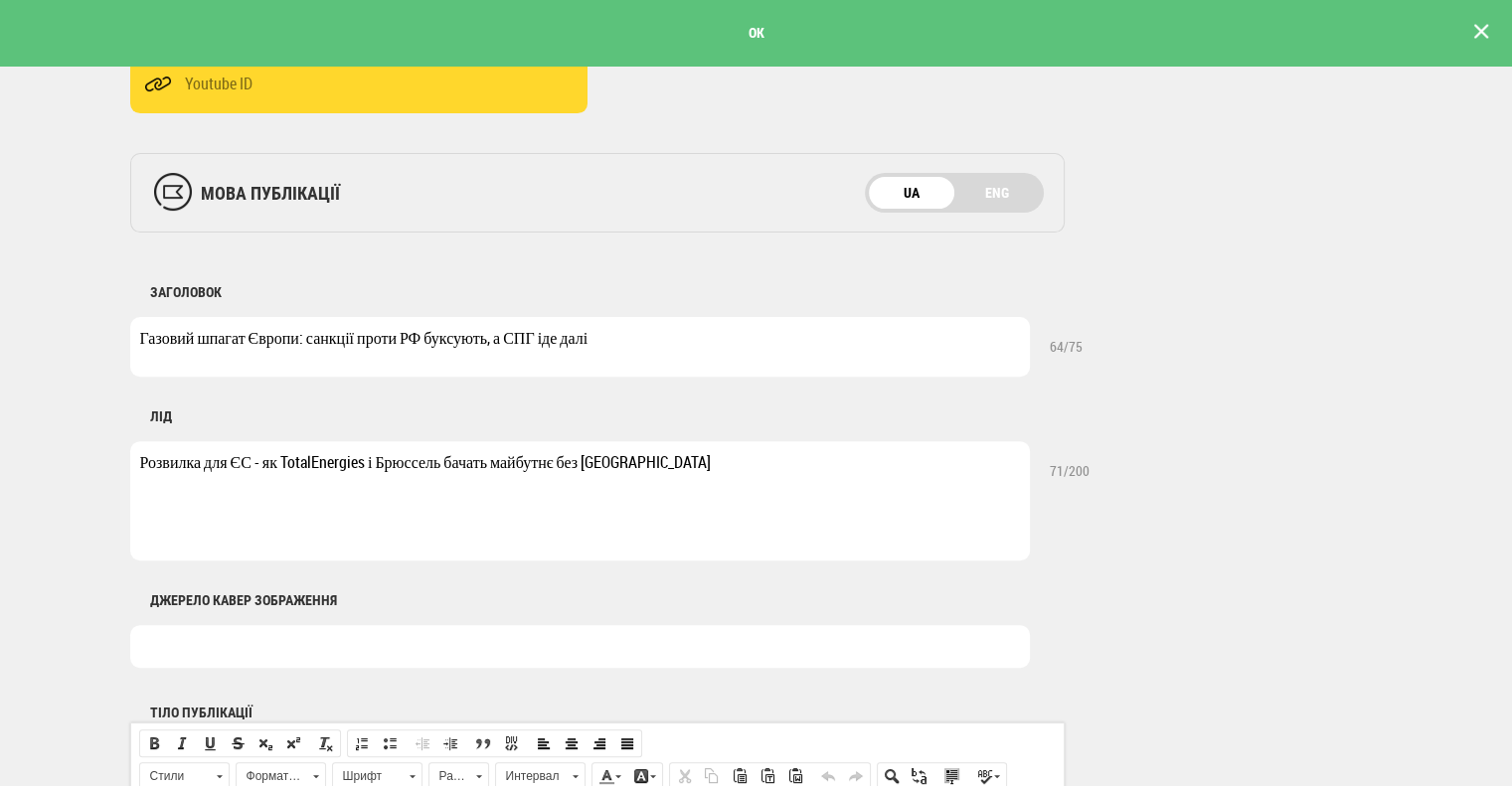 drag, startPoint x: 622, startPoint y: 334, endPoint x: 135, endPoint y: 313, distance: 487.4526 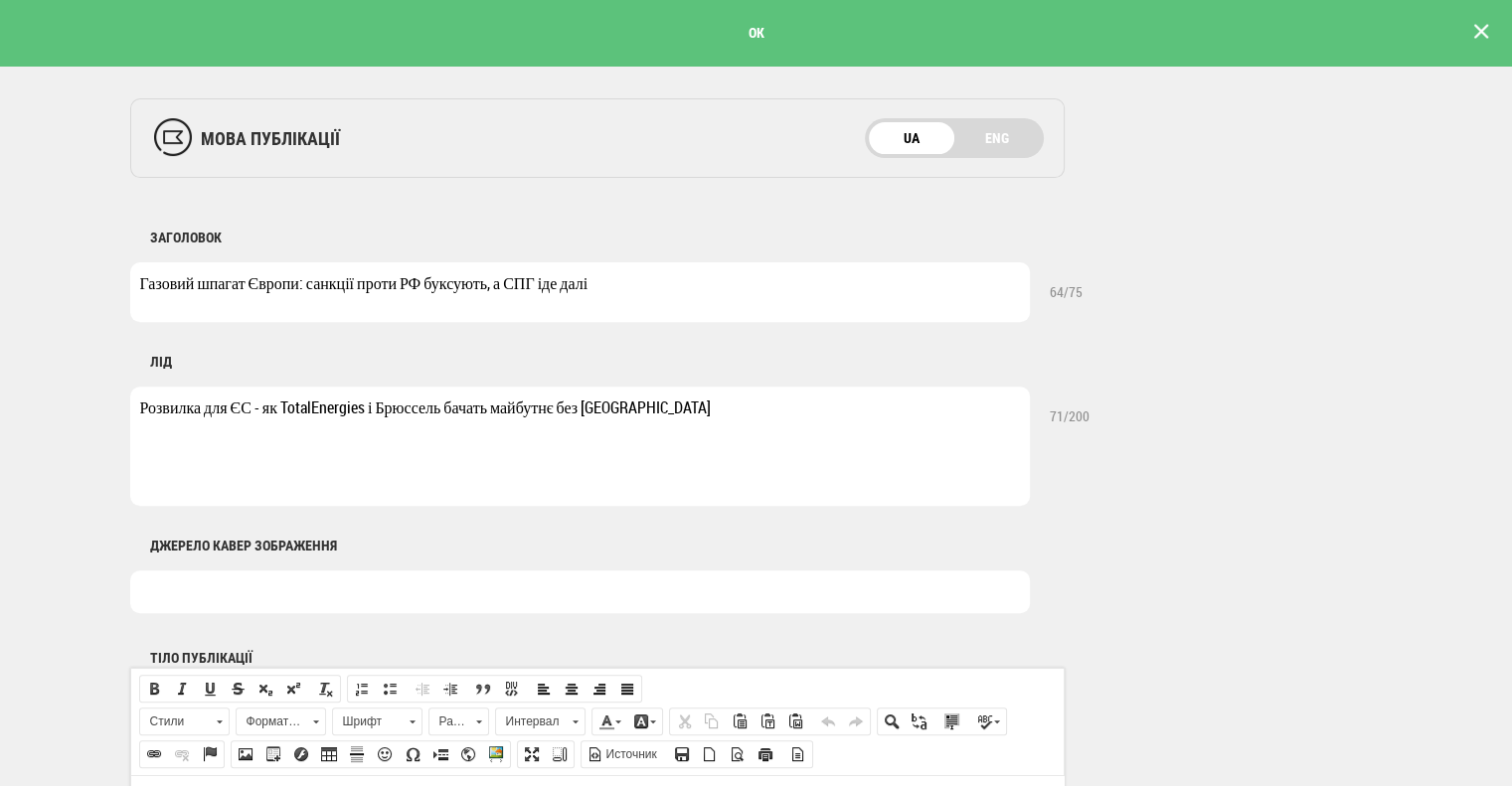 scroll, scrollTop: 696, scrollLeft: 0, axis: vertical 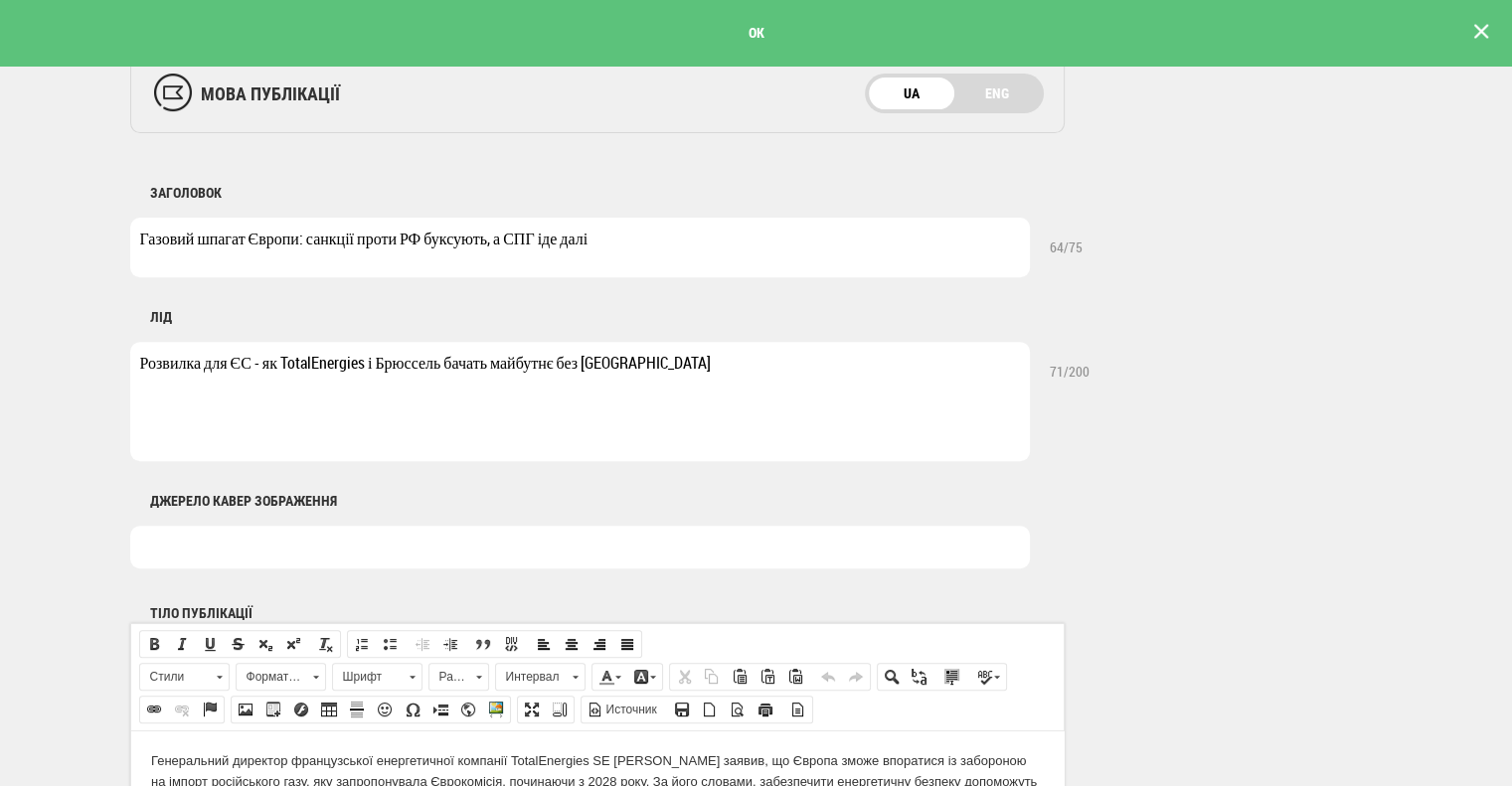 drag, startPoint x: 645, startPoint y: 379, endPoint x: 130, endPoint y: 365, distance: 515.19026 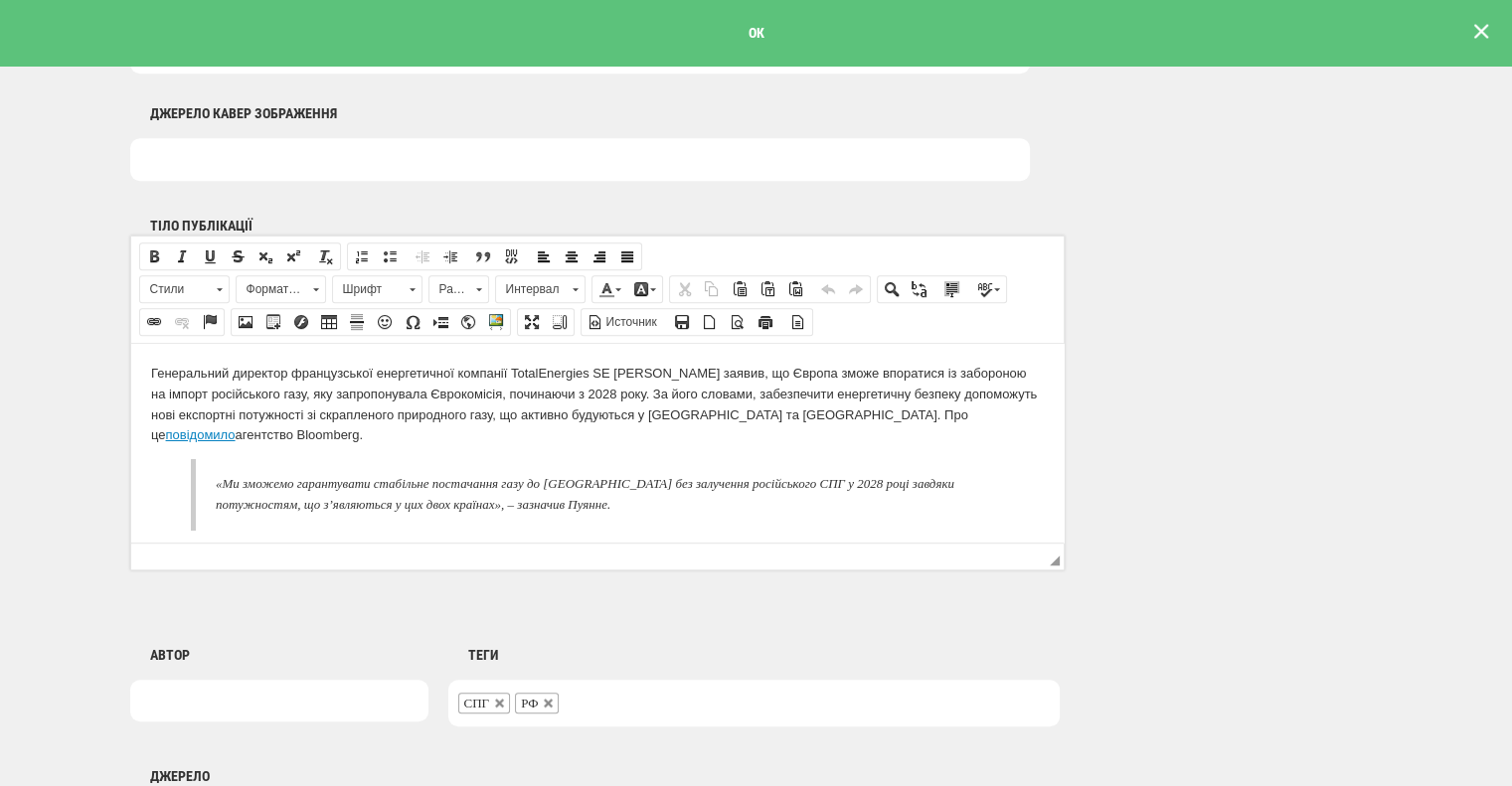 scroll, scrollTop: 1093, scrollLeft: 0, axis: vertical 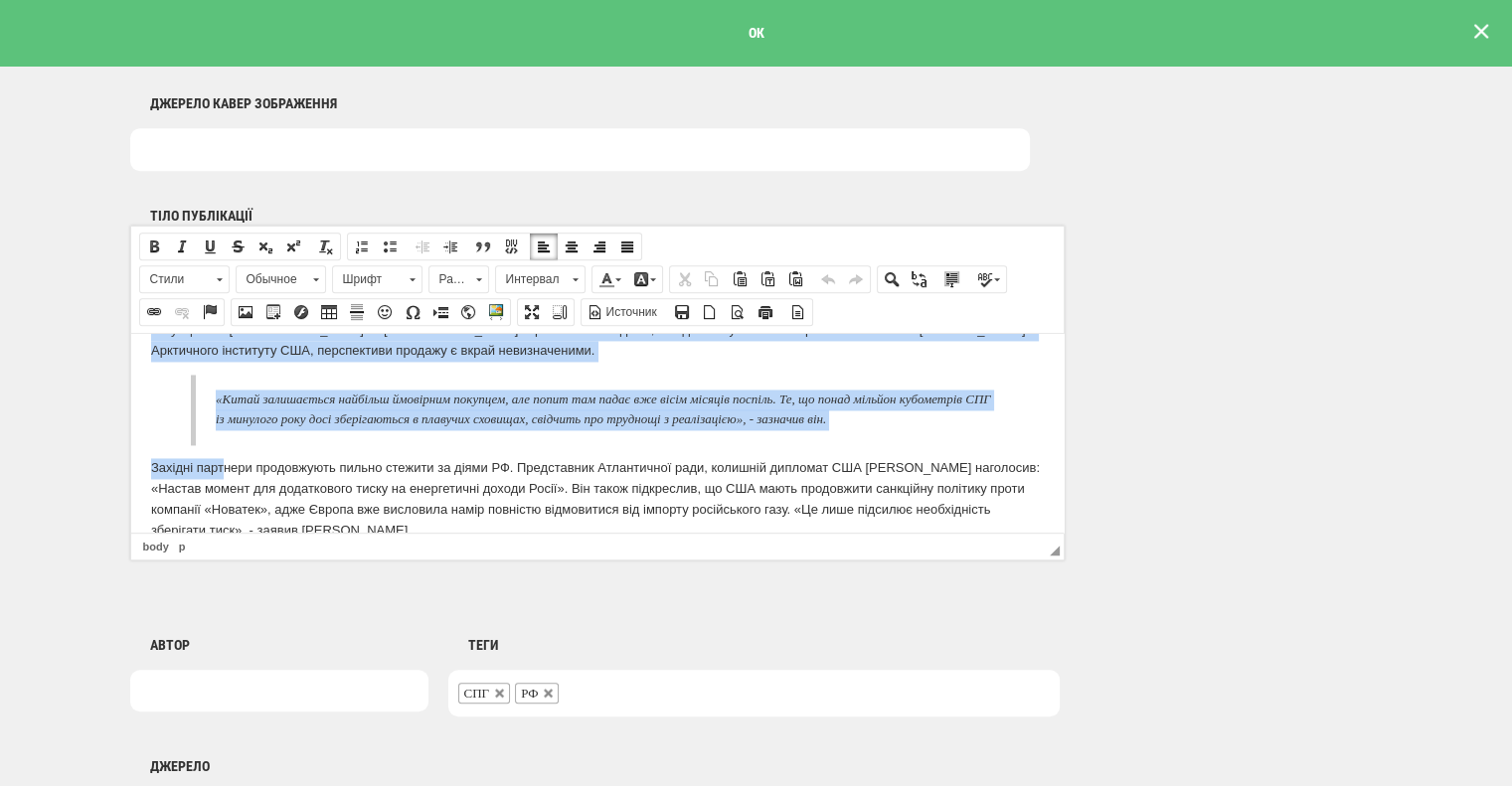 drag, startPoint x: 150, startPoint y: 364, endPoint x: 667, endPoint y: 529, distance: 542.69144 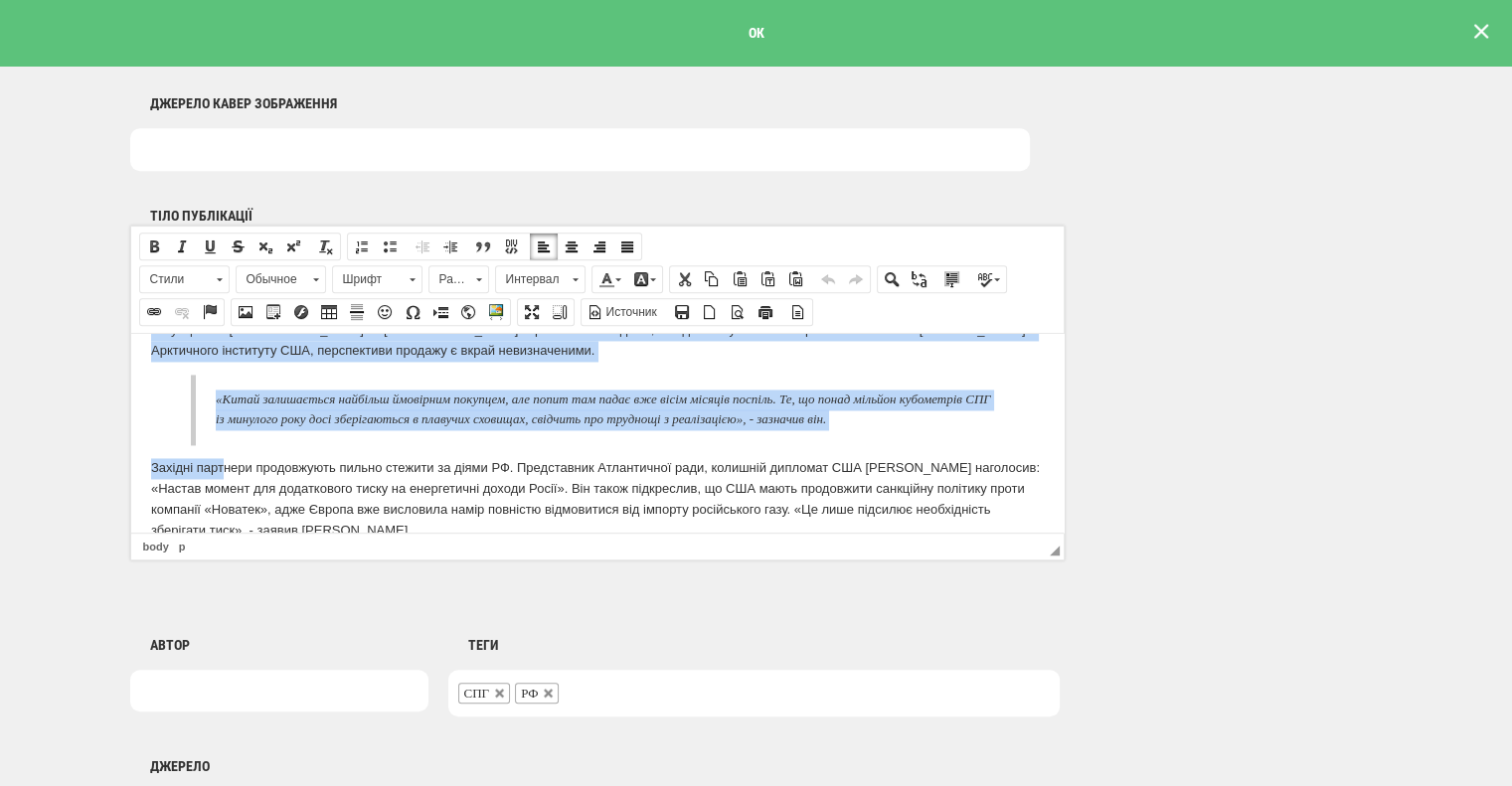 copy on "Генеральний директор французської енергетичної компанії TotalEnergies SE Патрік Пуянне заявив, що Європа зможе впоратися із забороною на імпорт російського газу, яку запропонувала Єврокомісія, починаючи з 2028 року. За його словами, забезпечити енергетичну безпеку допоможуть нові експортні потужності зі скрапленого природного газу, що активно будуються у США та Катарі. Про це  повідомило  агентство Bloomberg. «Ми зможемо гарантувати стабільне постачання газу до Європи без залучення російського СПГ у 2028 році завдяки потужностям, що з’являються у цих двох країнах», – зазначив Пуянне. Які перспективи у ЄС позбавитися російського зрідженого газу дізнавалась «Українська енергетика». Юридичний обхід Заява Пуянне пролунала на тлі активних зусиль Євросоюзу з відмови від енергетичної залежності від Росії, викликаних її війною проти України. Хоча Росія більше не є головним постачальником газу до ЄС, вона досі забезпечує майже п’яту частину європейського попиту. Пуянне також висловив обережний оптимізм щодо вартост..." 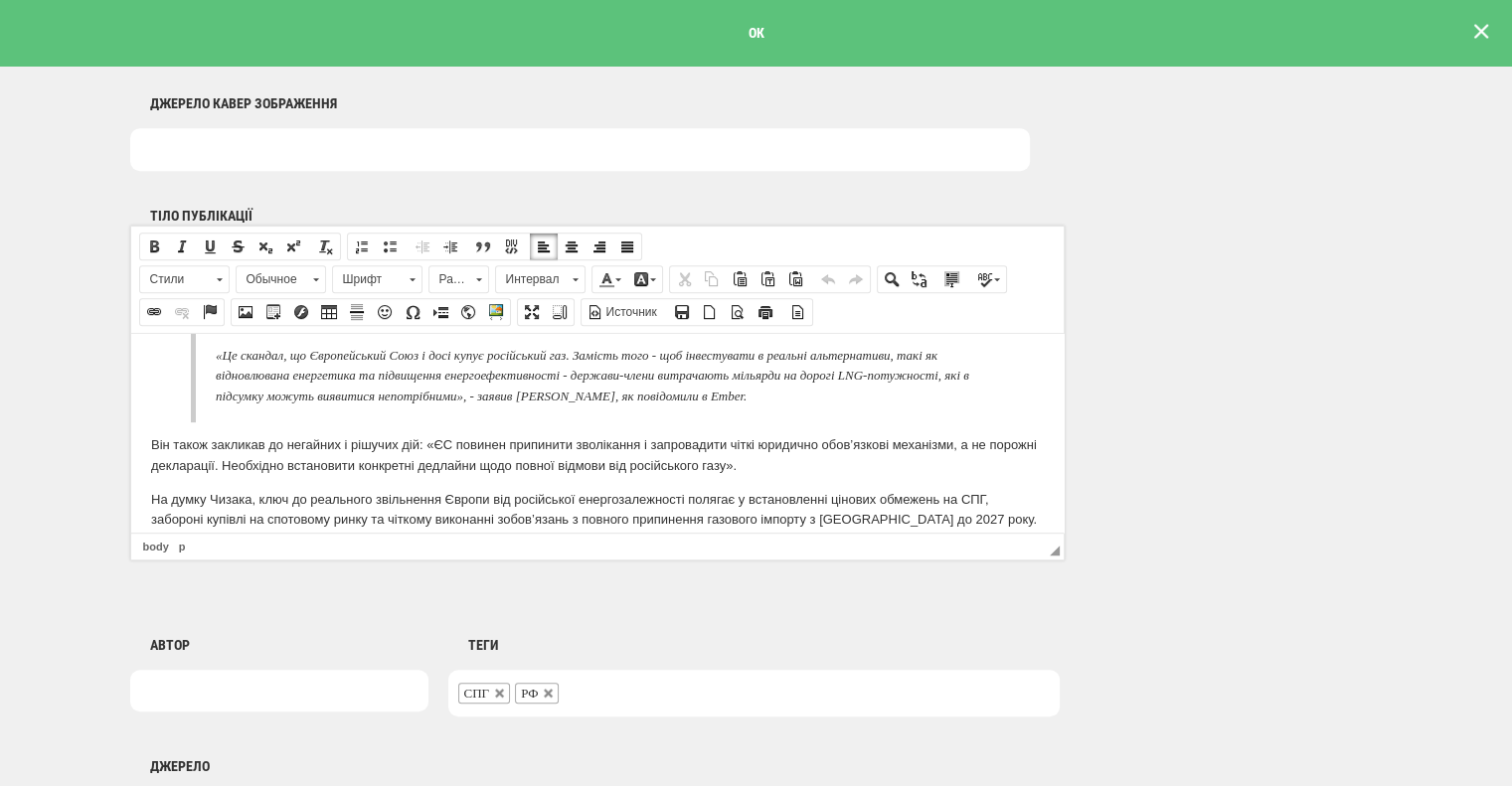 scroll, scrollTop: 1099, scrollLeft: 0, axis: vertical 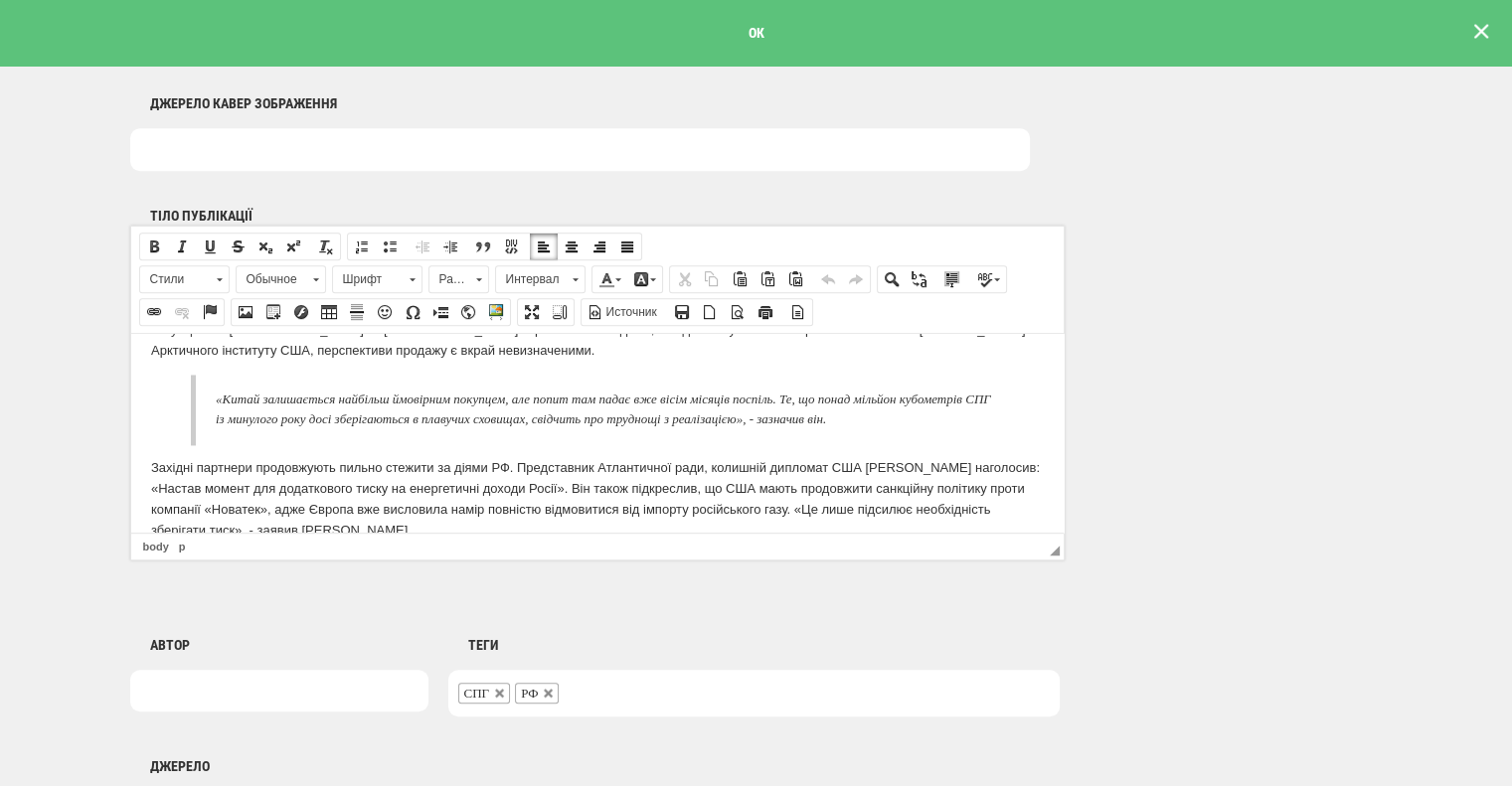 drag, startPoint x: 153, startPoint y: 483, endPoint x: 620, endPoint y: 504, distance: 467.4719 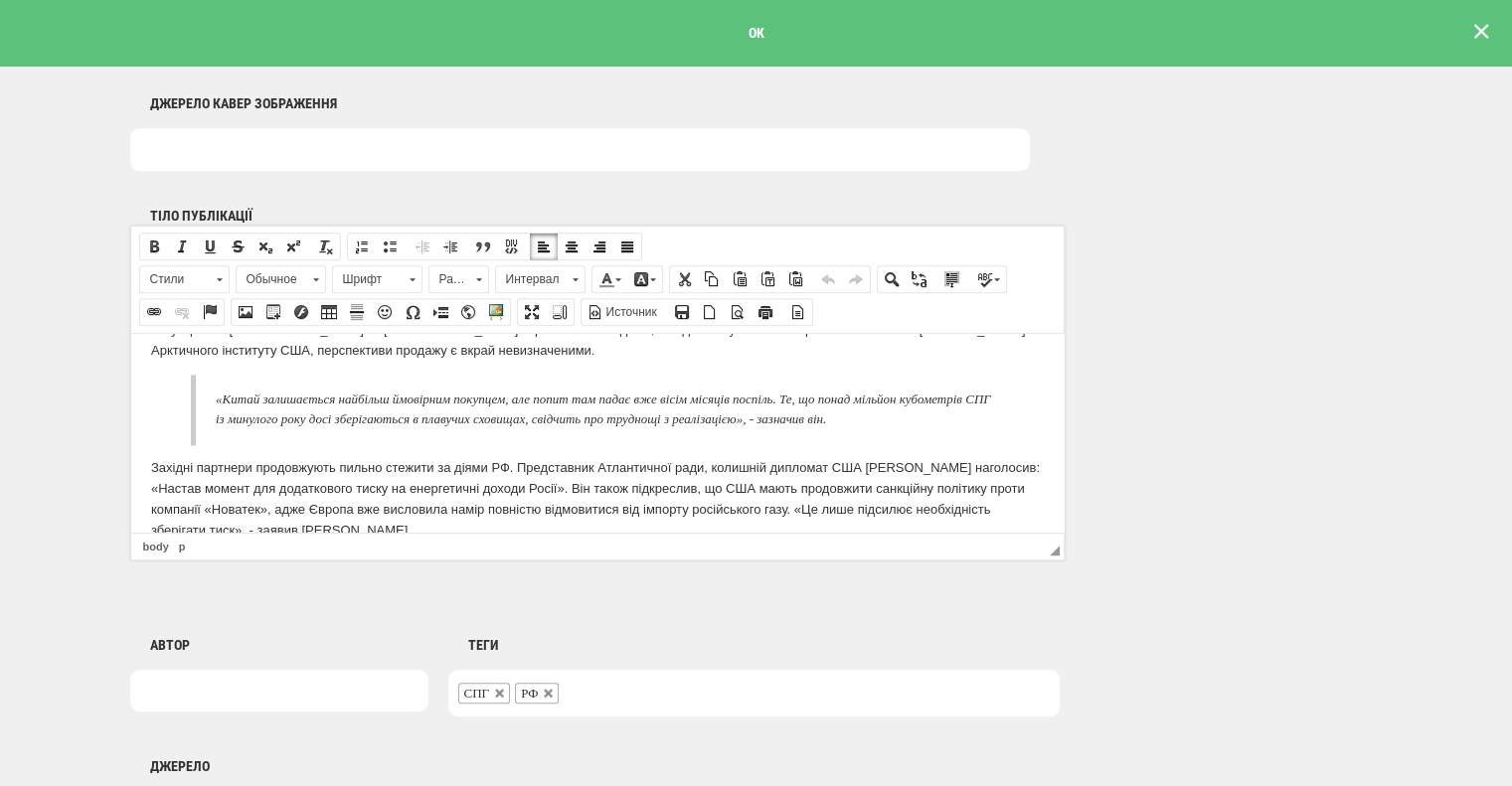 copy on "На думку Чизака, ключ до реального звільнення Європи від російської енергозалежності полягає у встановленні цінових обмежень на СПГ, забороні купівлі на спотовому ринку та чіткому виконанні зобов’язань з повного припинення газового імпорту з РФ до 2027 року. «Без рішучої політики щодо обмеження потоку російського газу країнами-членами, ЄС ризикує лише поглибити свою залежність у 2025 році - як це сталося в 2024-му, коли обсяги імпорту зросли на 18%», - додав експерт. У компанії Ember наголошують, що така залежність несе серйозні ризики - нестабільність цін, можливість енергетичного шантажу з боку Кремля та підрив європейської підтримки України. Також в Ember застерігають, що навіть розширення співпраці з постачальниками газу, такими як Норвегія чи США - які зараз є найбільшими постачальниками до ЄС - може йти врозріз з довгостроковими цілями. Такий підхід може призвести до підвищення цін як для домогосподарств, так і для промисловості. Аналітики наполягають - щоб досягти енергетичної безпеки та зберегти до..." 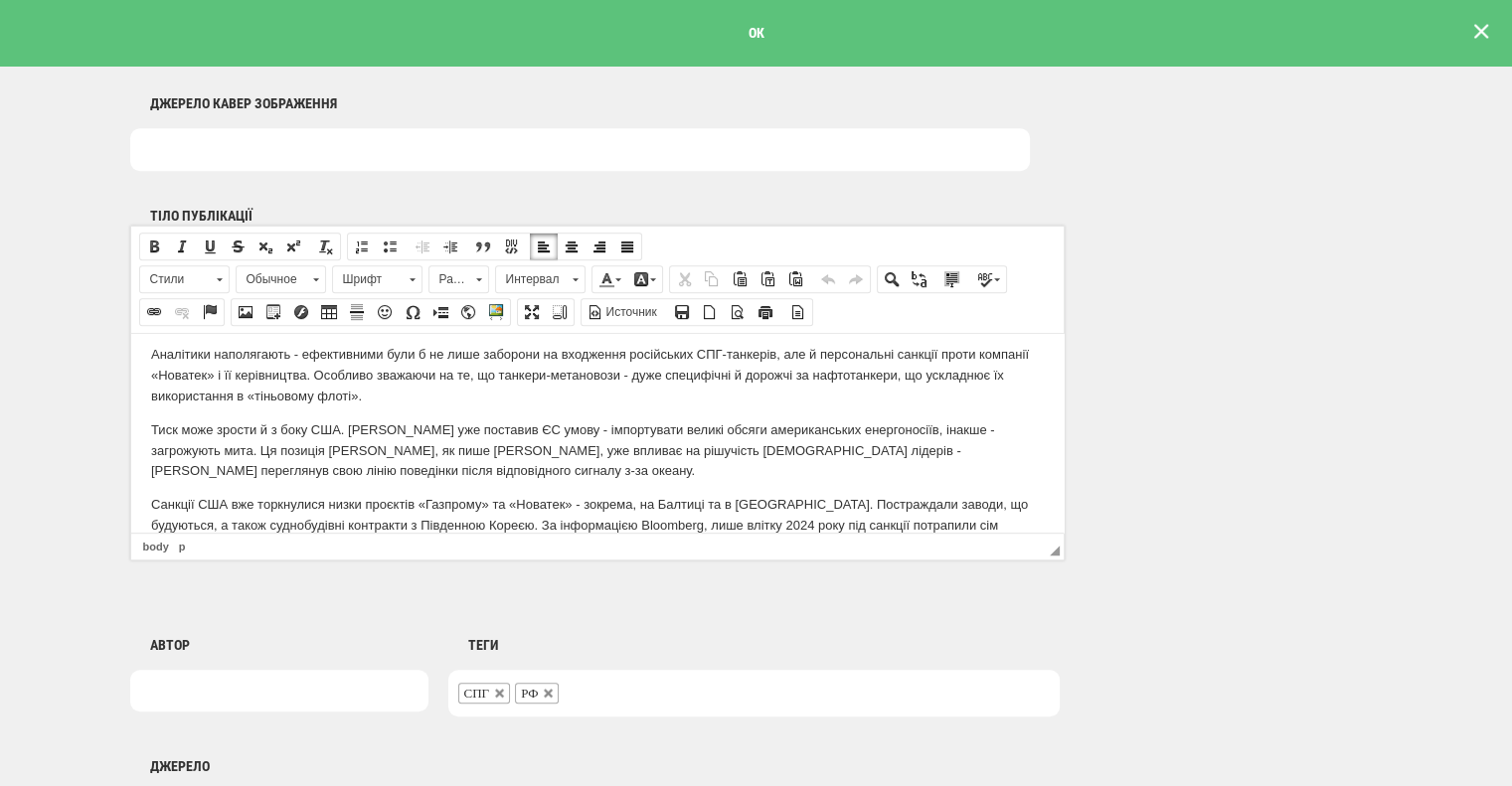 scroll, scrollTop: 2391, scrollLeft: 0, axis: vertical 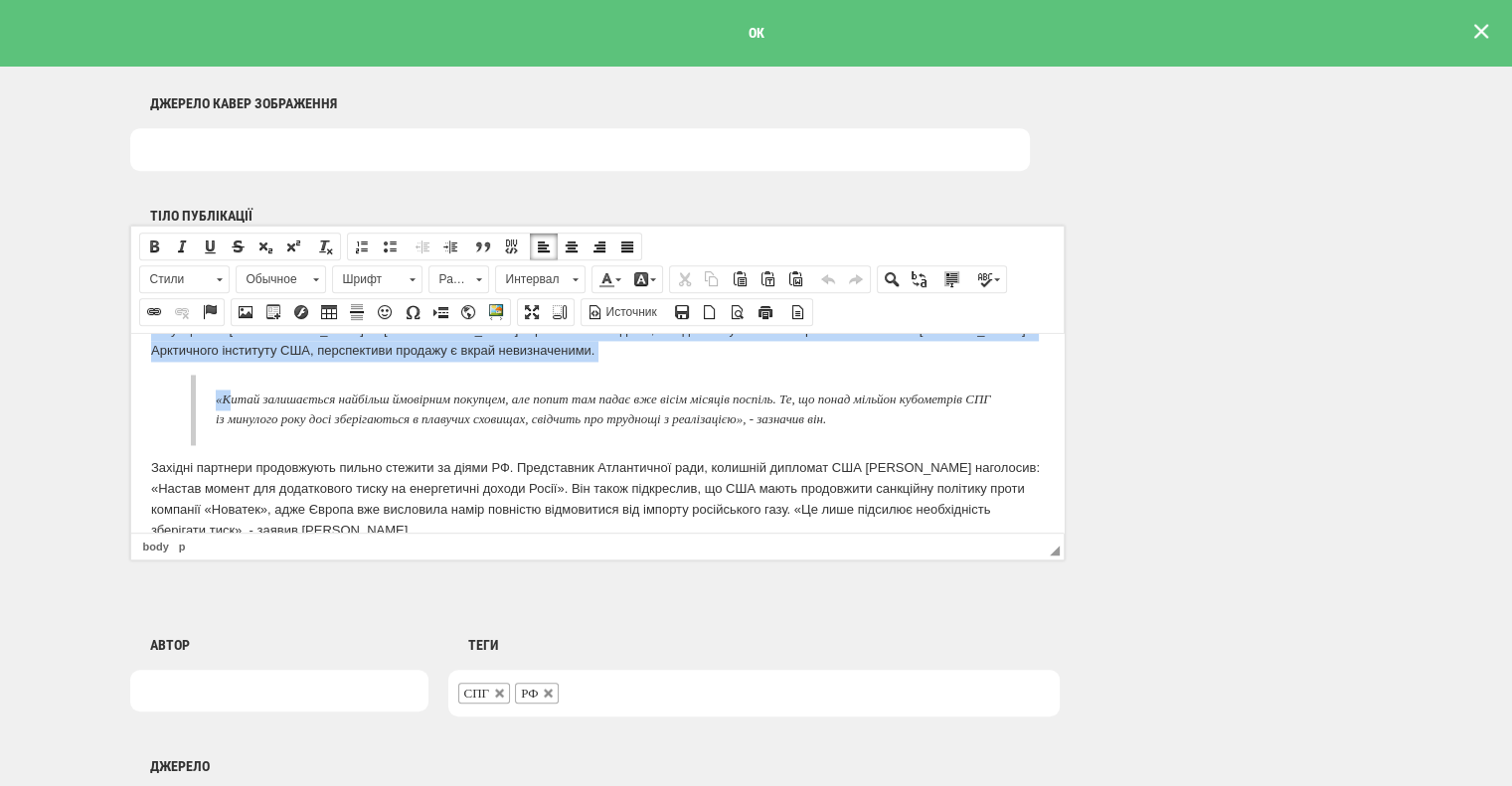 drag, startPoint x: 146, startPoint y: 354, endPoint x: 576, endPoint y: 524, distance: 462.38512 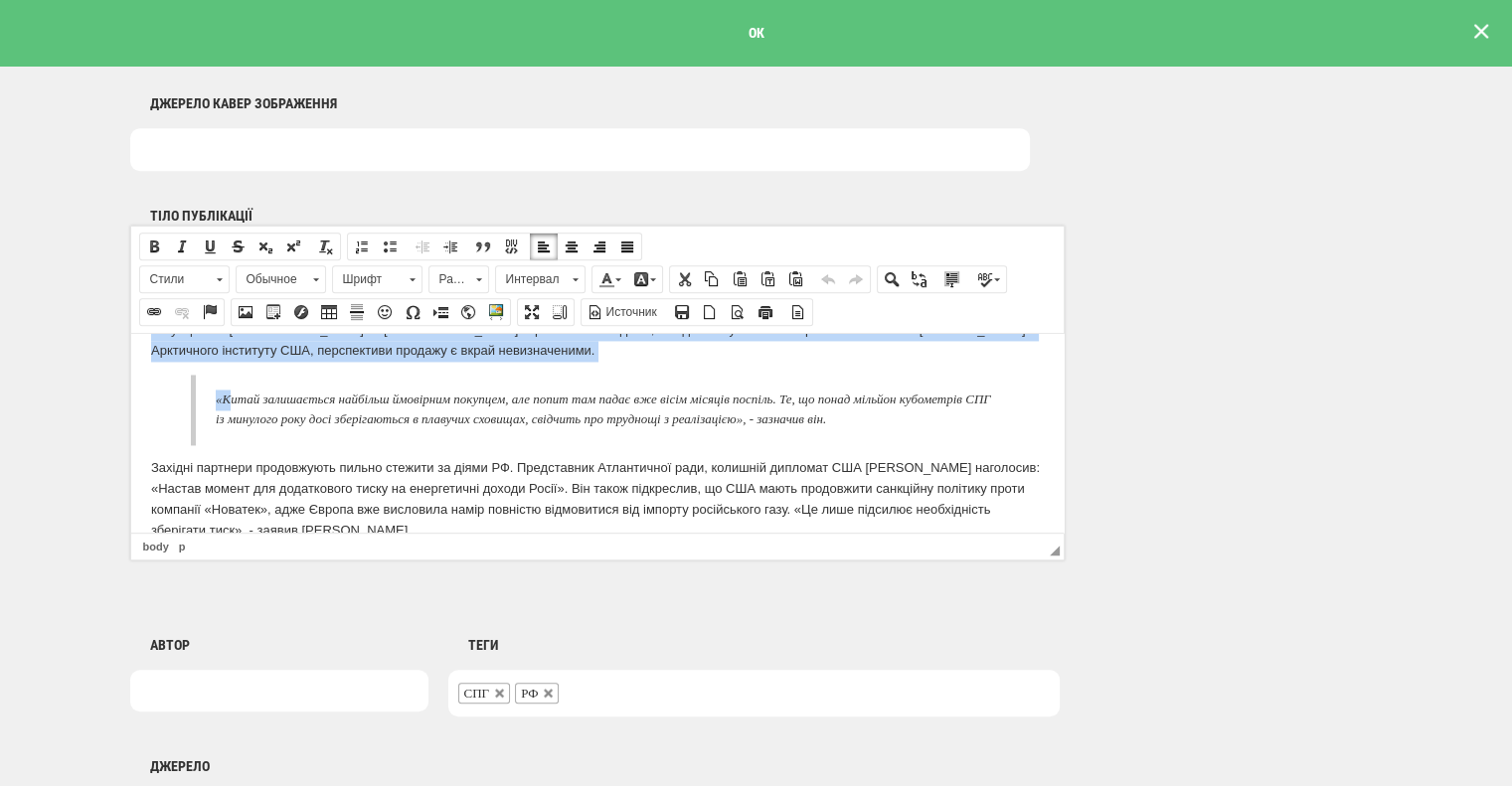 copy on "Аналітики наполягають - ефективними були б не лише заборони на входження російських СПГ-танкерів, але й персональні санкції проти компанії «Новатек» і її керівництва. Особливо зважаючи на те, що танкери-метановози - дуже специфічні й дорожчі за нафтотанкери, що ускладнює їх використання в «тіньовому флоті». Тиск може зрости й з боку США. Дональд Трамп уже поставив ЄС умову - імпортувати великі обсяги американських енергоносіїв, інакше - загрожують мита. Ця позиція Вашингтона, як пише Bloomberg, уже впливає на рішучість європейських лідерів - Віктор Орбан переглянув свою лінію поведінки після відповідного сигналу з-за океану. Санкції США вже торкнулися низки проєктів «Газпрому» та «Новатек» - зокрема, на Балтиці та в Арктиці. Постраждали заводи, що будуються, а також суднобудівні контракти з Південною Кореєю. За інформацією Bloomberg, лише влітку 2024 року під санкції потрапили сім компаній, пов’язаних із СПГ- проєктами «Новатек». І хоча в ЄС наразі бракує рішучості, дедалі більше чиновників усвідомлюють по..." 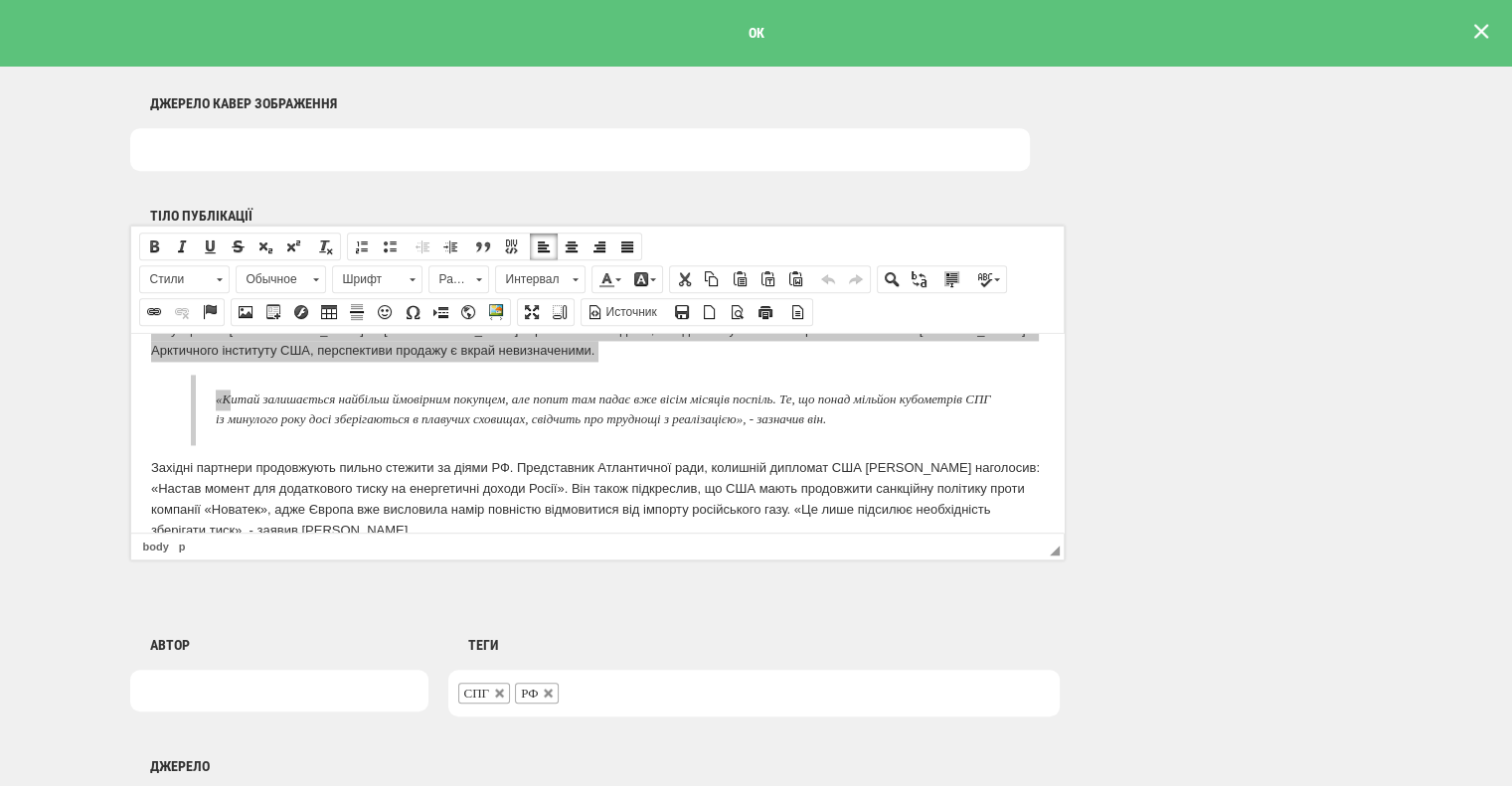 click on "ОК" at bounding box center [756, 33] 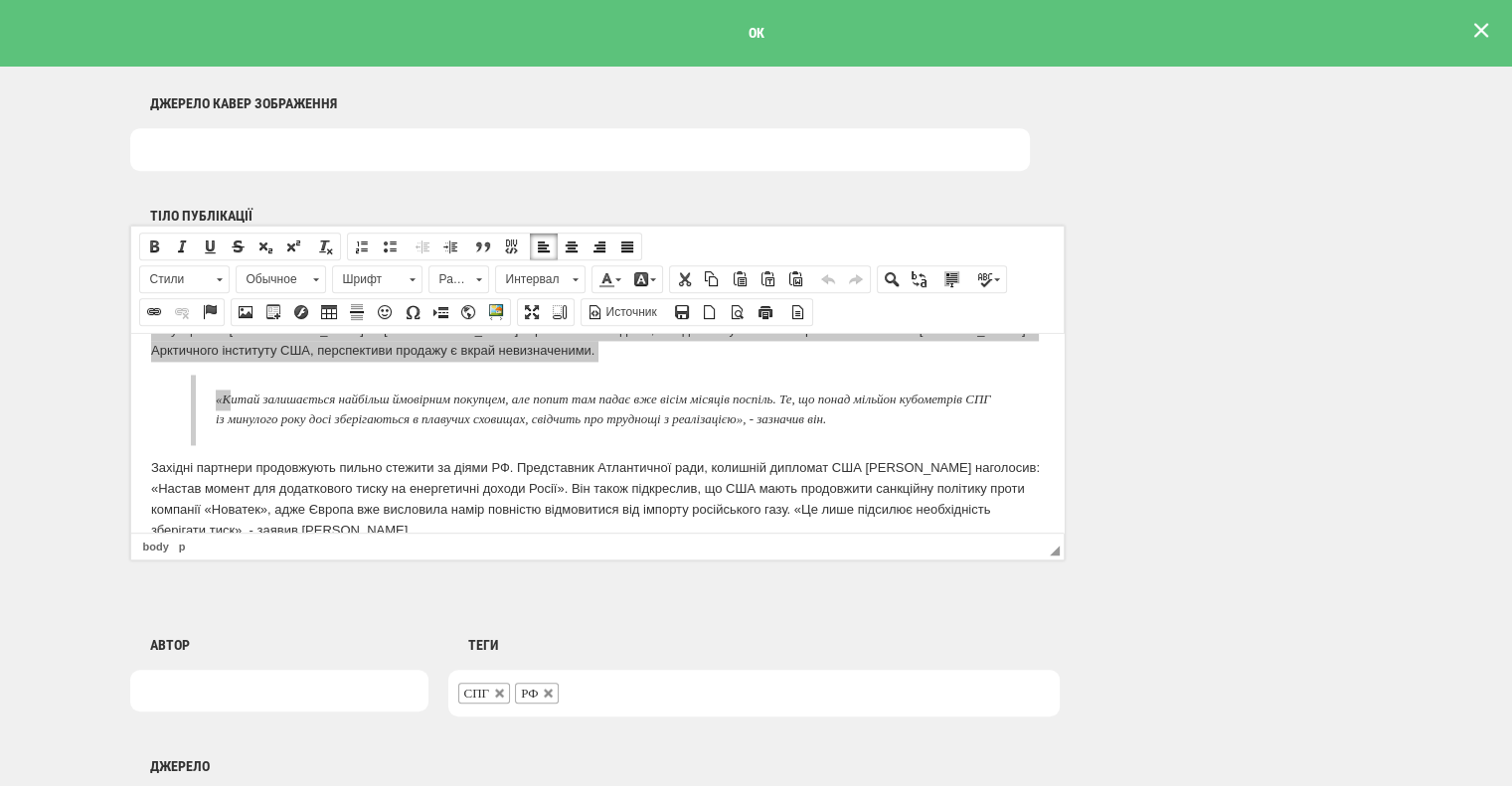 click at bounding box center [1481, 31] 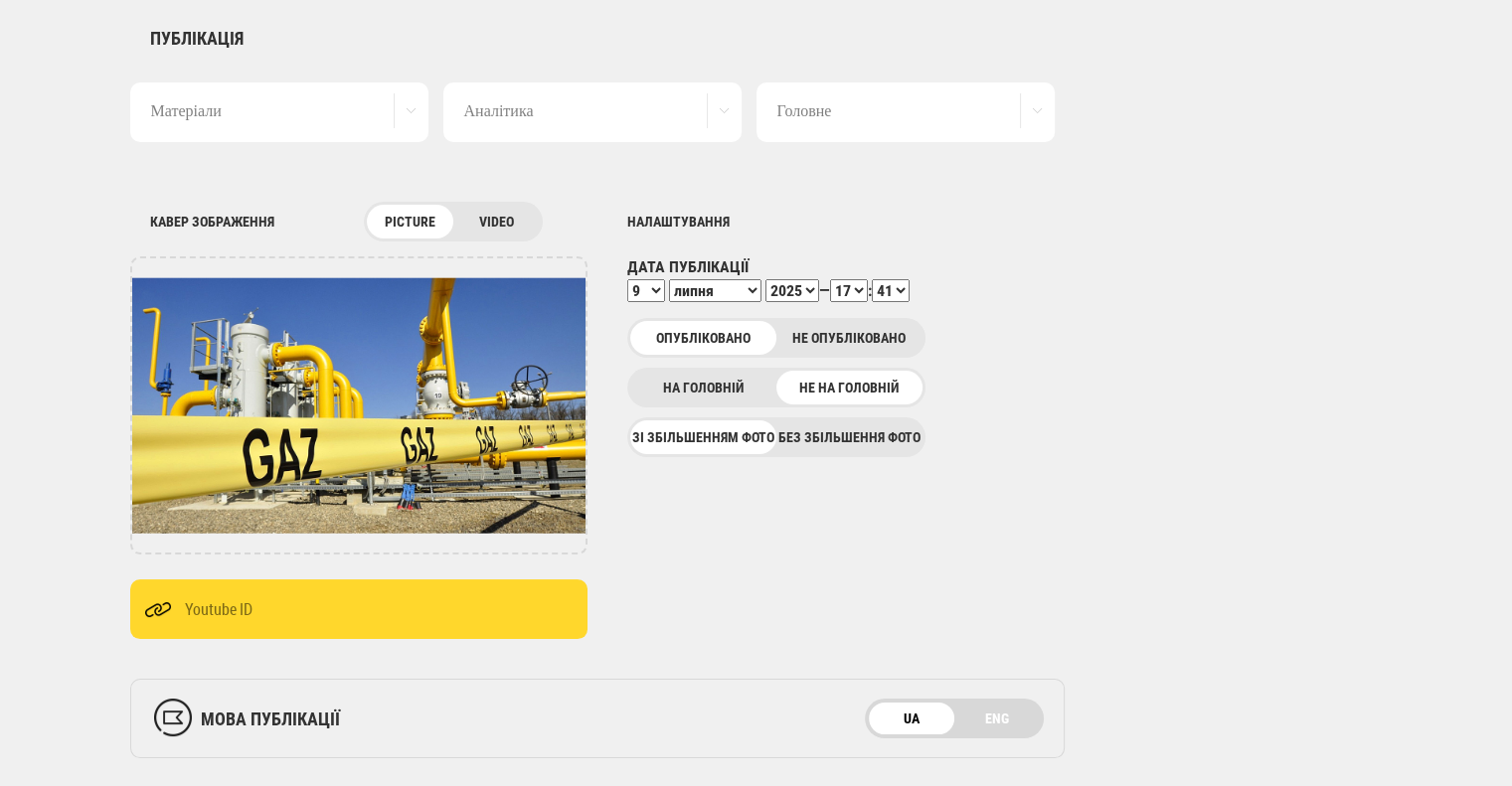 scroll, scrollTop: 0, scrollLeft: 0, axis: both 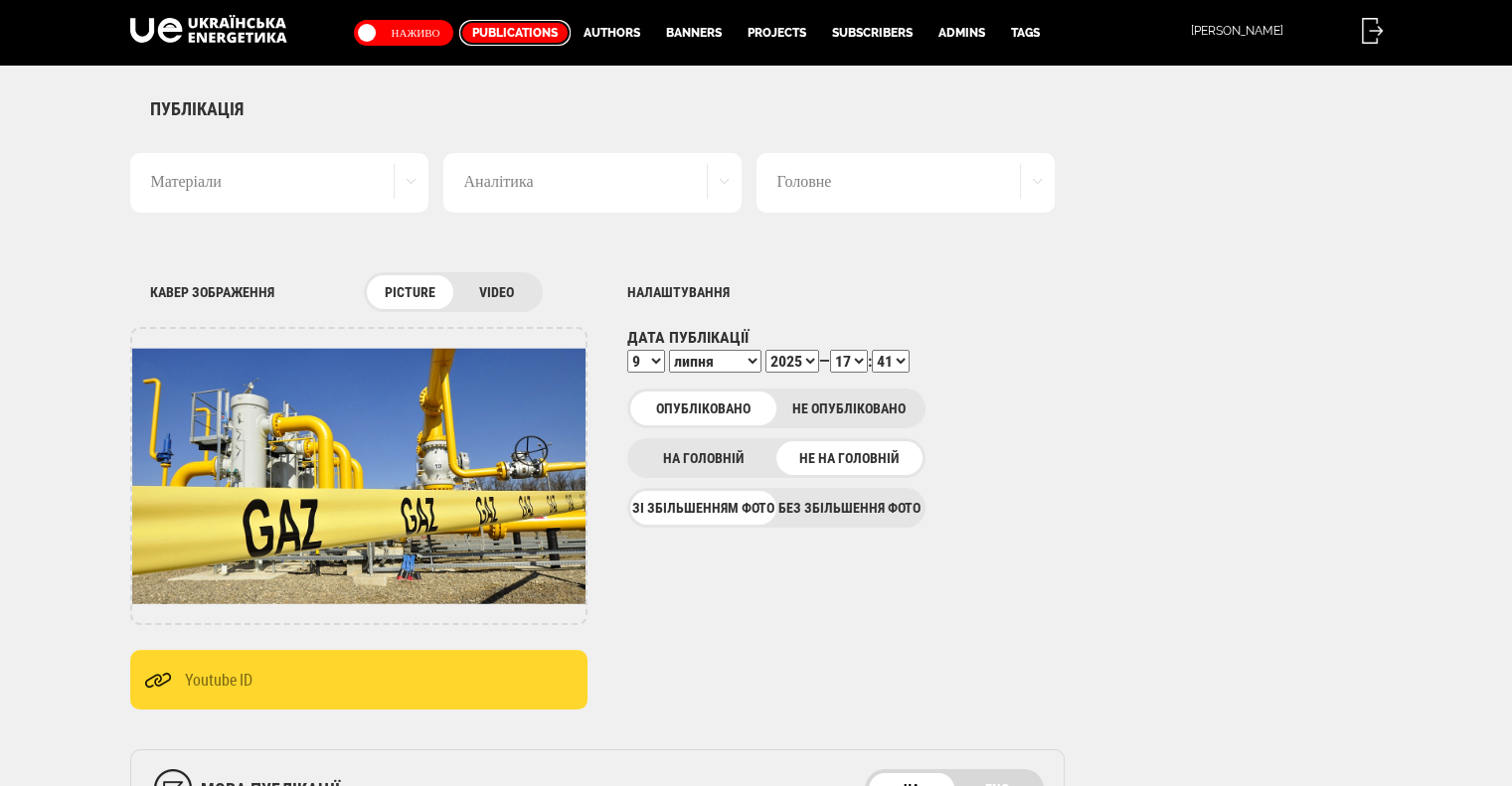 click on "Publications" at bounding box center [515, 33] 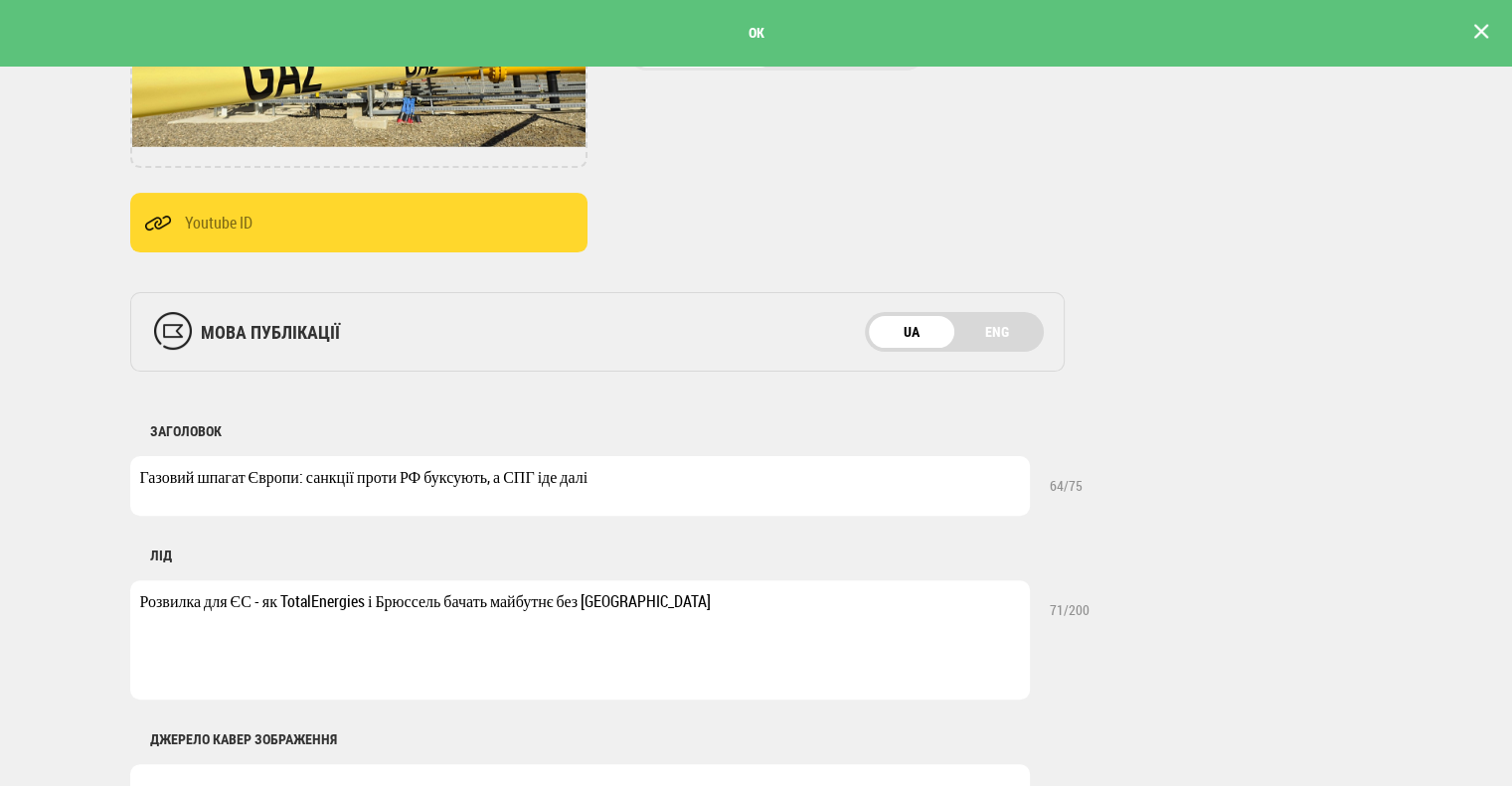 scroll, scrollTop: 397, scrollLeft: 0, axis: vertical 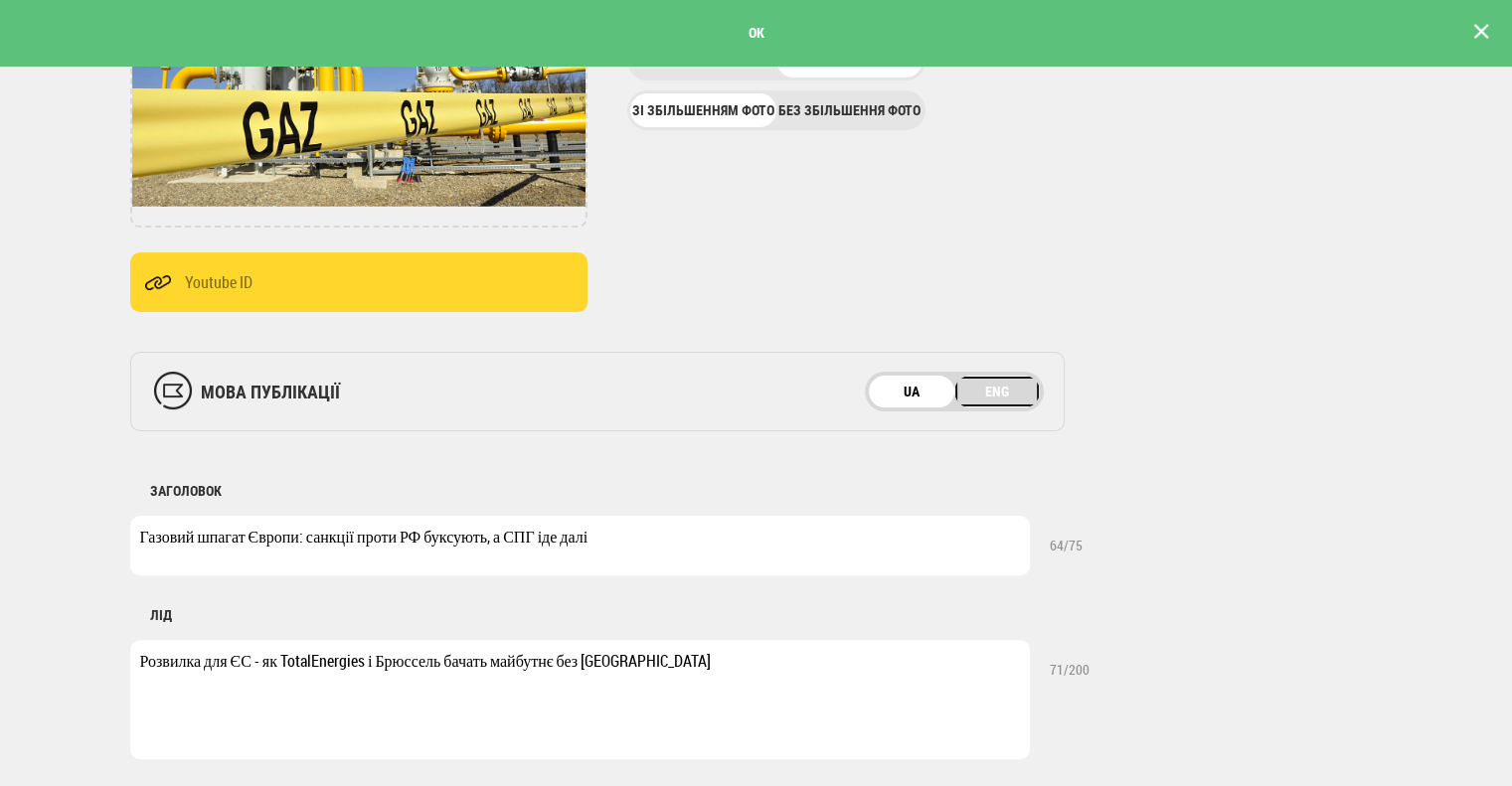 click on "ENG" at bounding box center (997, 392) 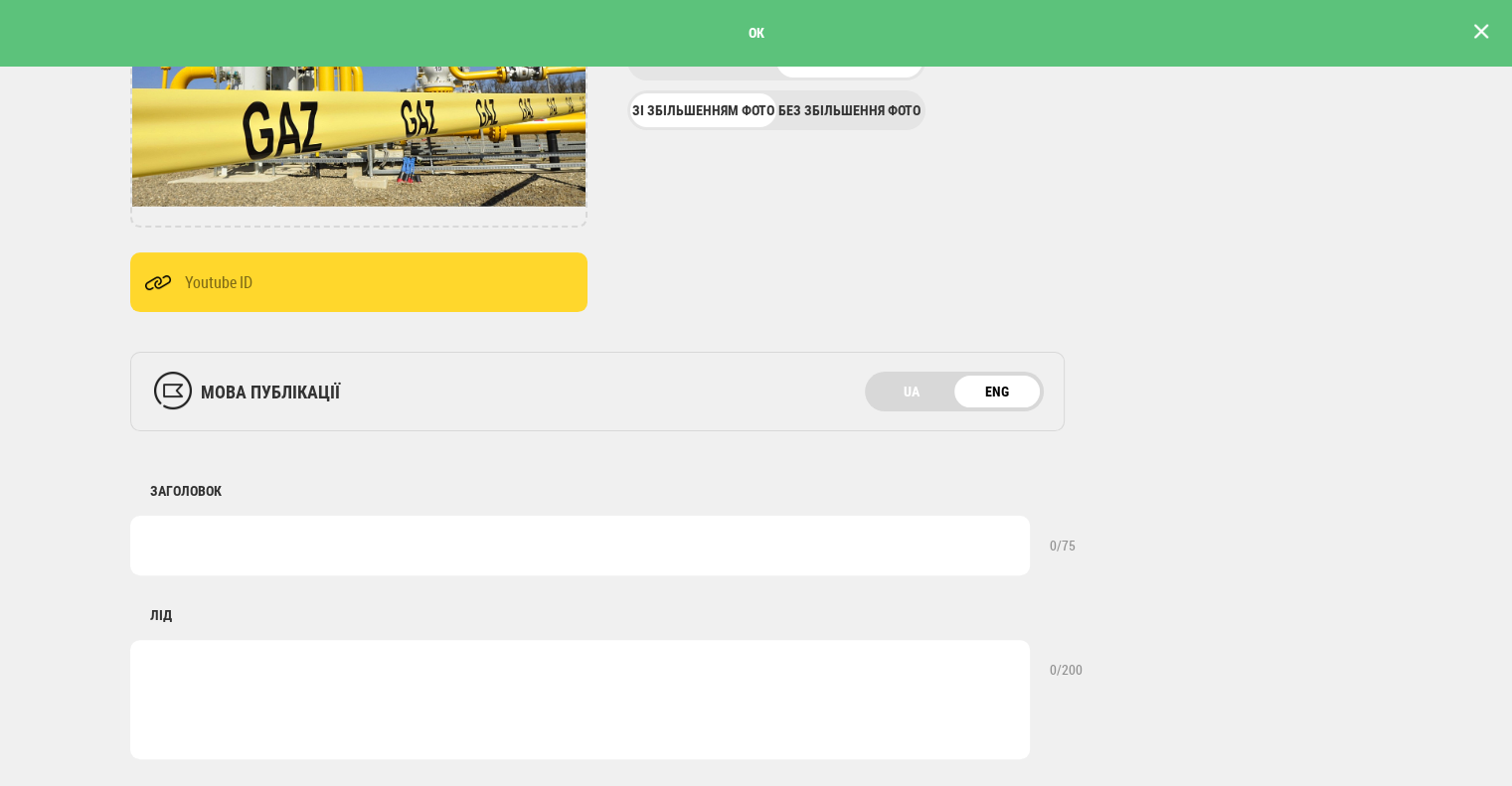 click on "ЗАГОЛОВОК 0 /75" at bounding box center (739, 503) 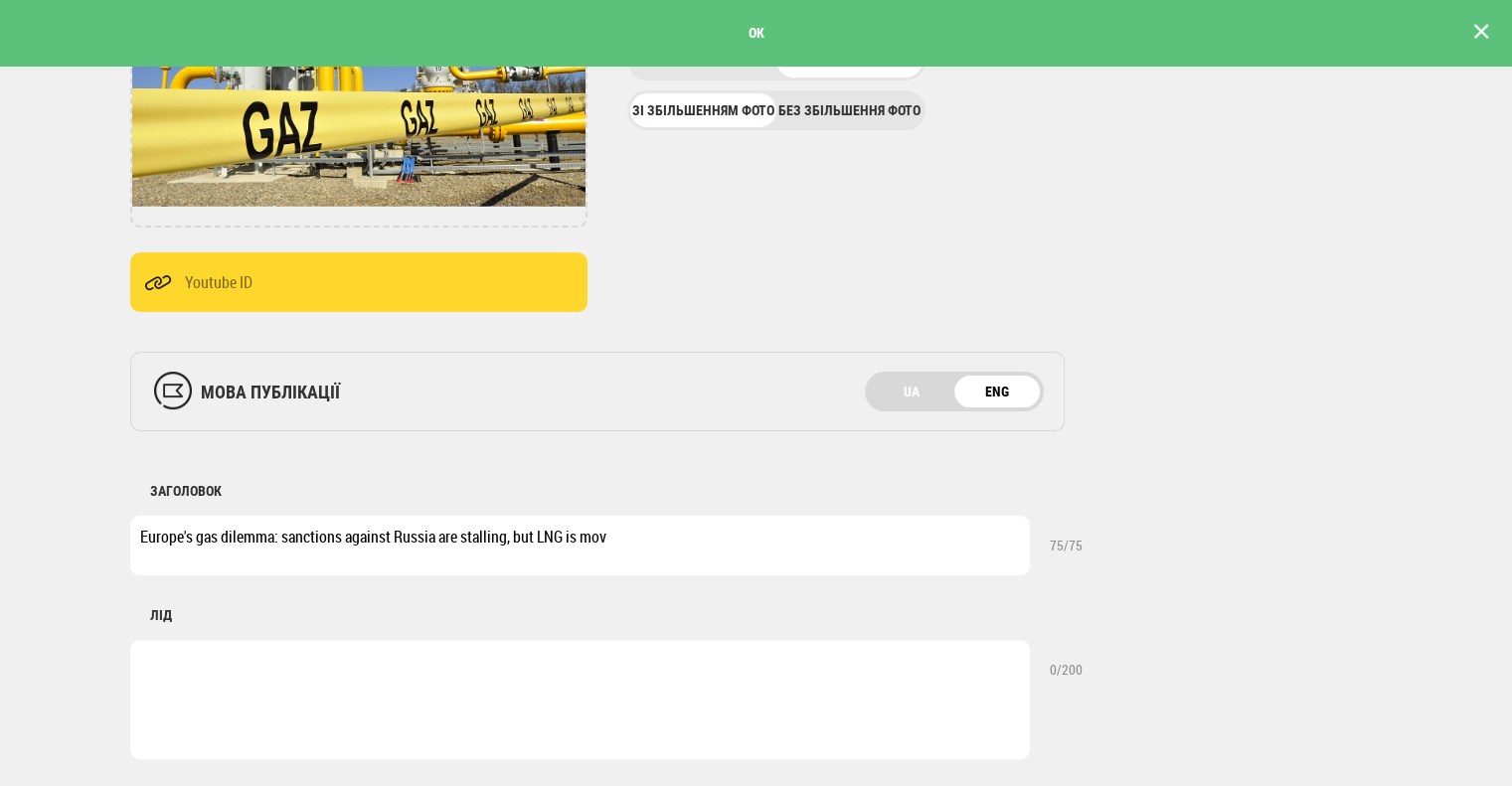 type on "Europe's gas dilemma: sanctions against Russia are stalling, but LNG is mov" 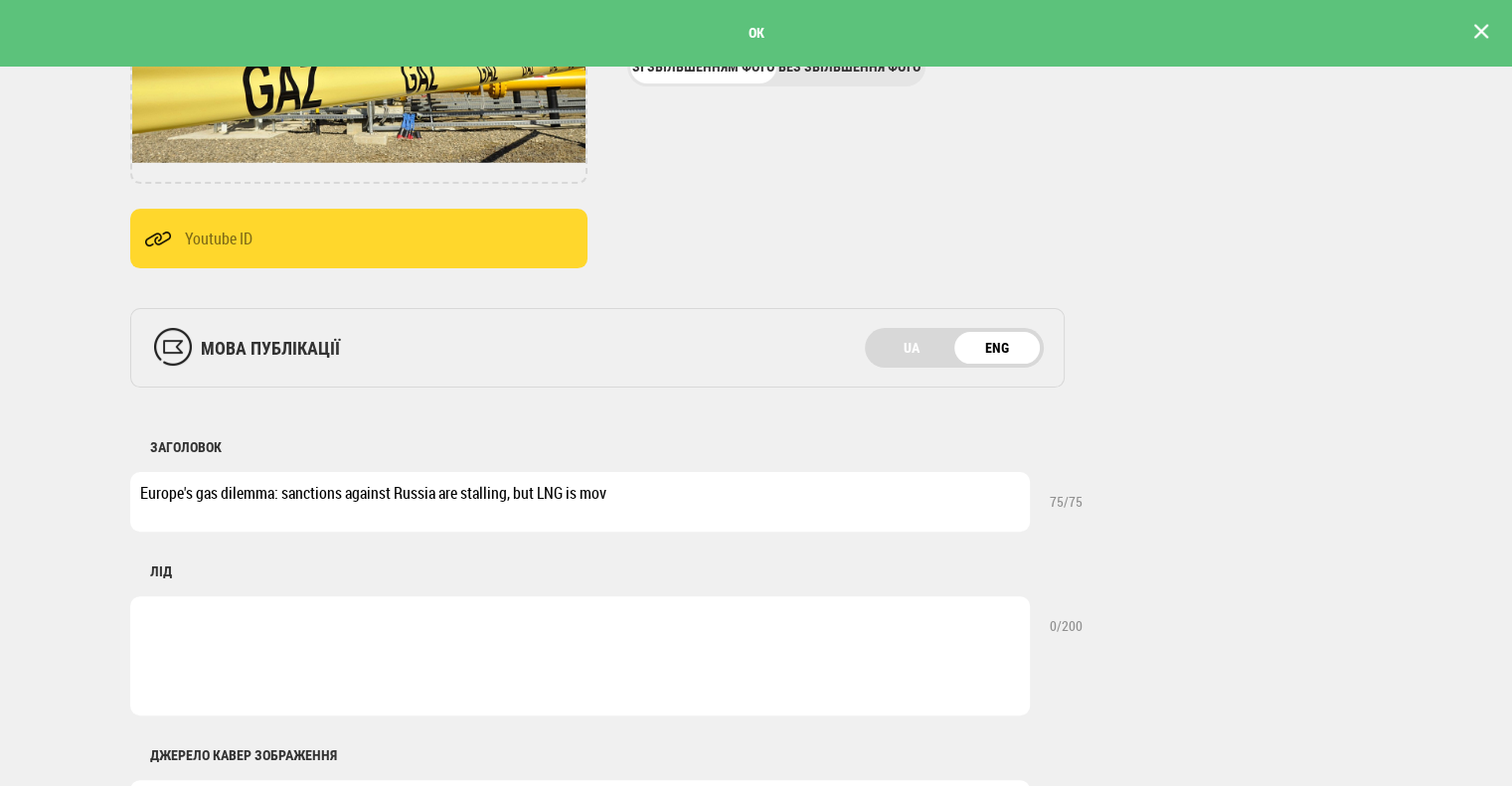 scroll, scrollTop: 696, scrollLeft: 0, axis: vertical 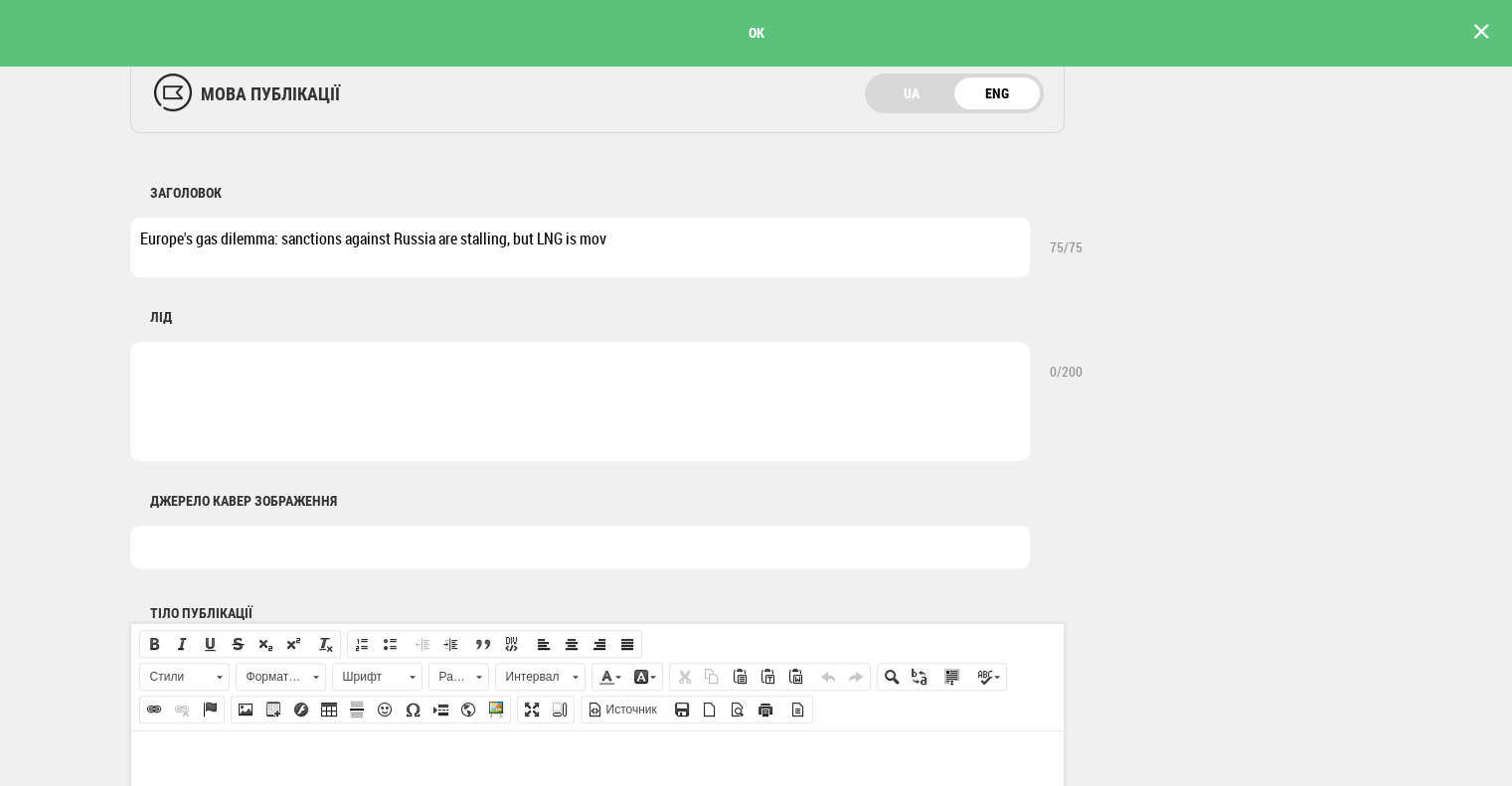 click at bounding box center [580, 401] 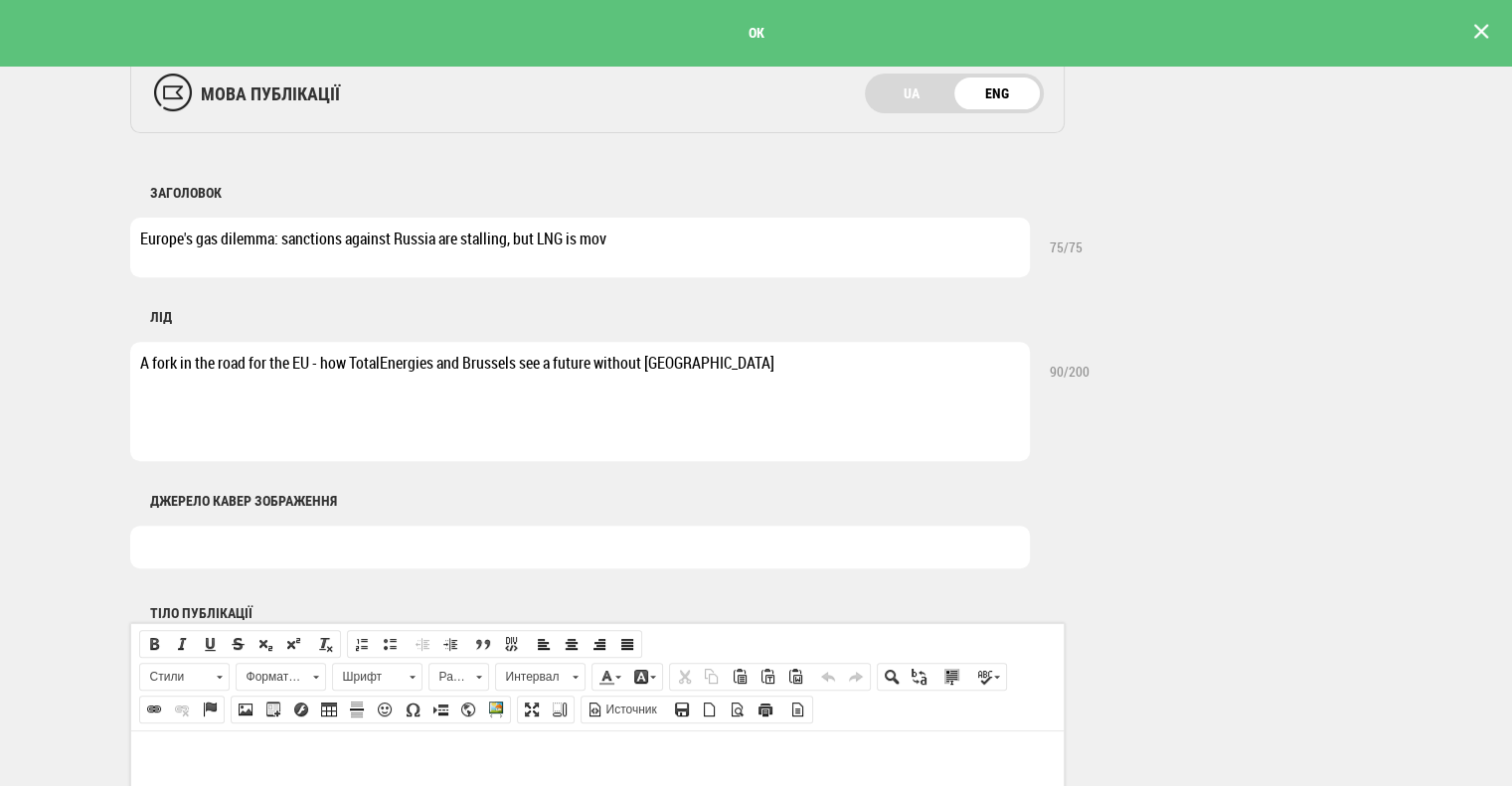 type on "A fork in the road for the EU - how TotalEnergies and Brussels see a future without Russia" 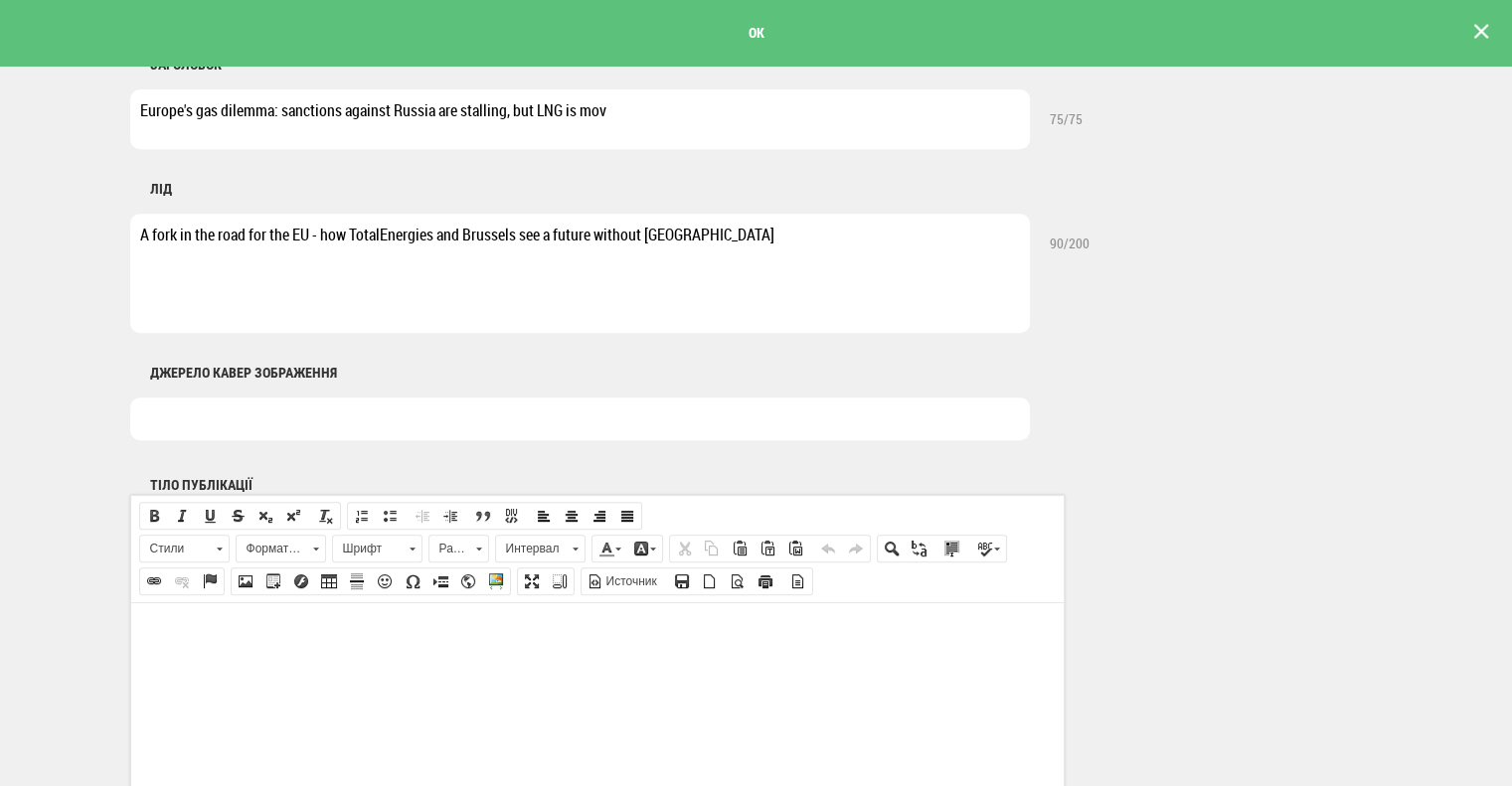 scroll, scrollTop: 994, scrollLeft: 0, axis: vertical 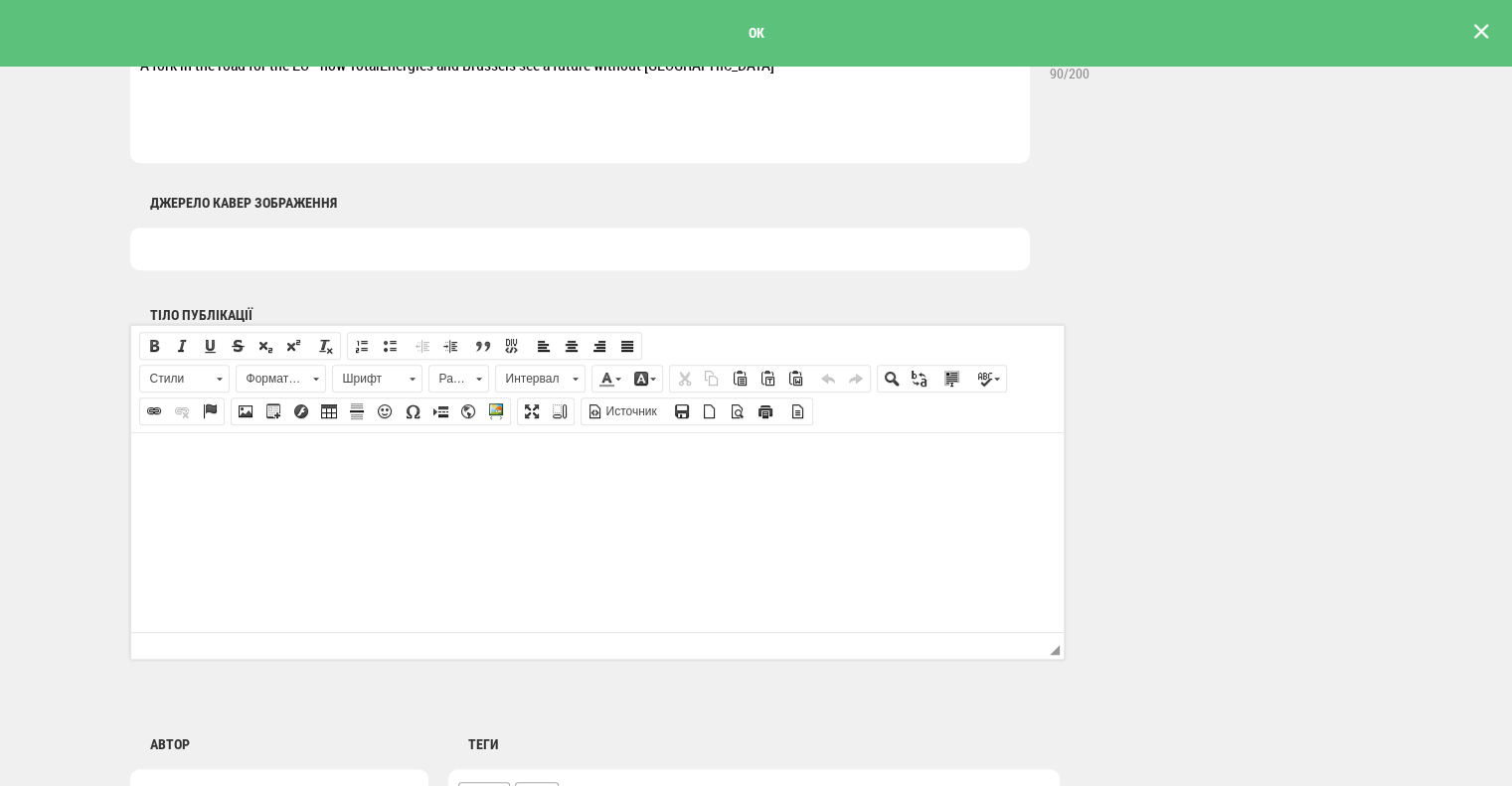 click at bounding box center [596, 462] 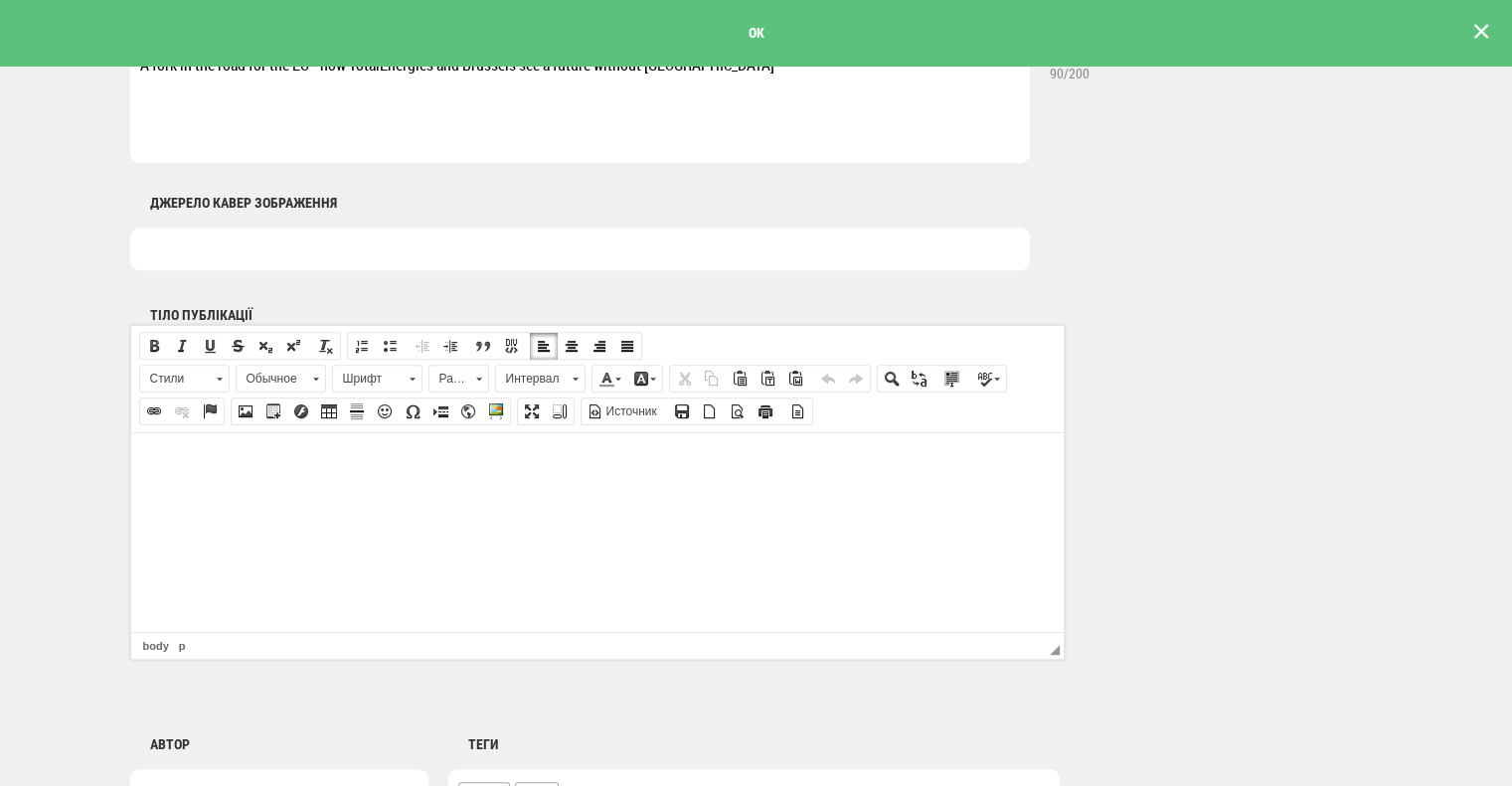 scroll, scrollTop: 902, scrollLeft: 0, axis: vertical 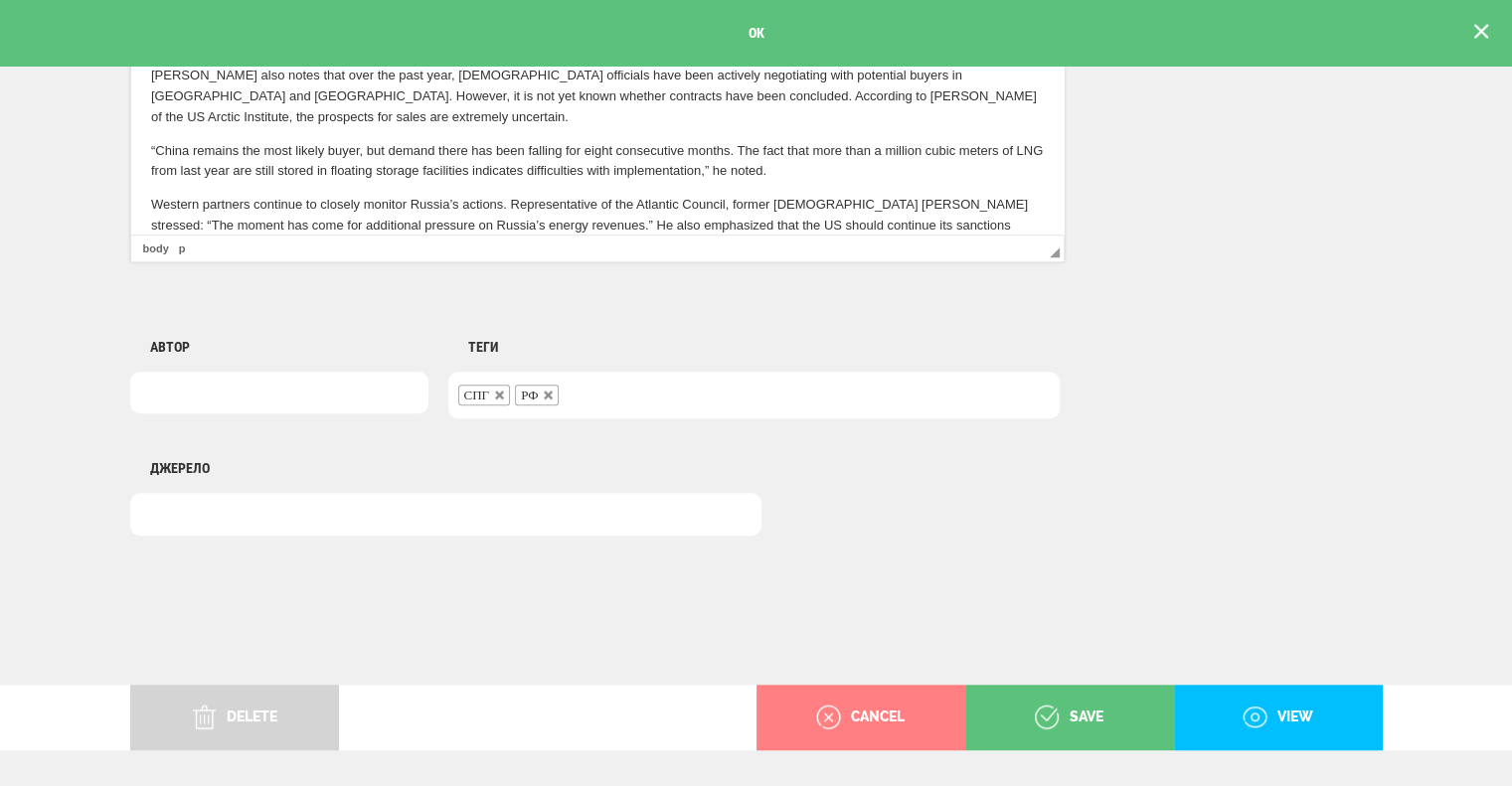 drag, startPoint x: 475, startPoint y: 215, endPoint x: 63, endPoint y: 199, distance: 412.31056 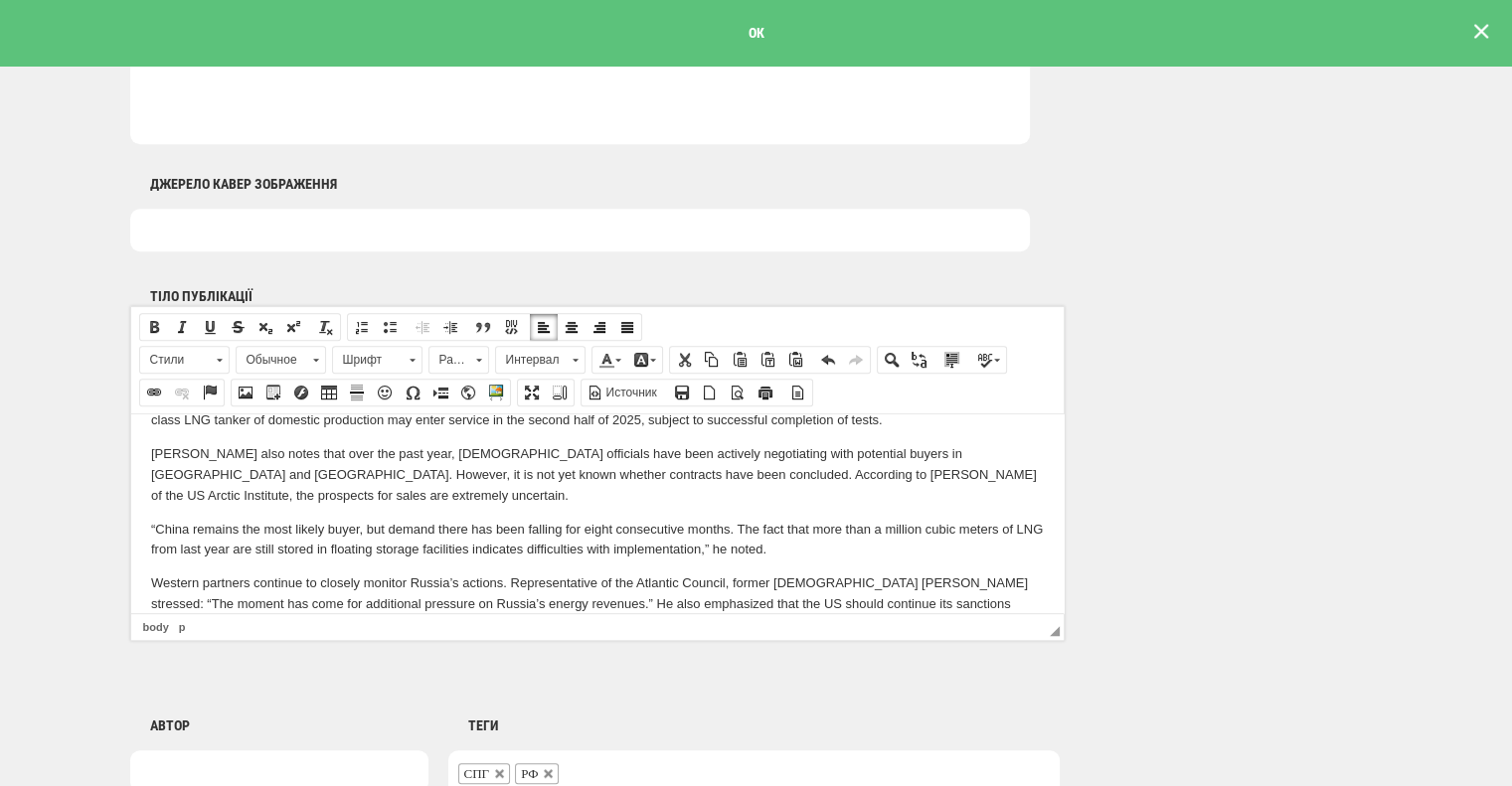 scroll, scrollTop: 994, scrollLeft: 0, axis: vertical 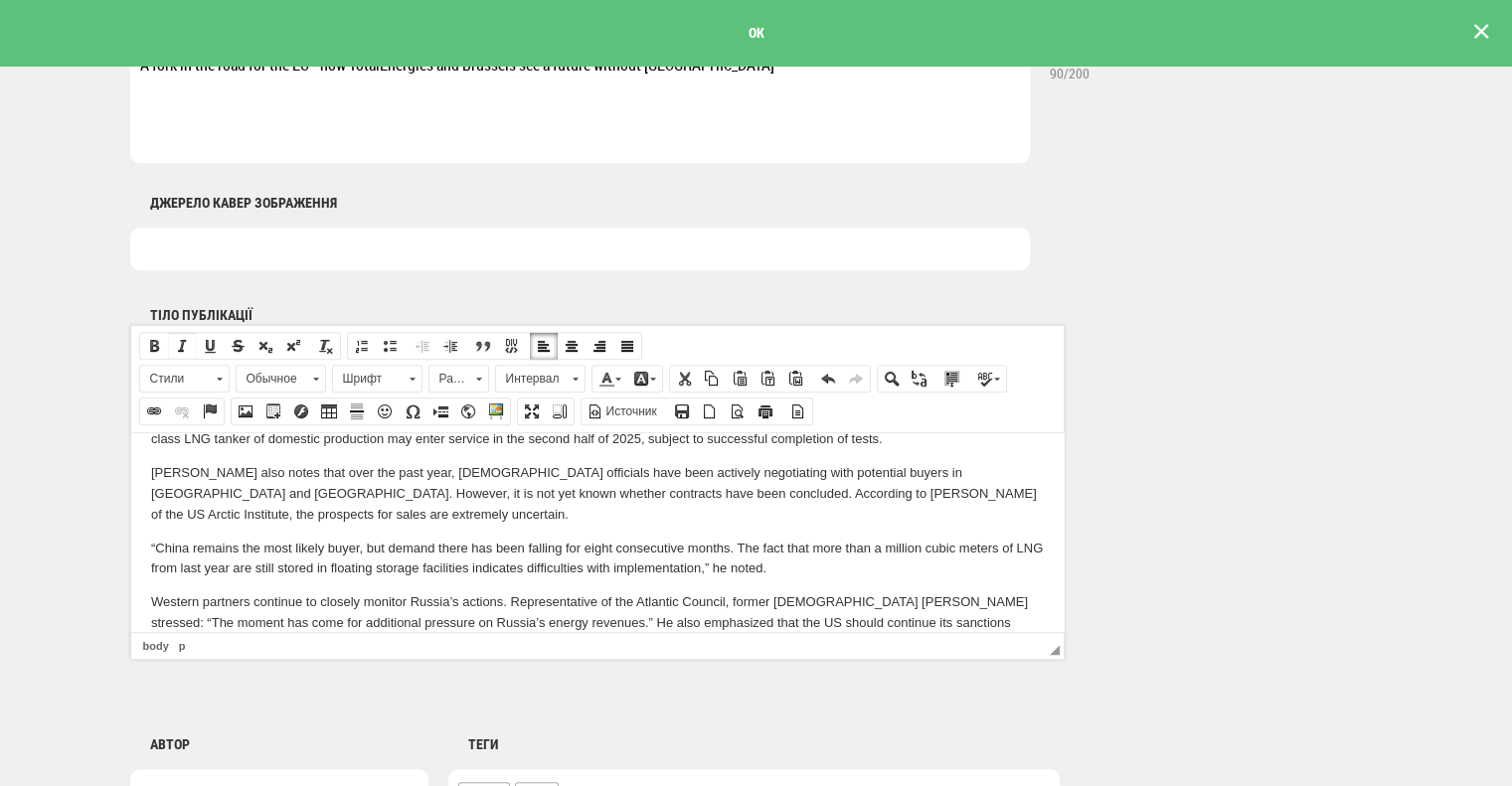 click at bounding box center (182, 346) 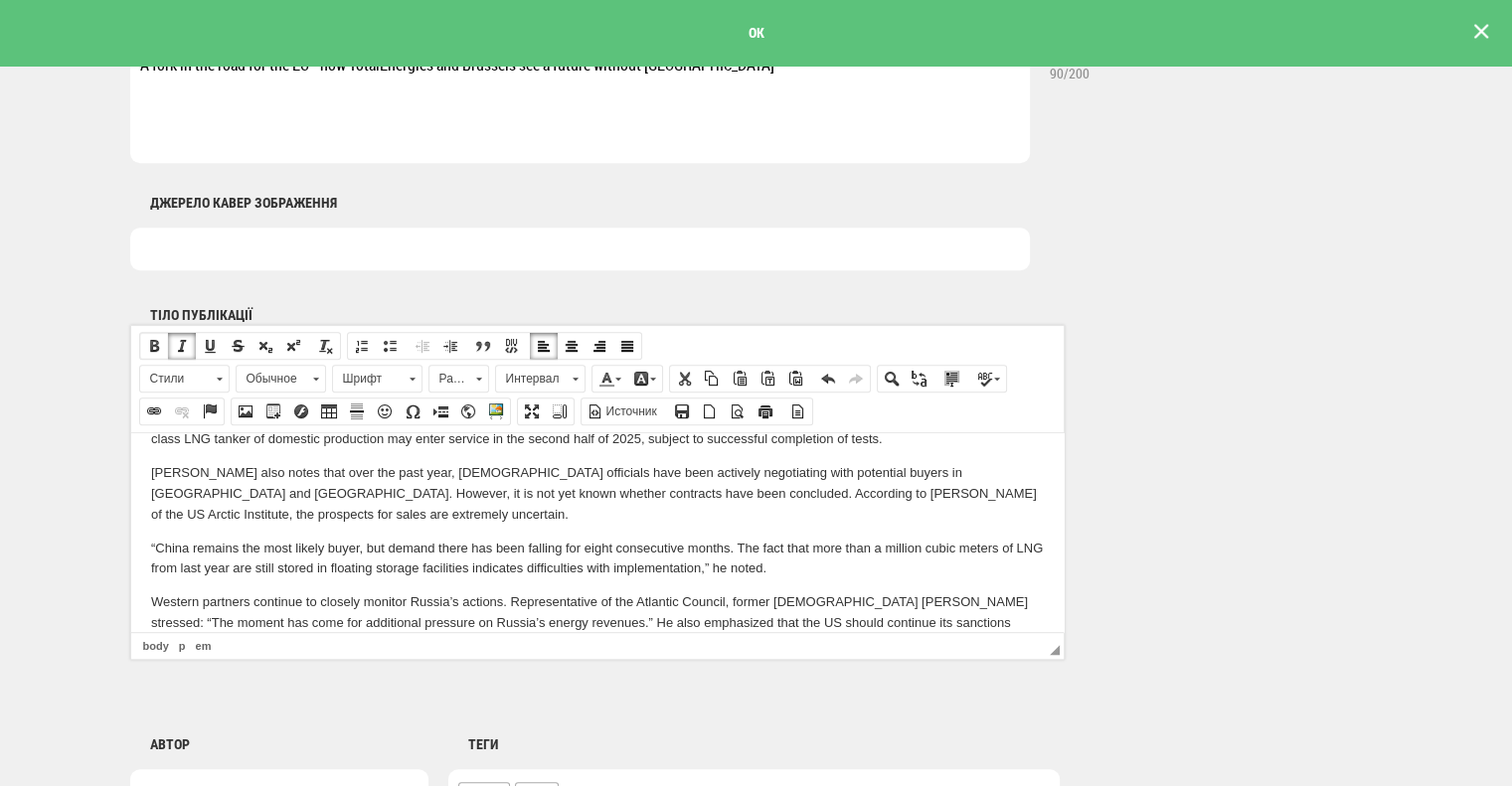 click at bounding box center [154, 346] 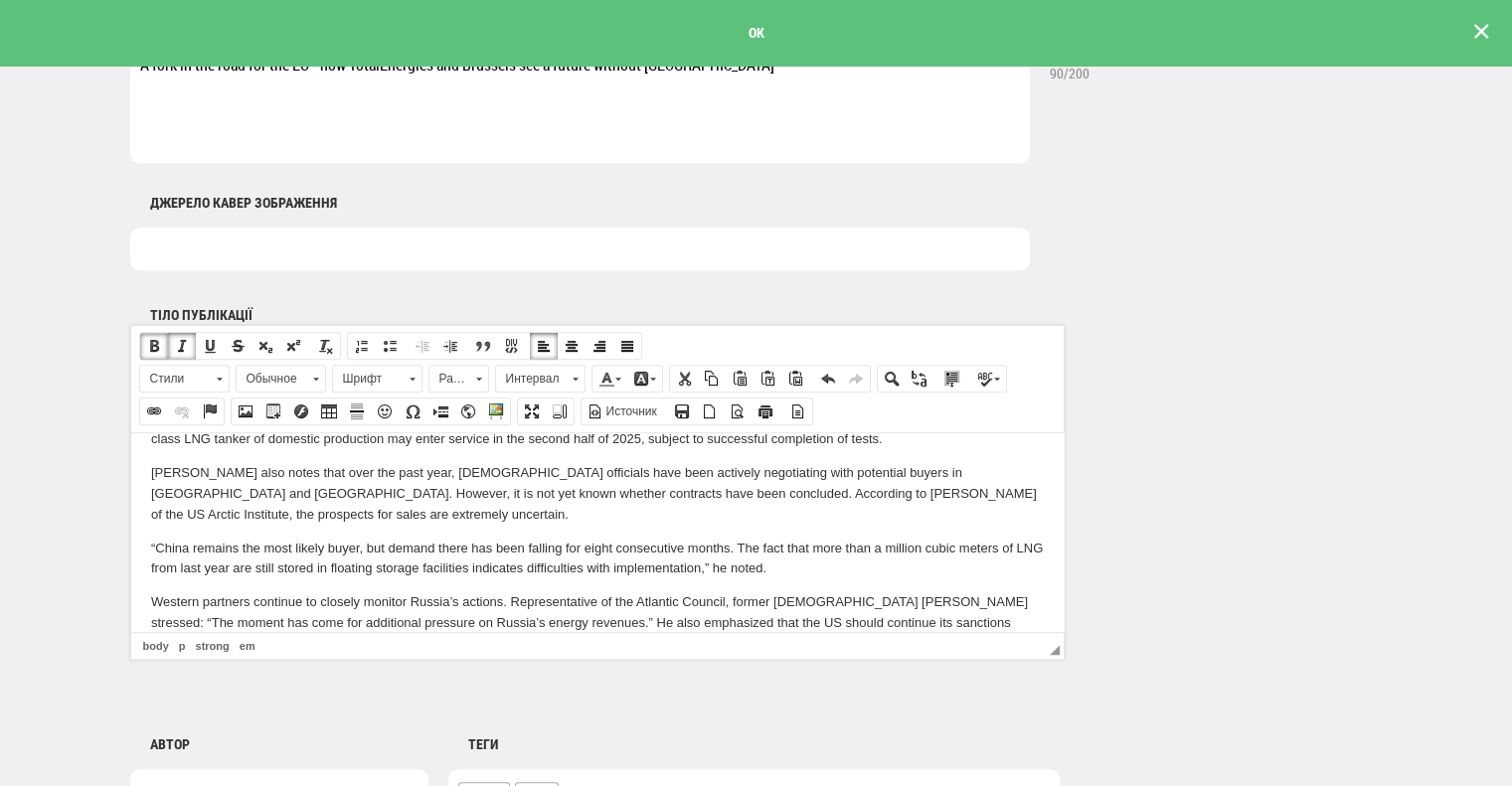 scroll, scrollTop: 0, scrollLeft: 0, axis: both 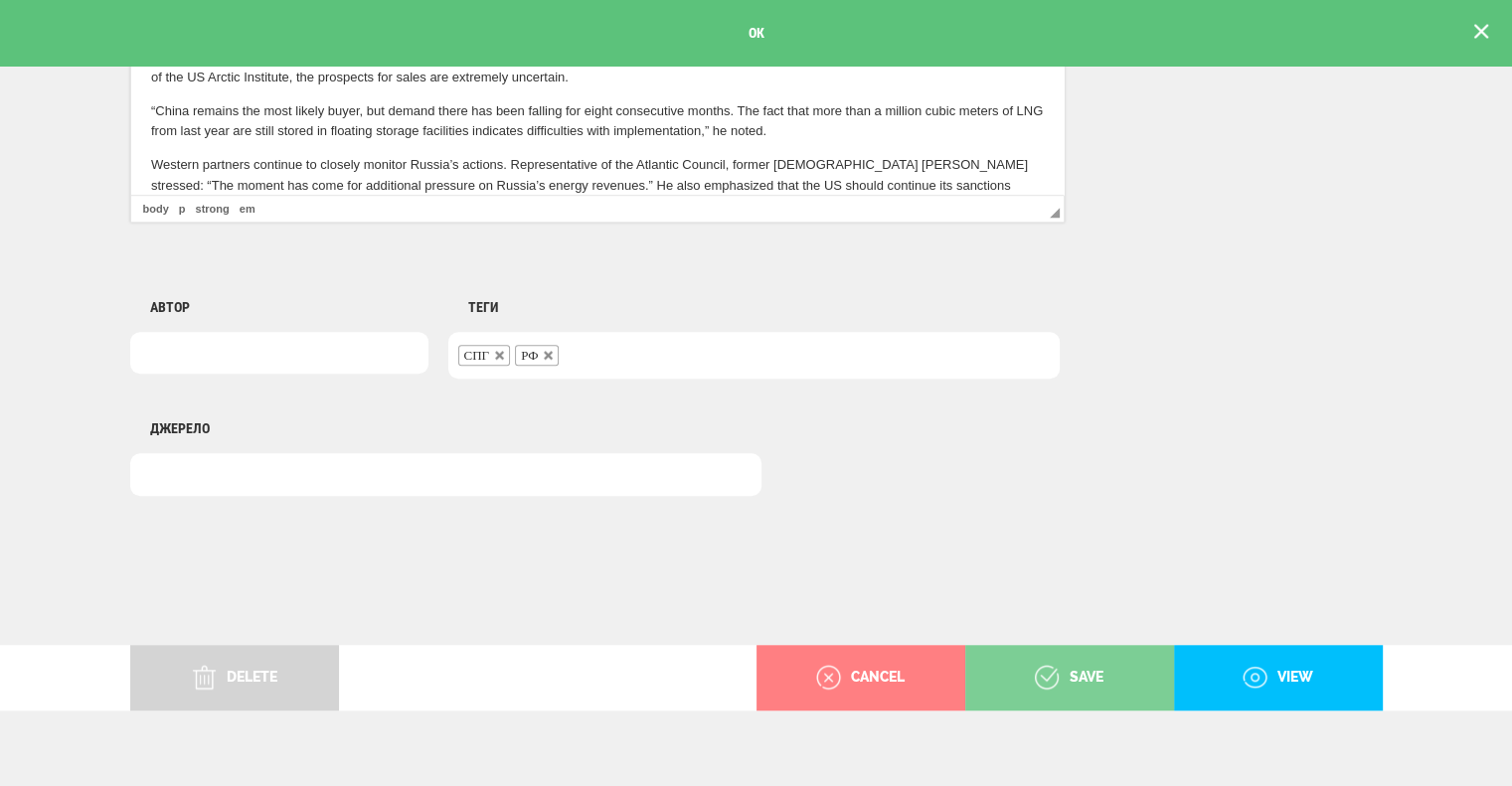 click on "save" at bounding box center (1070, 678) 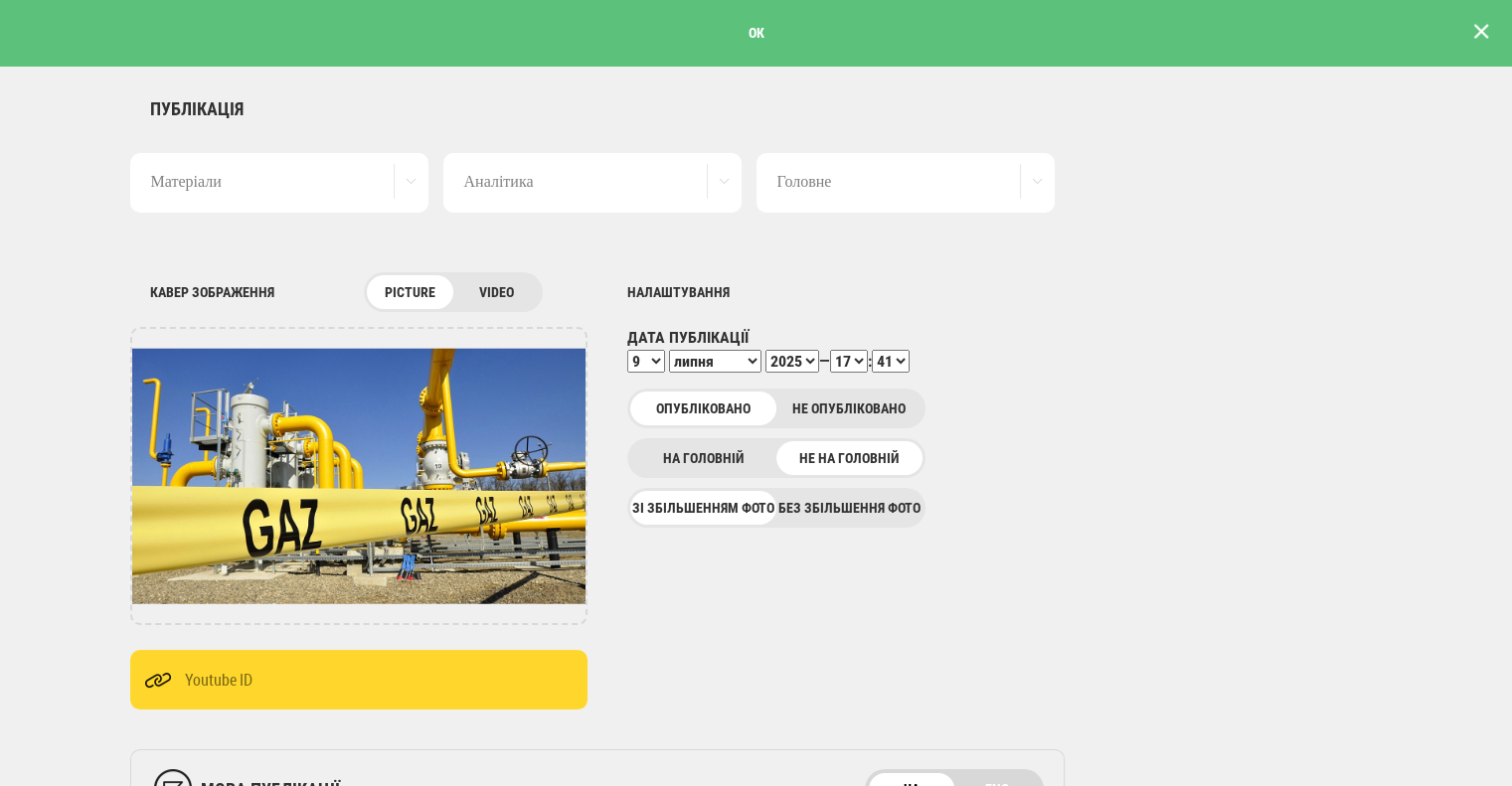 scroll, scrollTop: 0, scrollLeft: 0, axis: both 